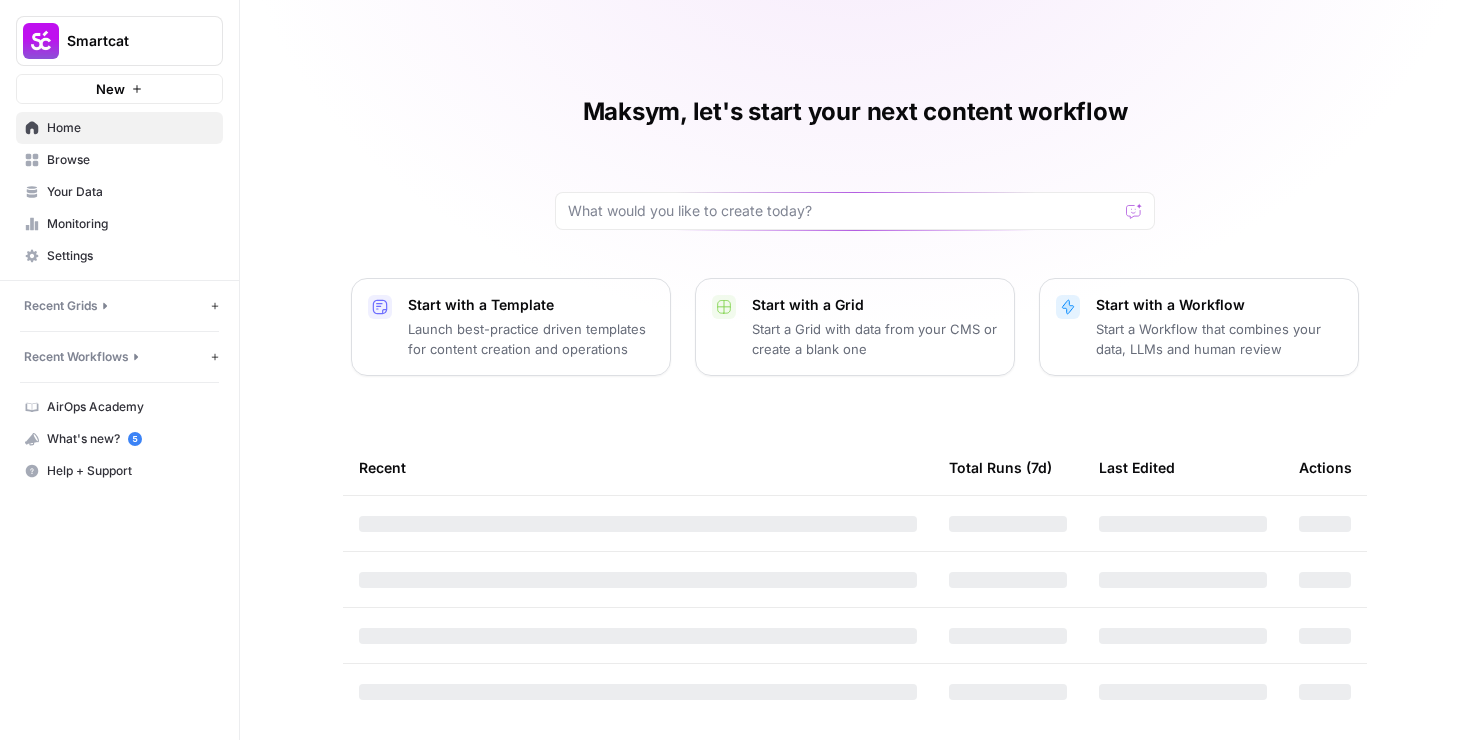 scroll, scrollTop: 0, scrollLeft: 0, axis: both 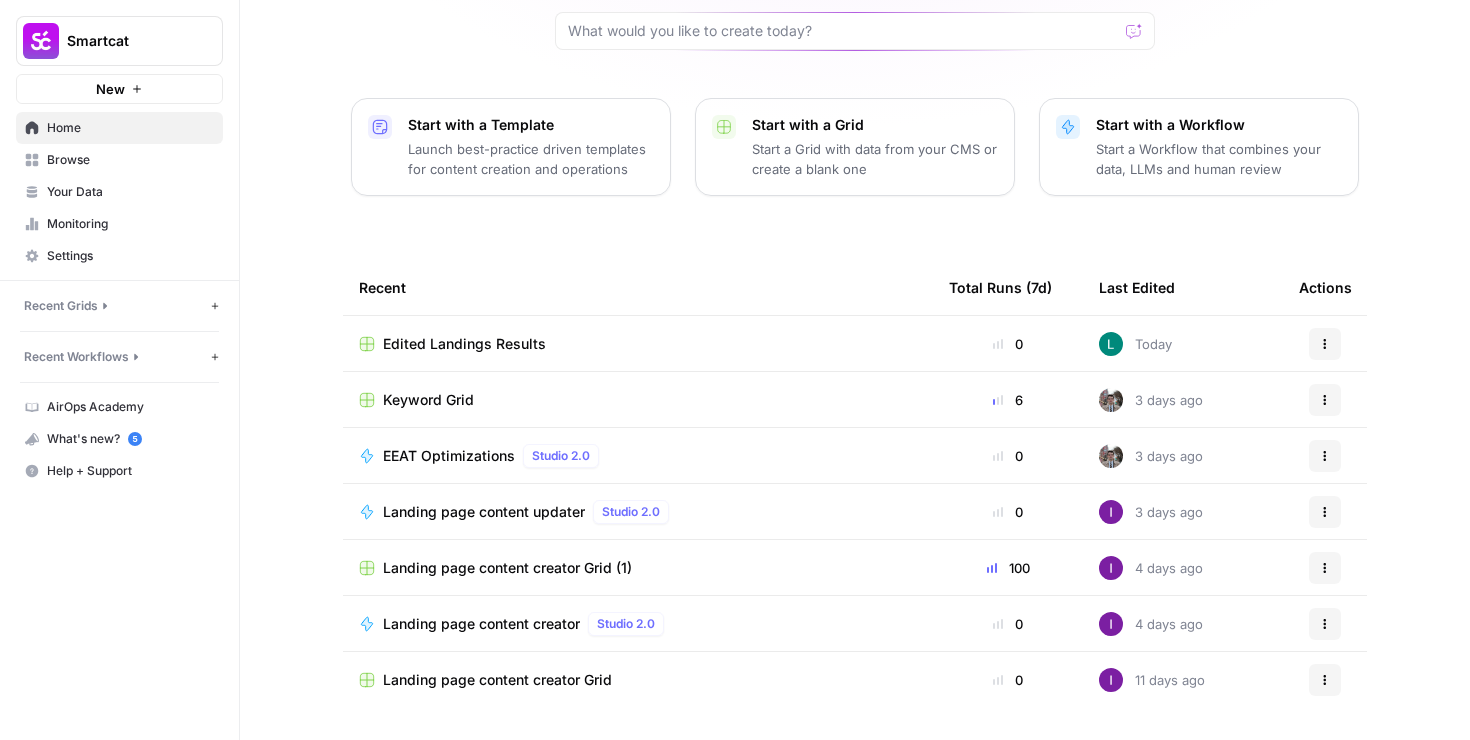 click on "Maksym, let's start your next content workflow Start with a Template Launch best-practice driven templates for content creation and operations Start with a Grid Start a Grid with data from your CMS or create a blank one Start with a Workflow Start a Workflow that combines your data, LLMs and human review Recent Total Runs (7d) Last Edited Actions Edited Landings Results 0 Today Actions Keyword Grid 6 3 days ago Actions EEAT Optimizations Studio 2.0 0 3 days ago Actions Landing page content updater Studio 2.0 0 3 days ago Actions Landing page content creator Grid (1) 100 4 days ago Actions Landing page content creator Studio 2.0 0 4 days ago Actions Landing page content creator Grid 0 11 days ago Actions" at bounding box center (855, 280) 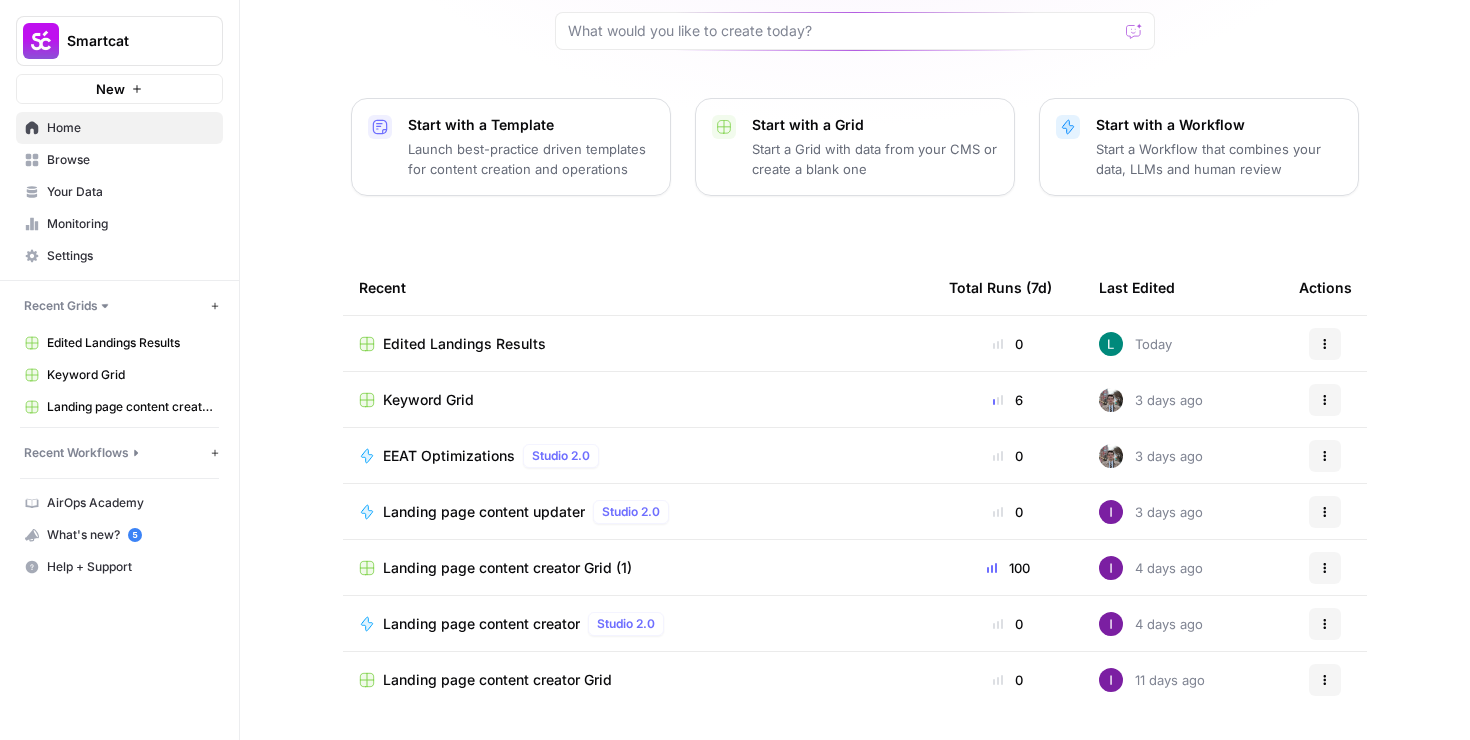 click 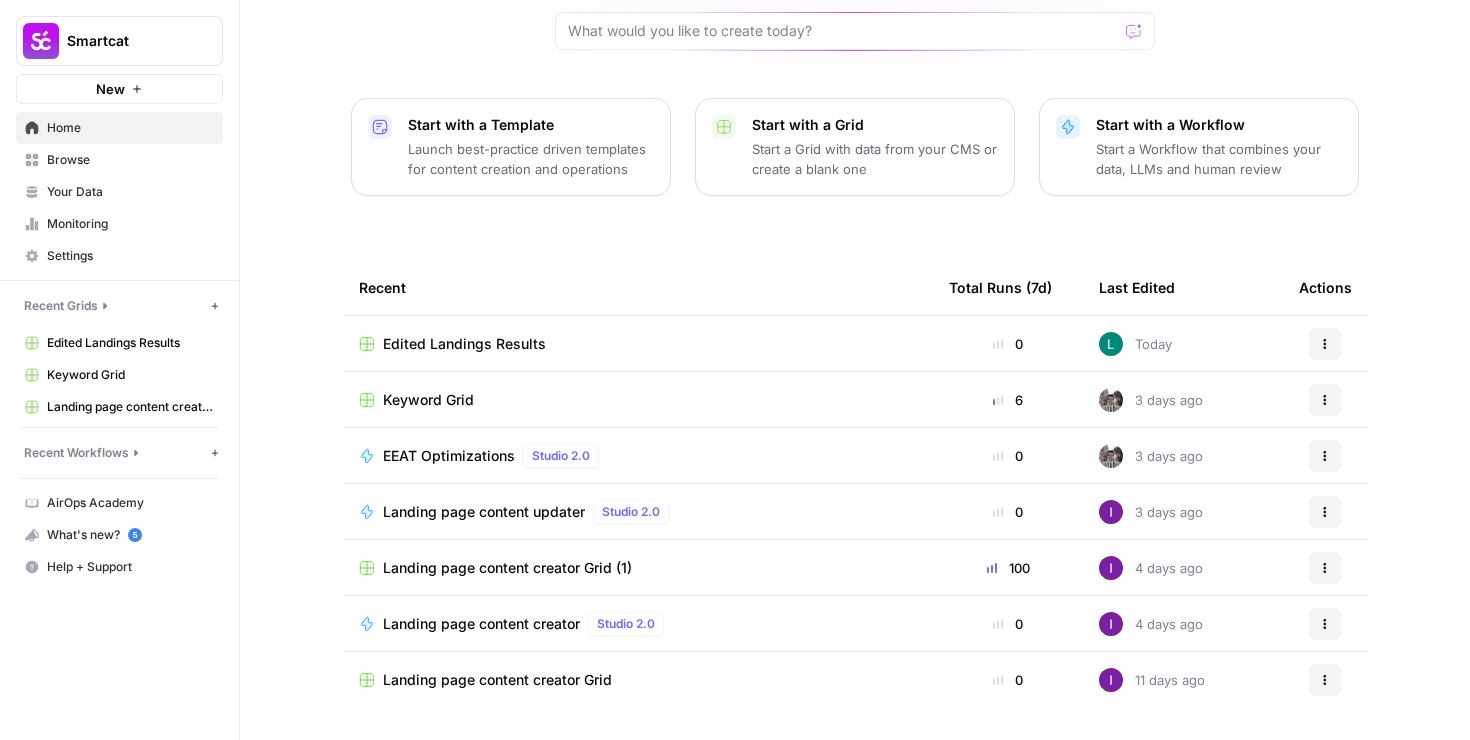 click 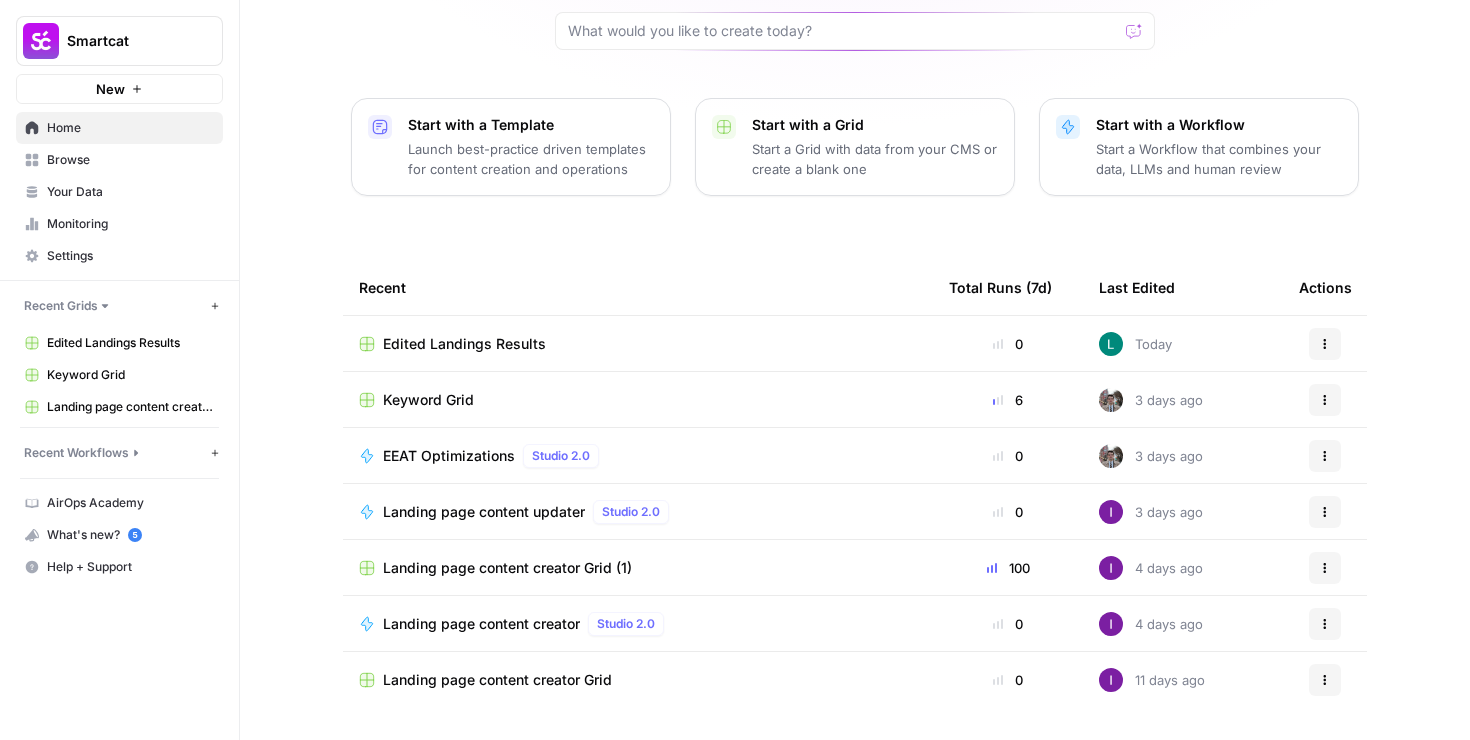 click on "Recent Workflows" at bounding box center (76, 453) 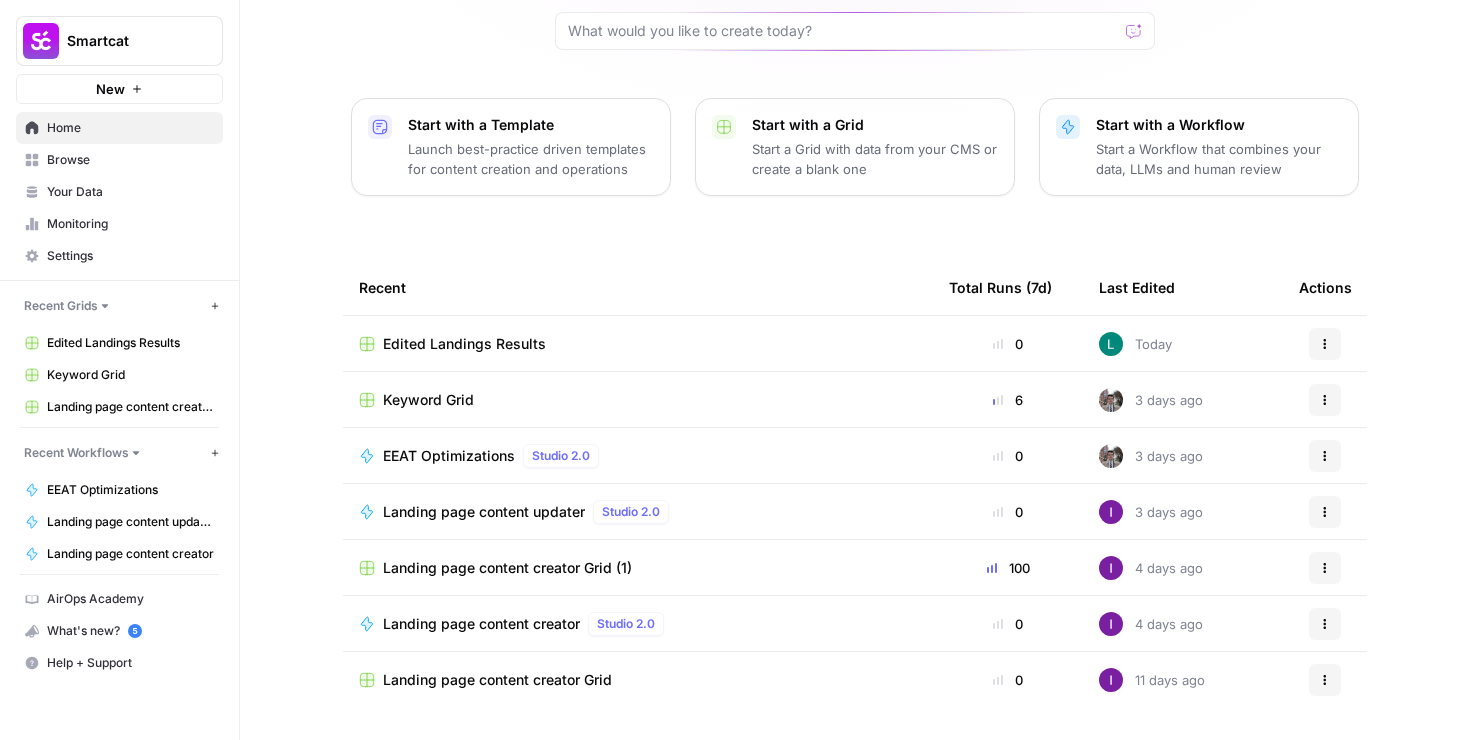 click on "Recent" at bounding box center [382, 287] 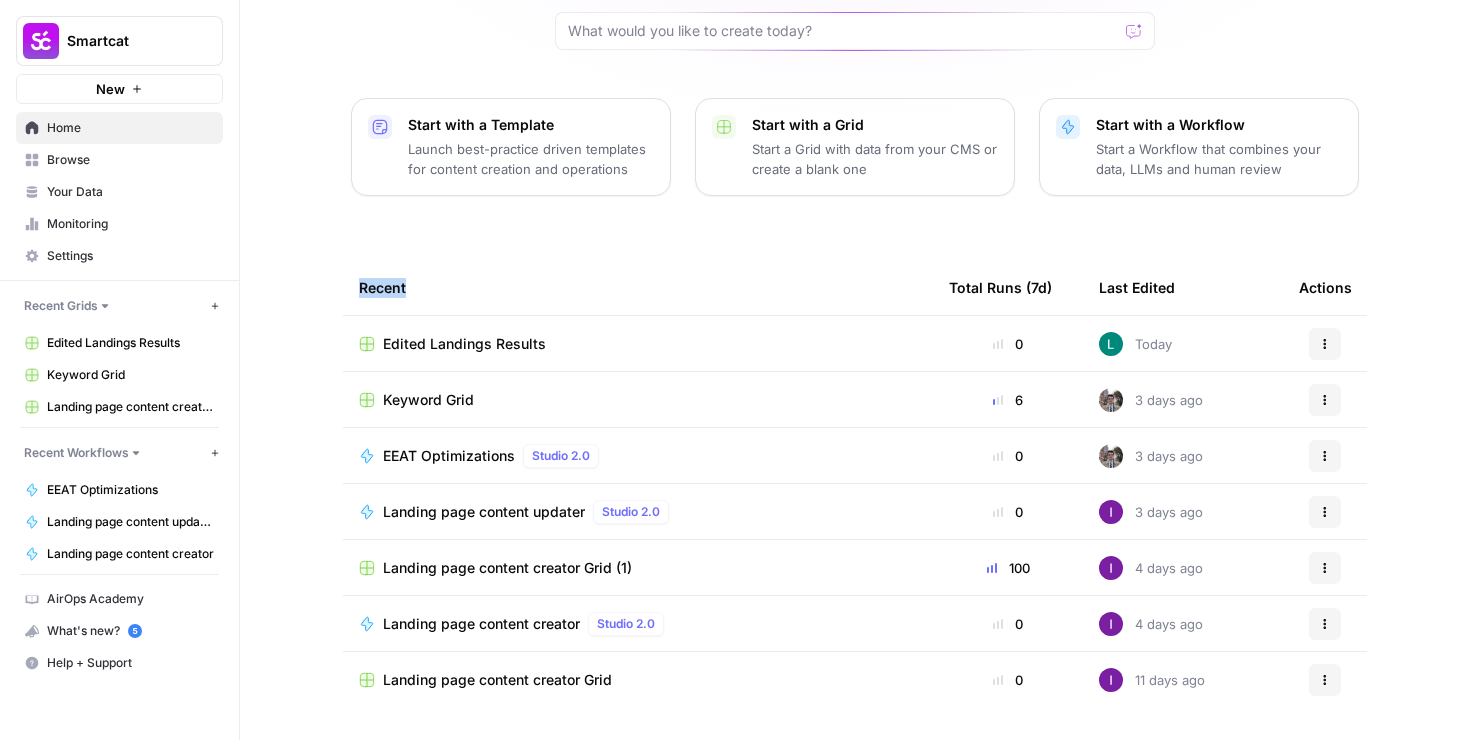 click on "Recent" at bounding box center [382, 287] 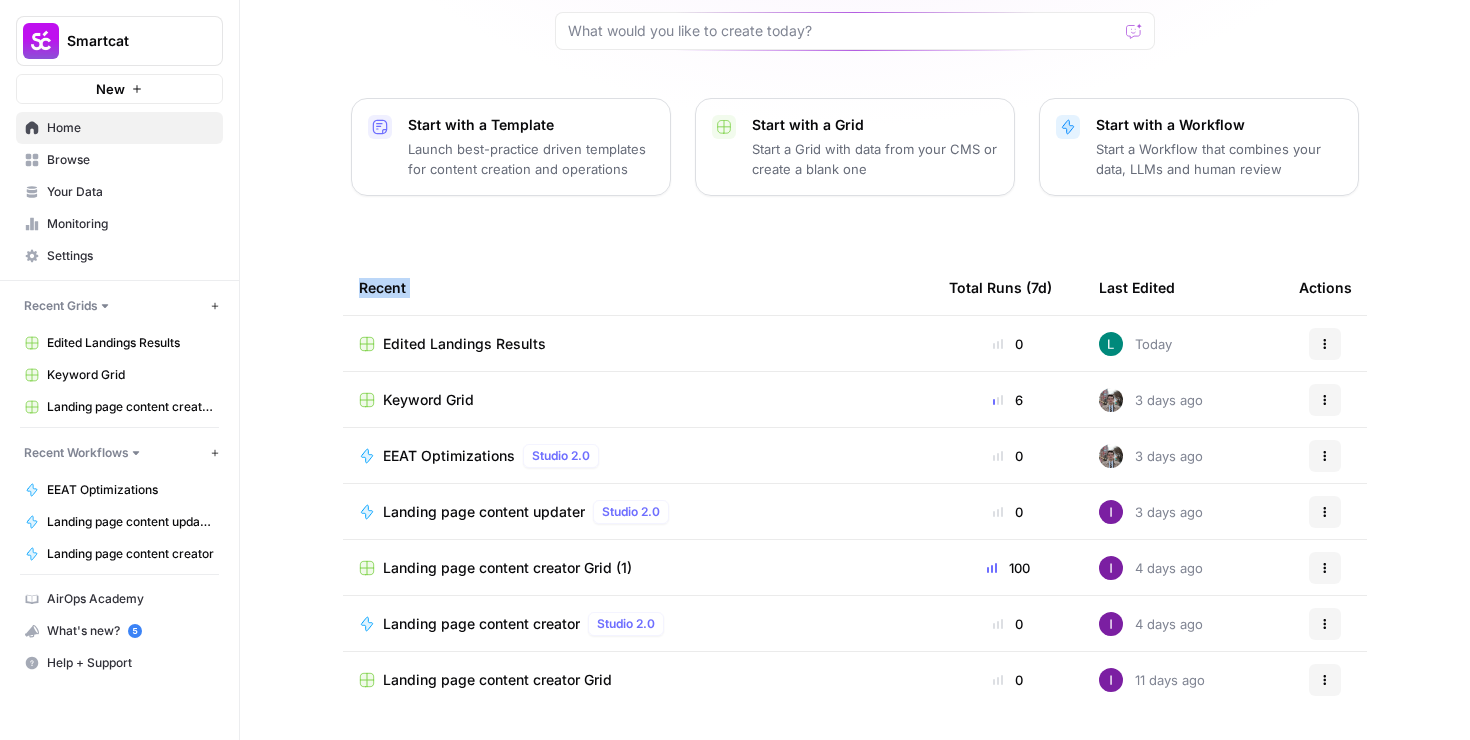 drag, startPoint x: 373, startPoint y: 292, endPoint x: 320, endPoint y: 298, distance: 53.338543 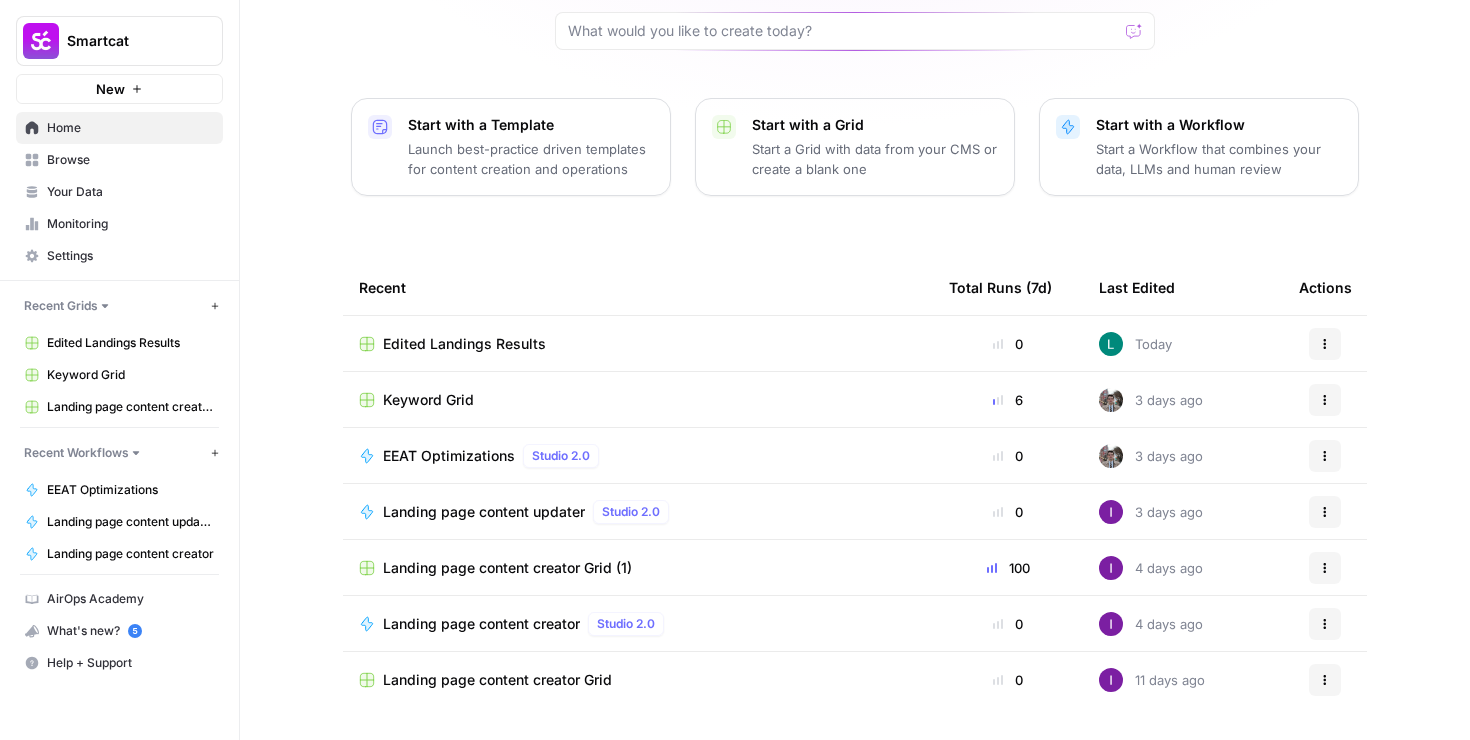click on "Recent" at bounding box center [382, 287] 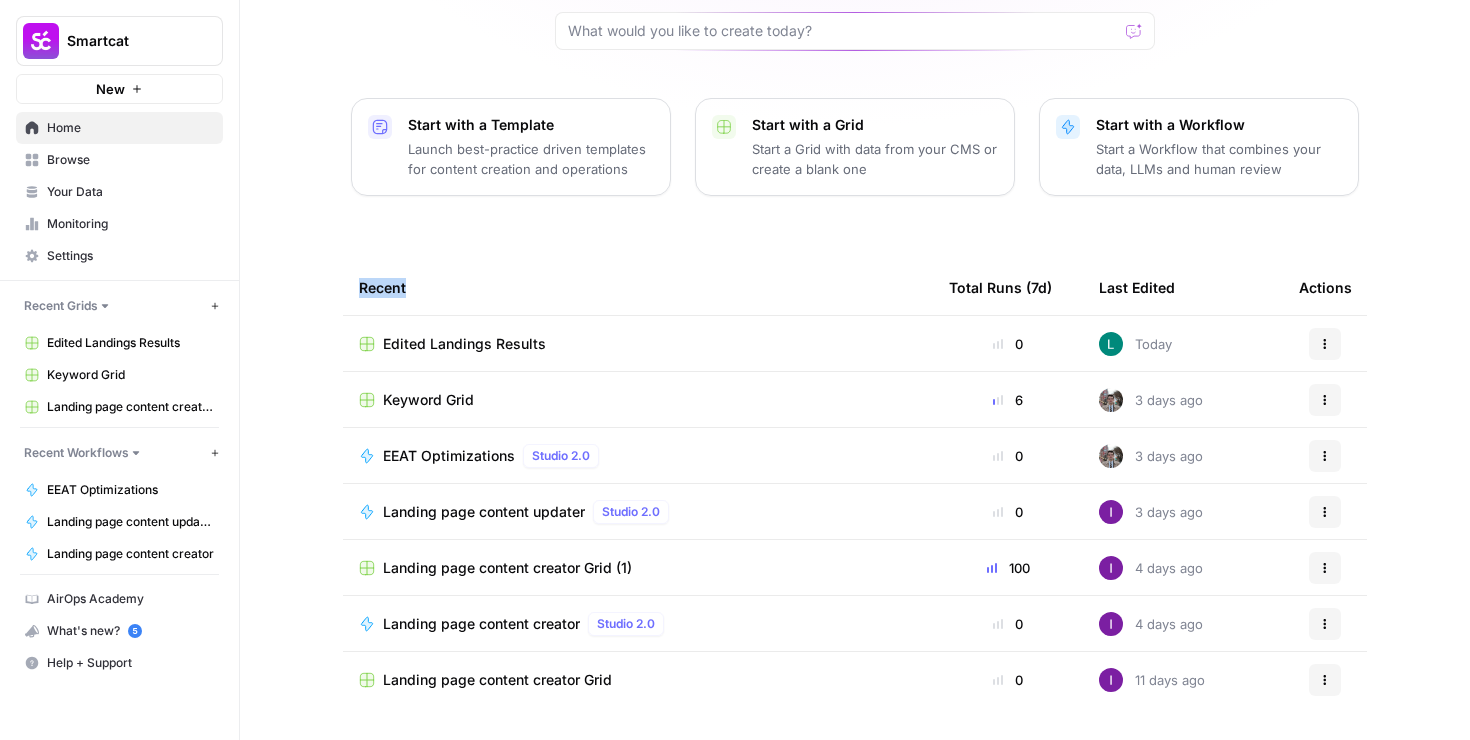 click on "Recent" at bounding box center (382, 287) 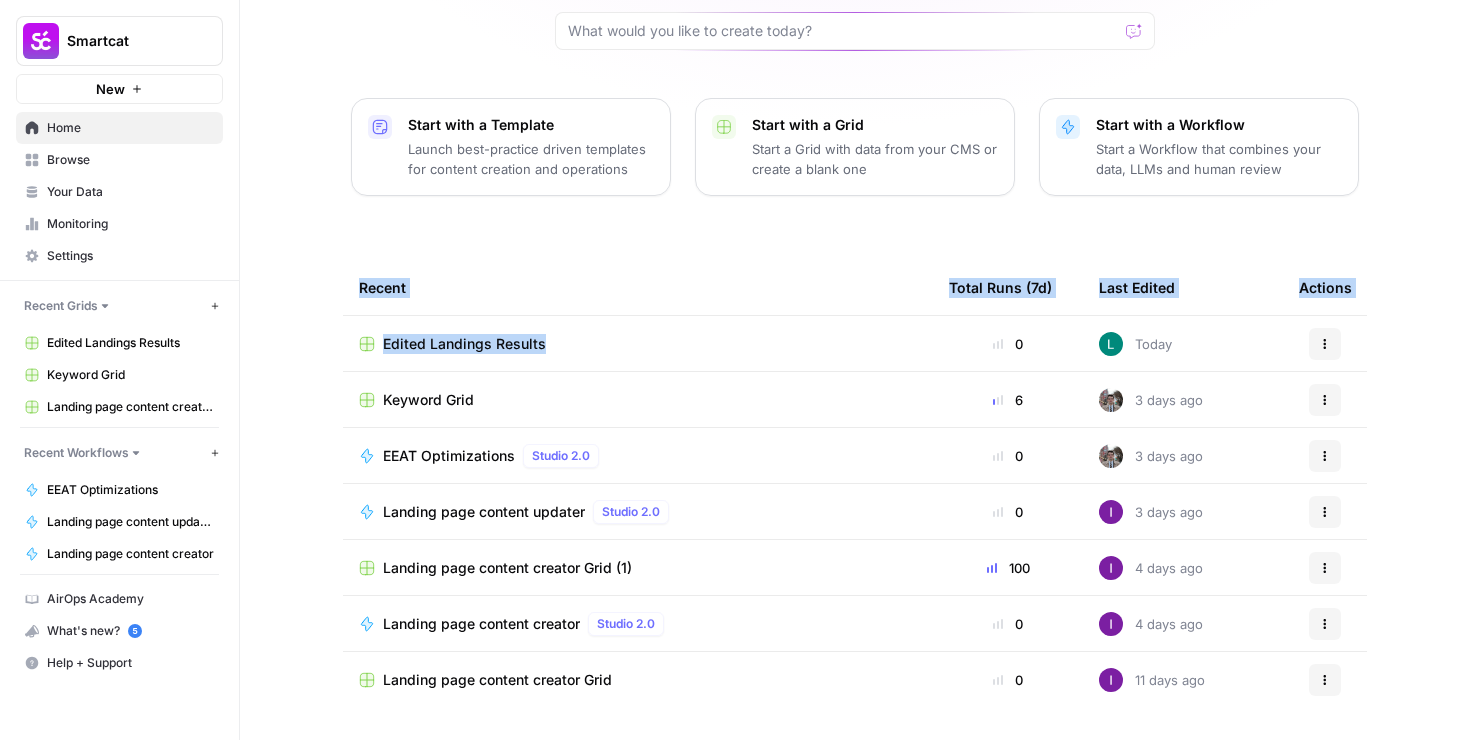 drag, startPoint x: 375, startPoint y: 293, endPoint x: 291, endPoint y: 359, distance: 106.826965 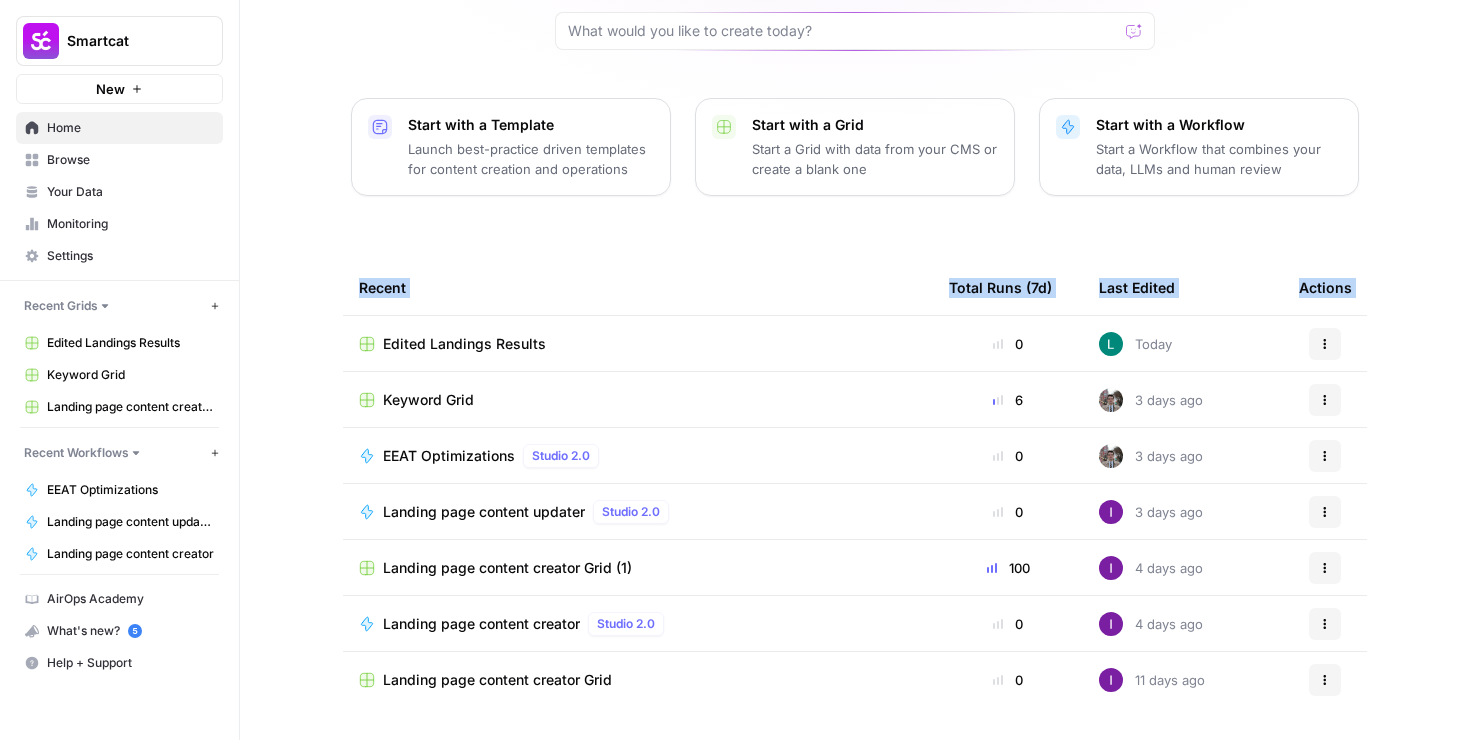 drag, startPoint x: 316, startPoint y: 263, endPoint x: 308, endPoint y: 388, distance: 125.25574 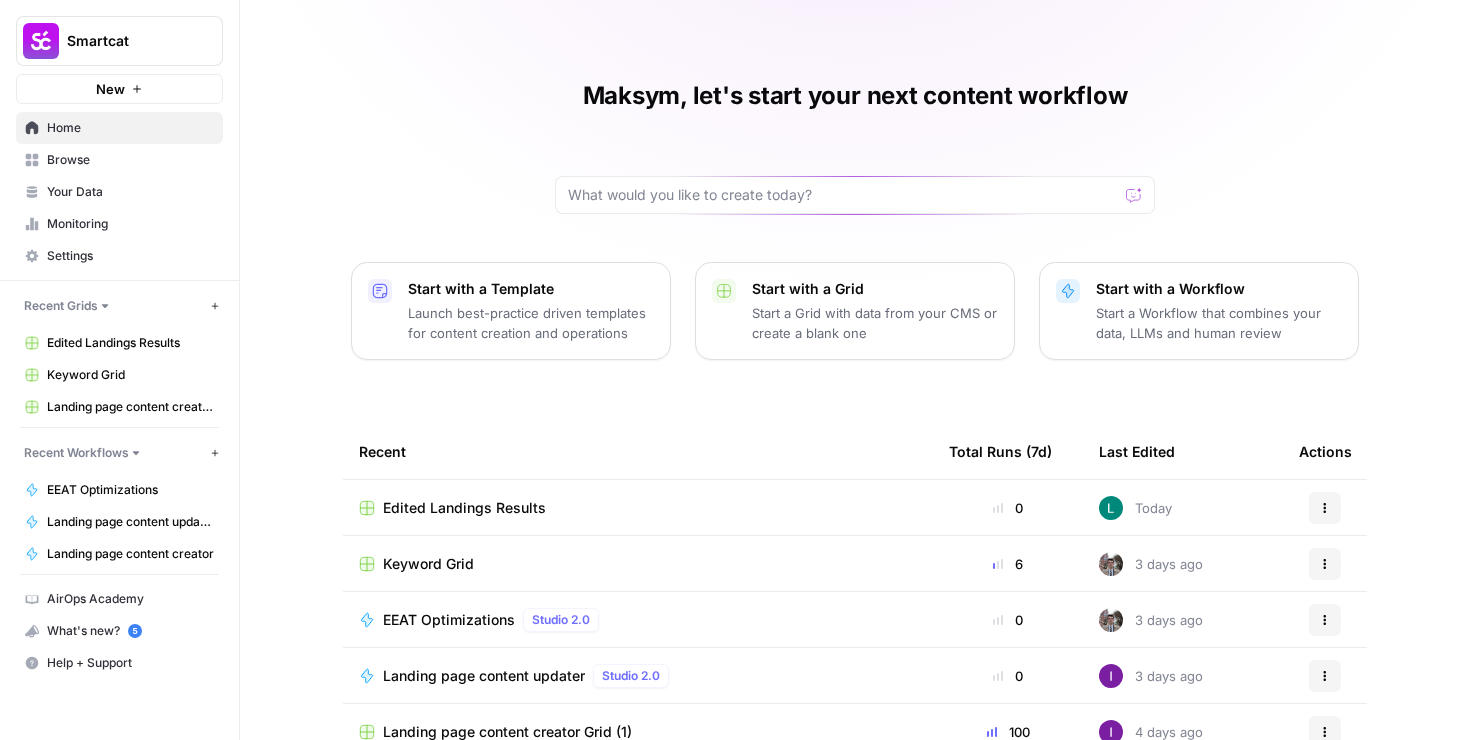 scroll, scrollTop: 0, scrollLeft: 0, axis: both 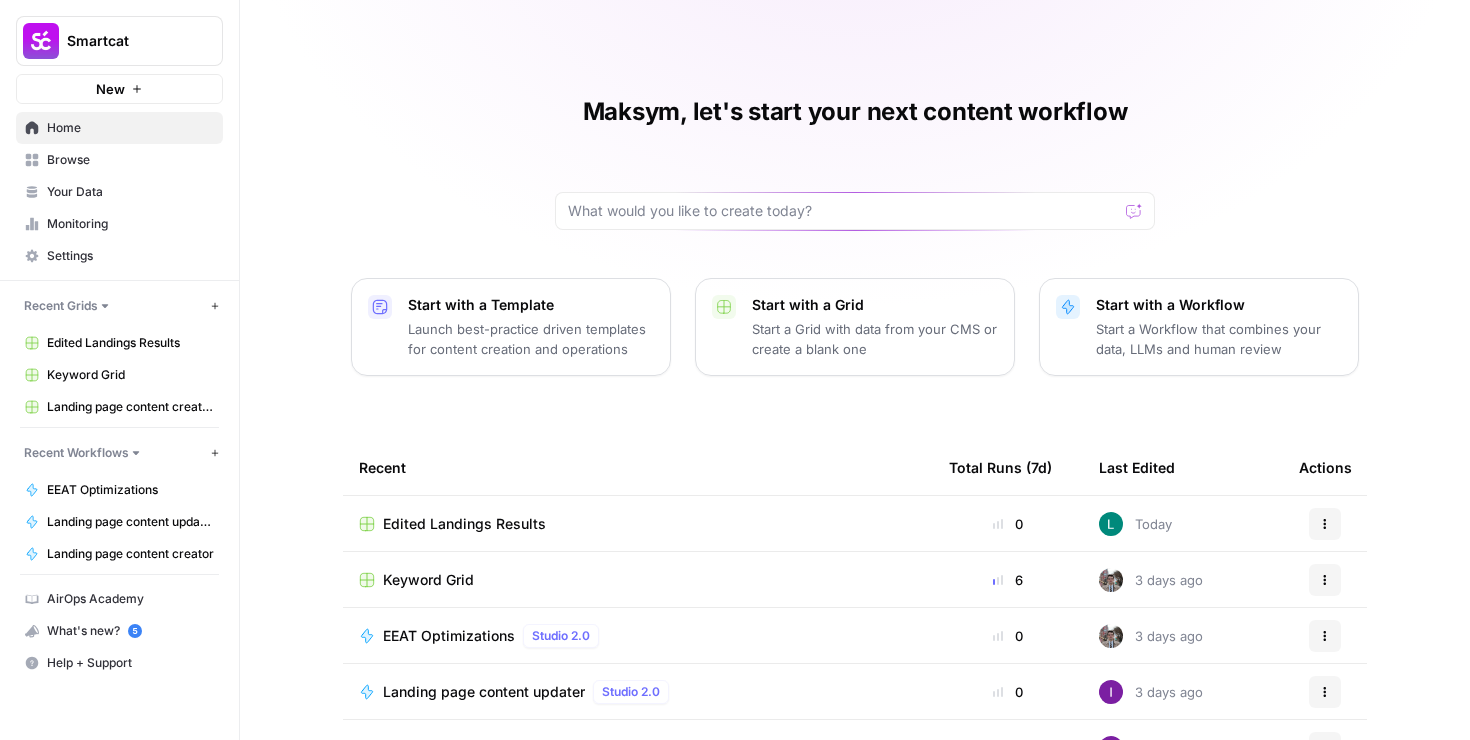 click on "Start with a Template Launch best-practice driven templates for content creation and operations Start with a Grid Start a Grid with data from your CMS or create a blank one Start with a Workflow Start a Workflow that combines your data, LLMs and human review" at bounding box center (855, 327) 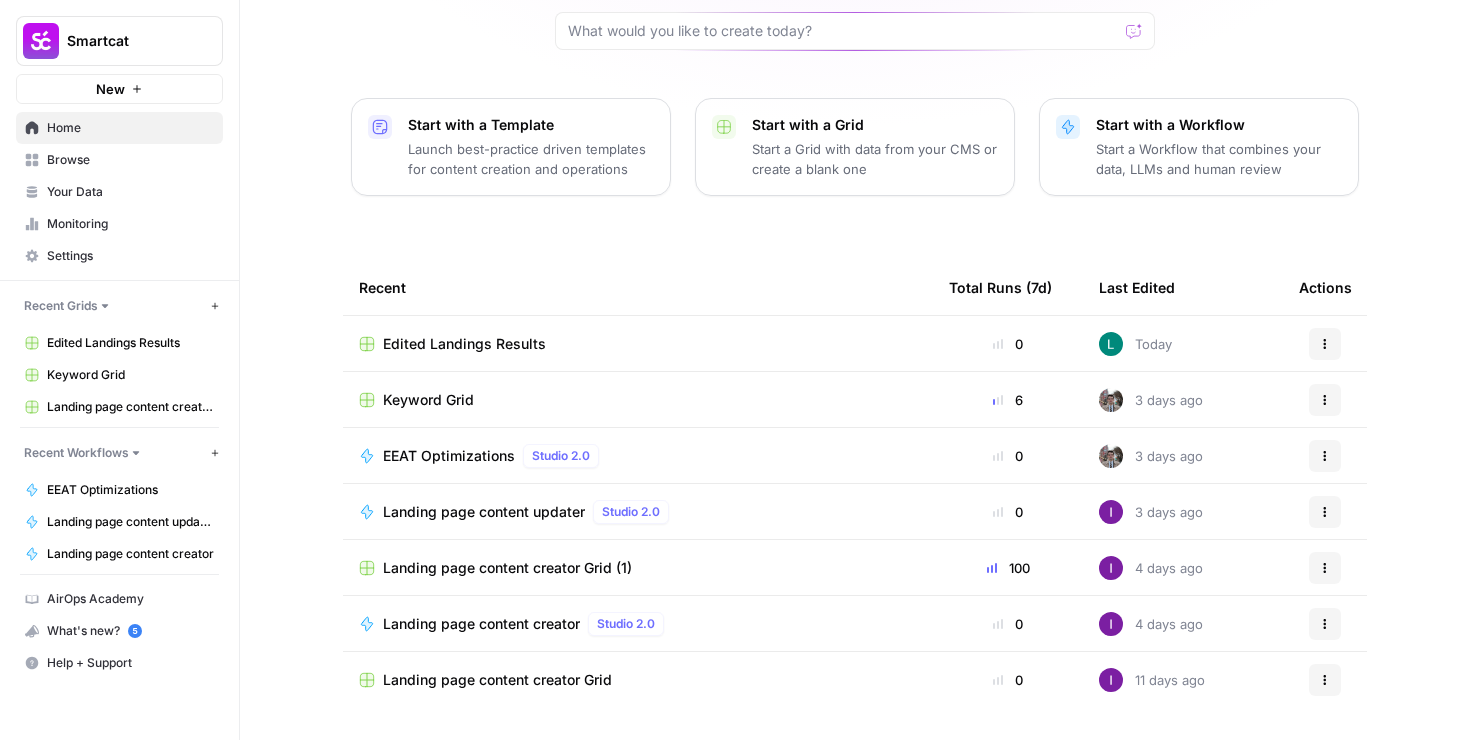click 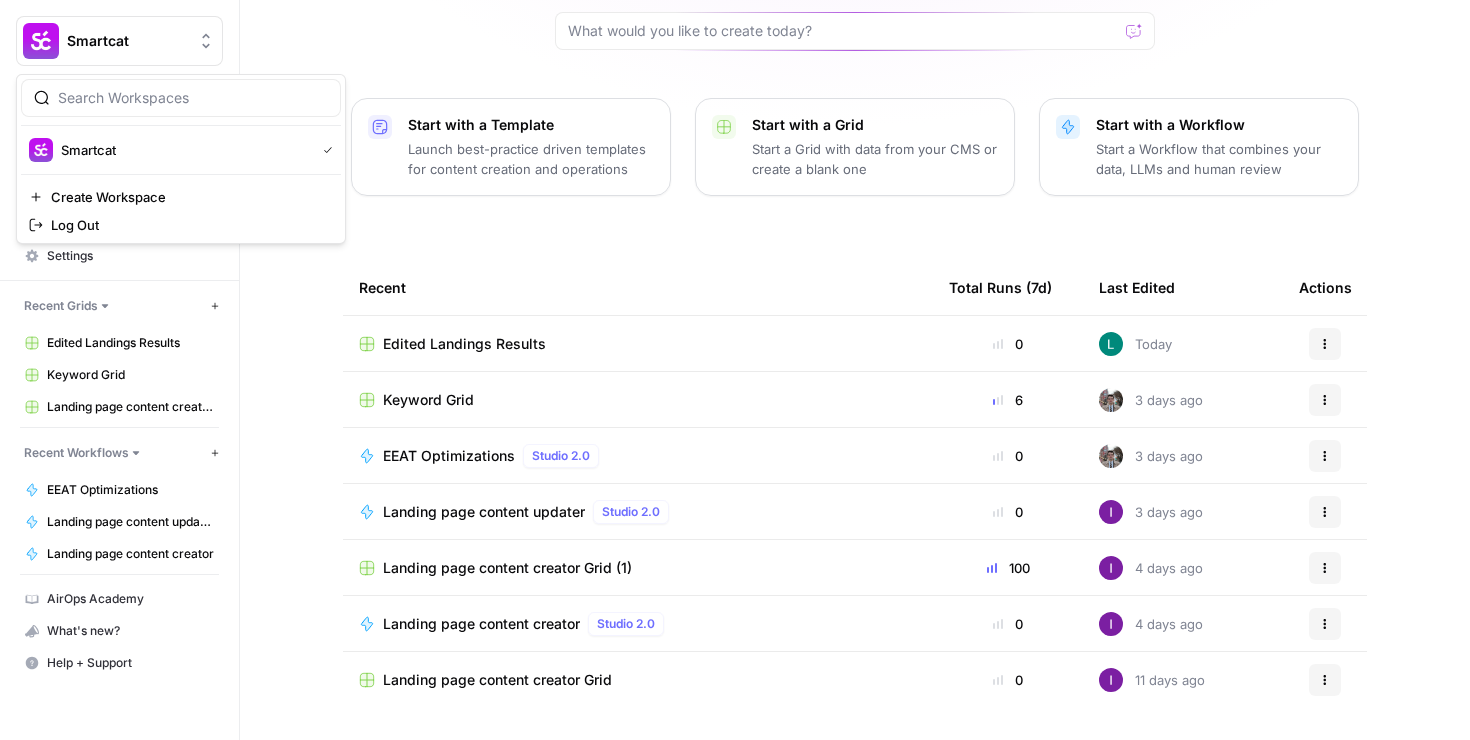 click 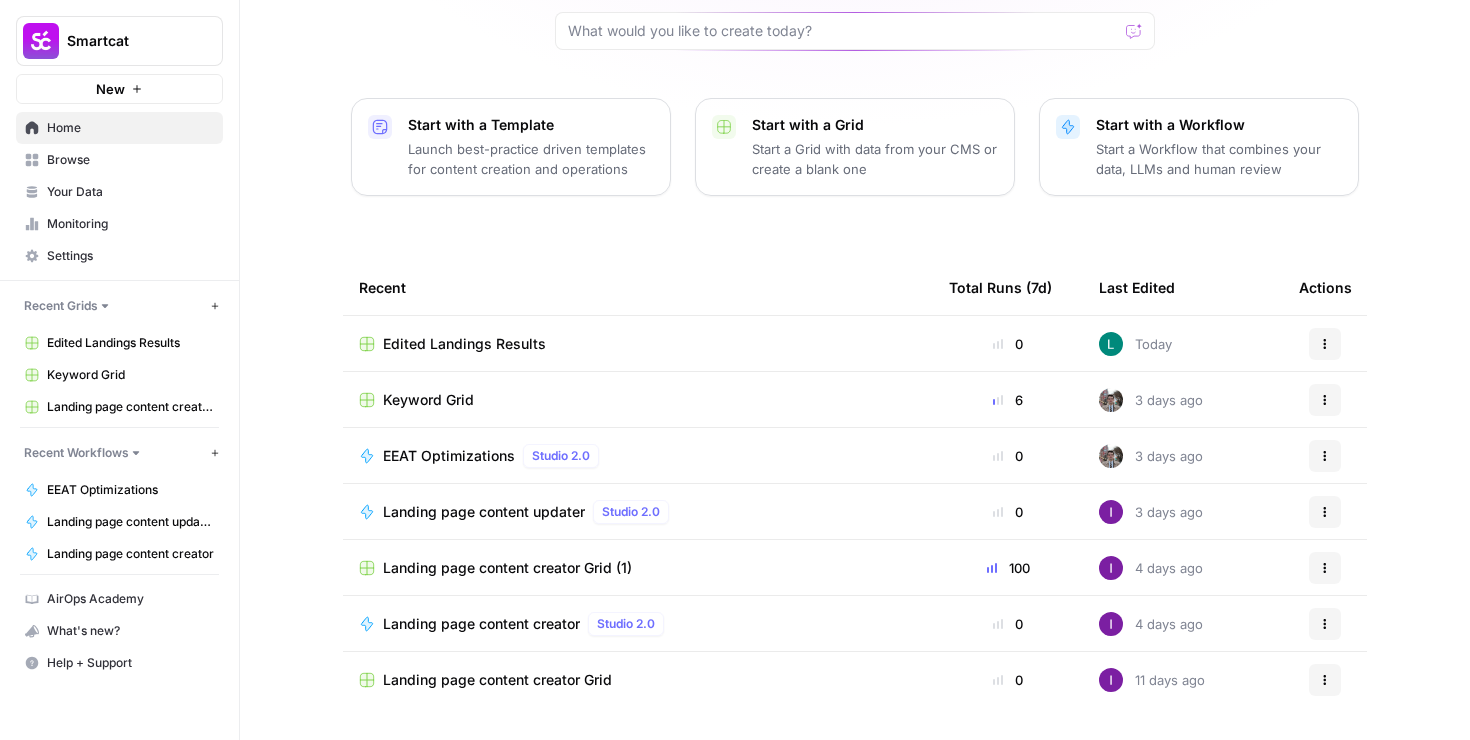 click 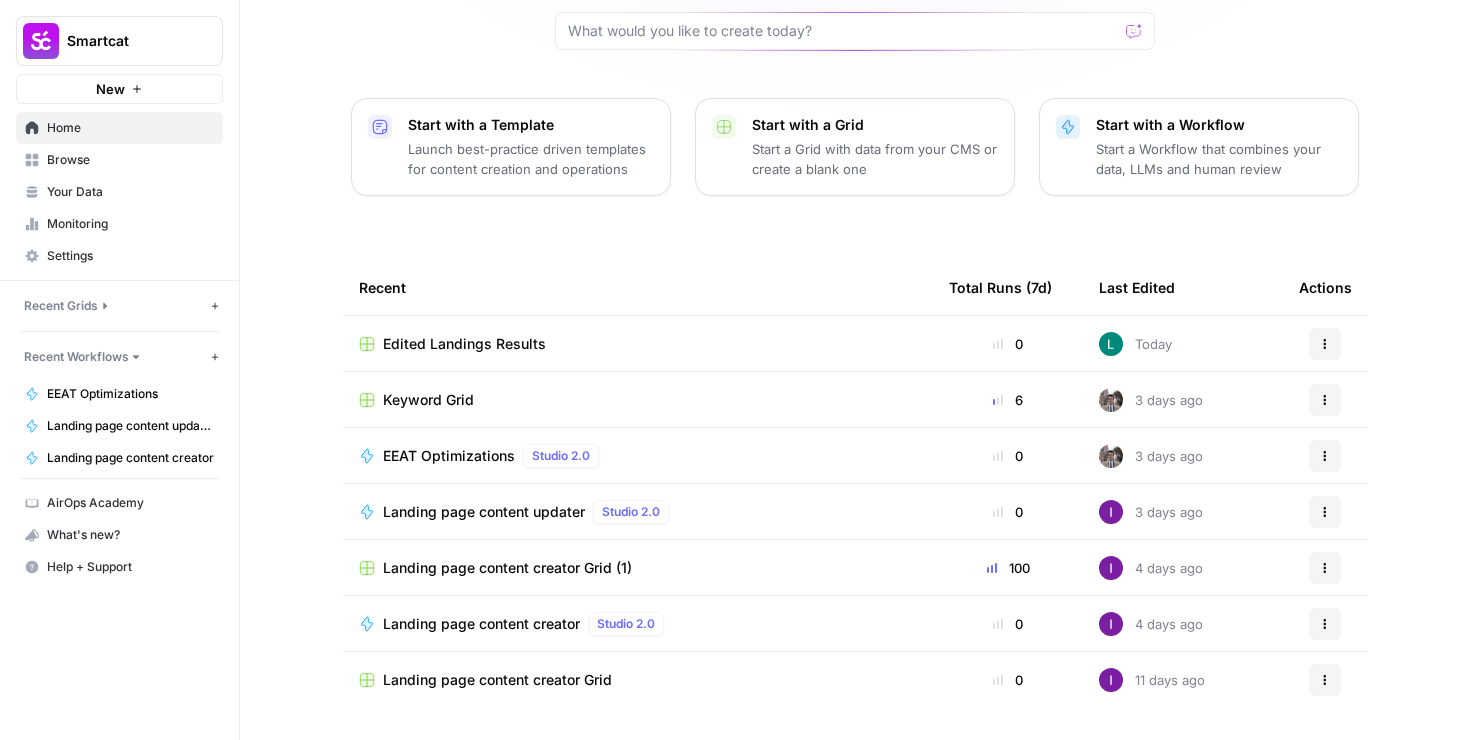 click on "Recent Grids" at bounding box center (61, 306) 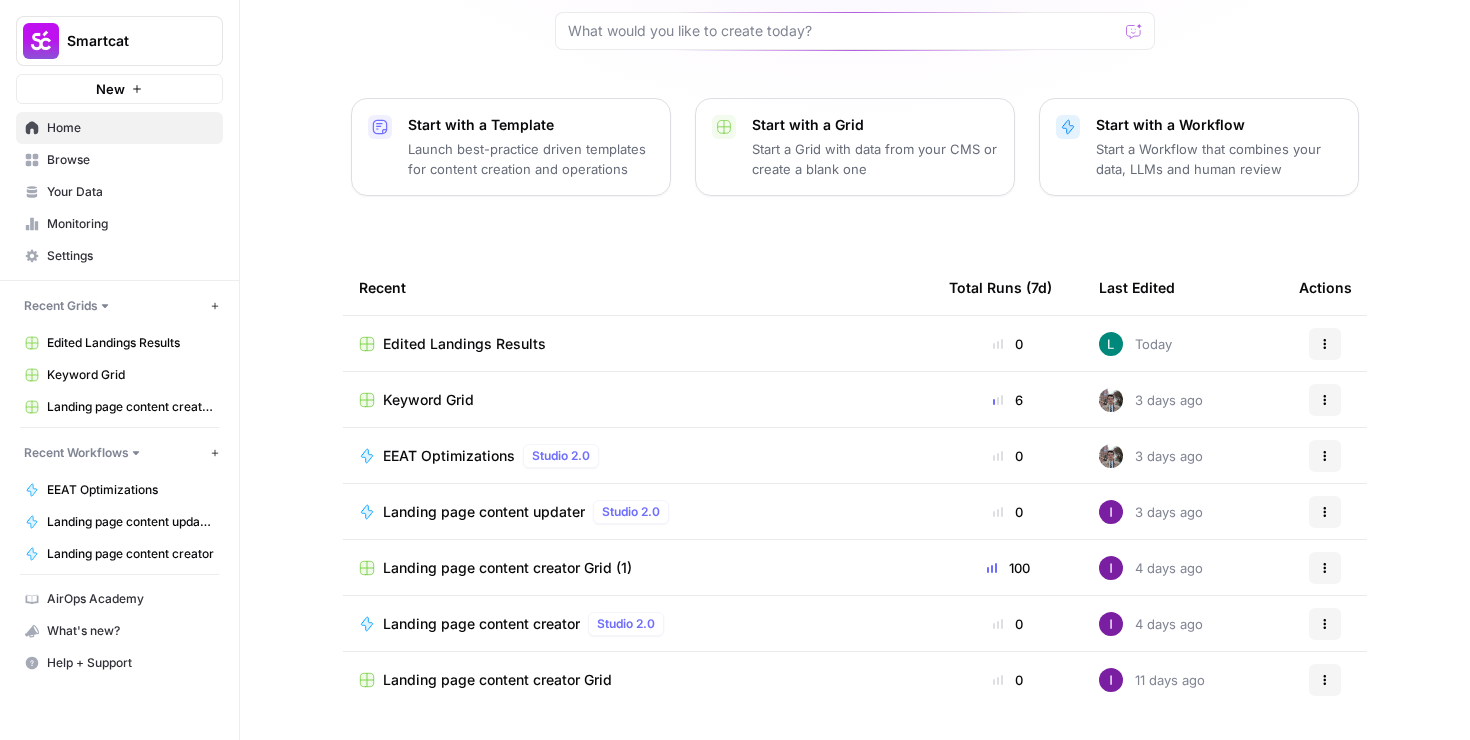 click on "Home" at bounding box center [130, 128] 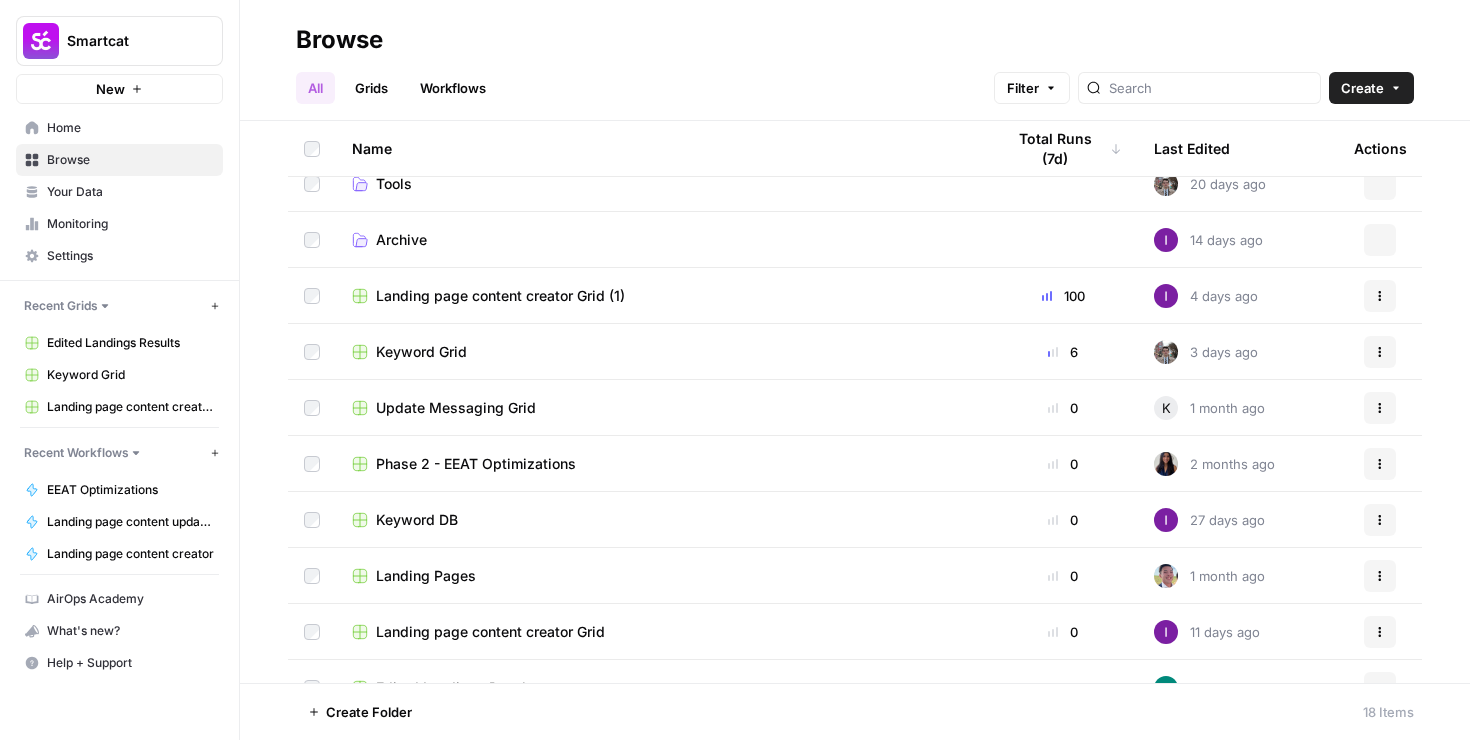 scroll, scrollTop: 0, scrollLeft: 0, axis: both 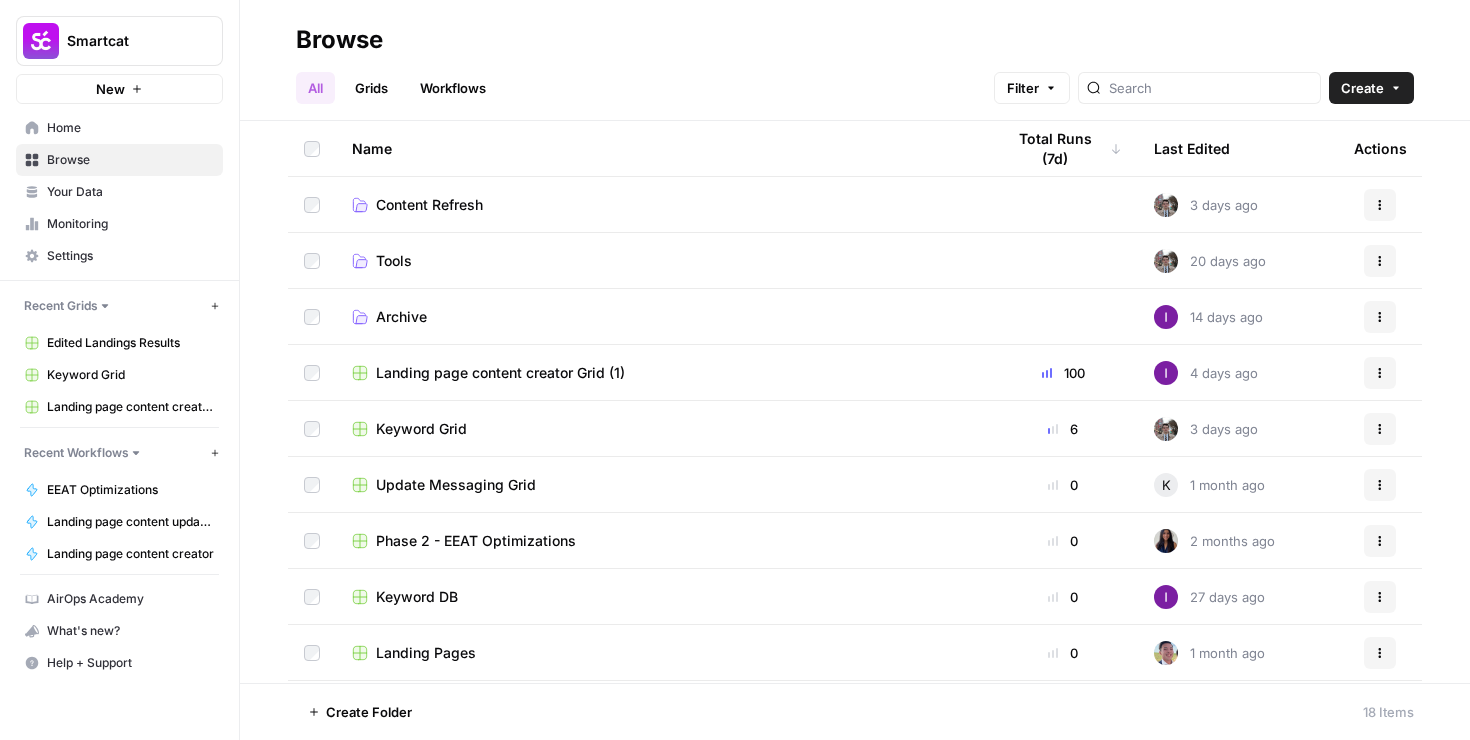 click on "Workflows" at bounding box center (453, 88) 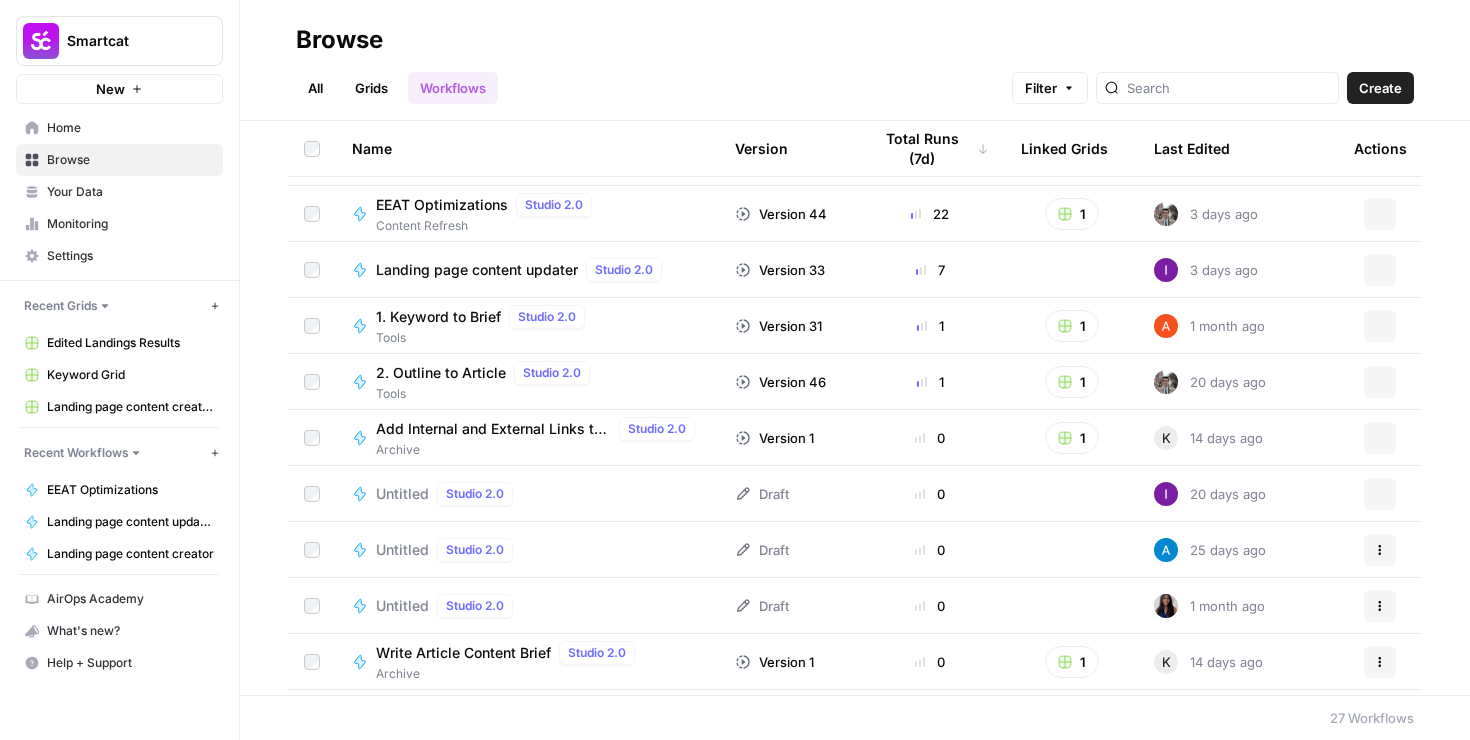 scroll, scrollTop: 0, scrollLeft: 0, axis: both 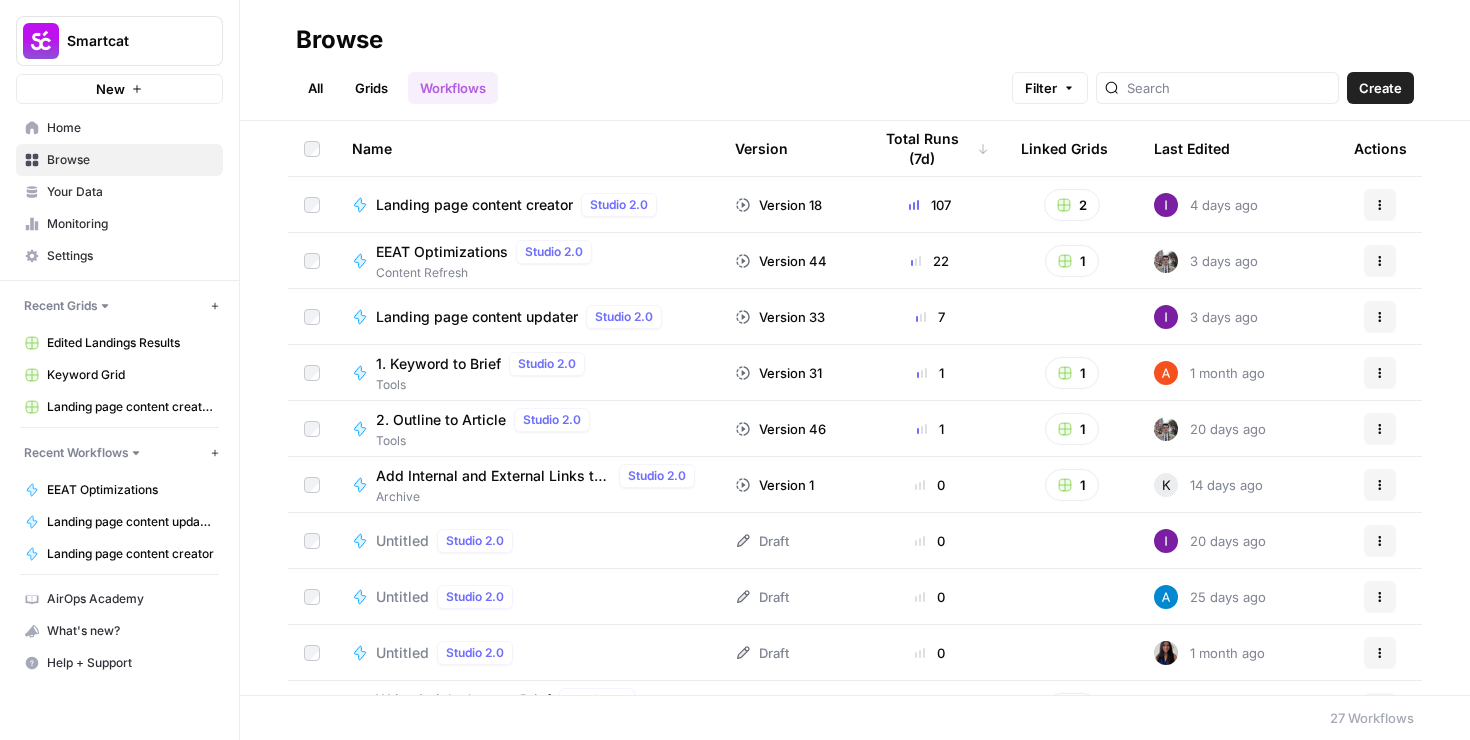 click on "Browse All Grids Workflows Filter Create" at bounding box center (855, 60) 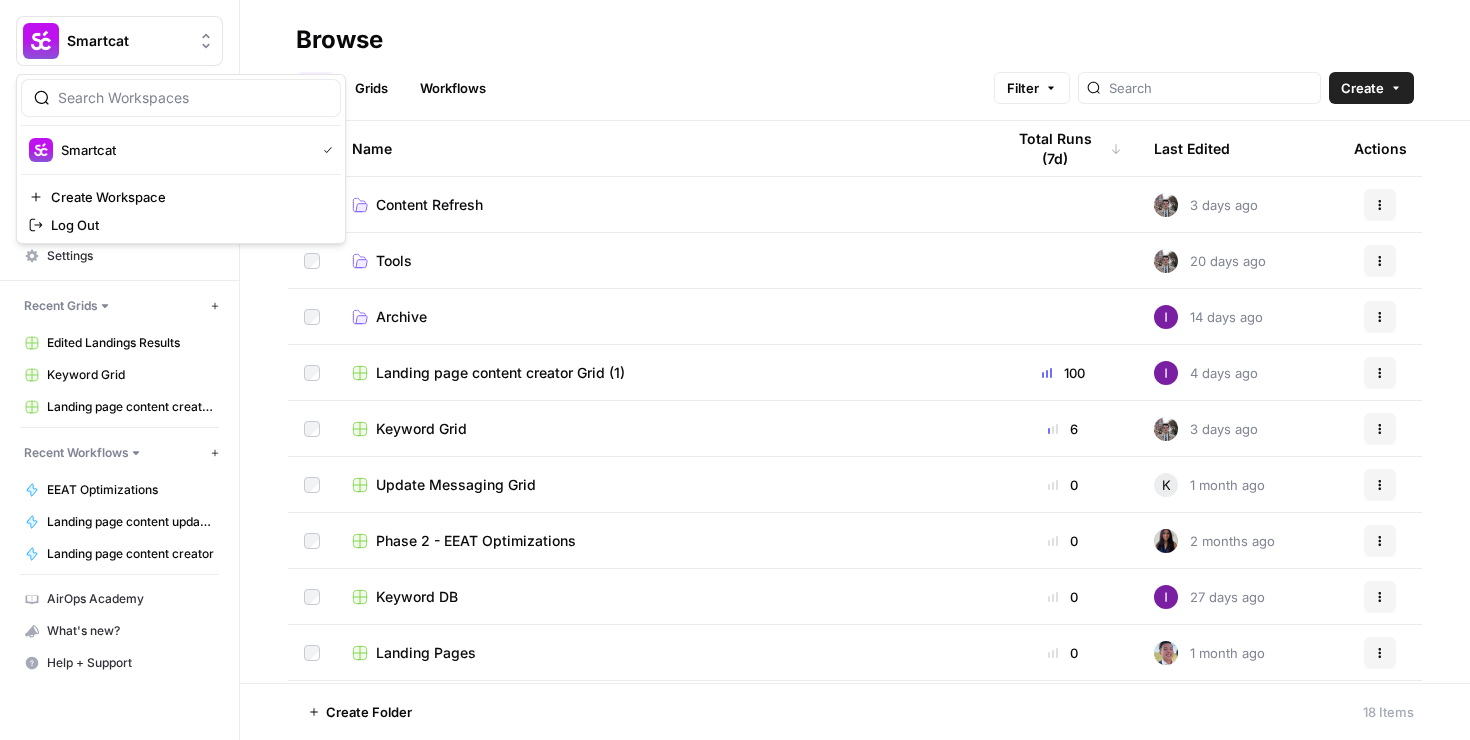 click 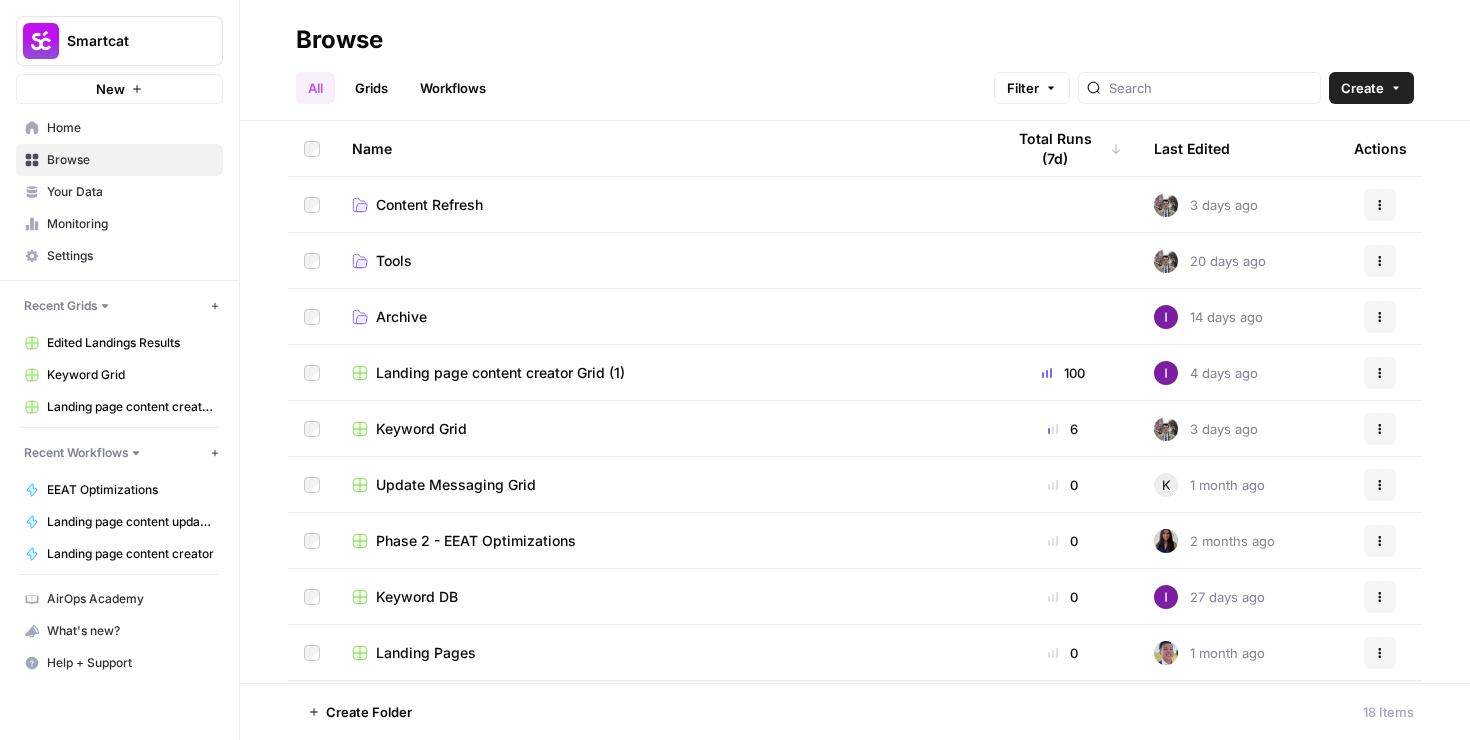 click 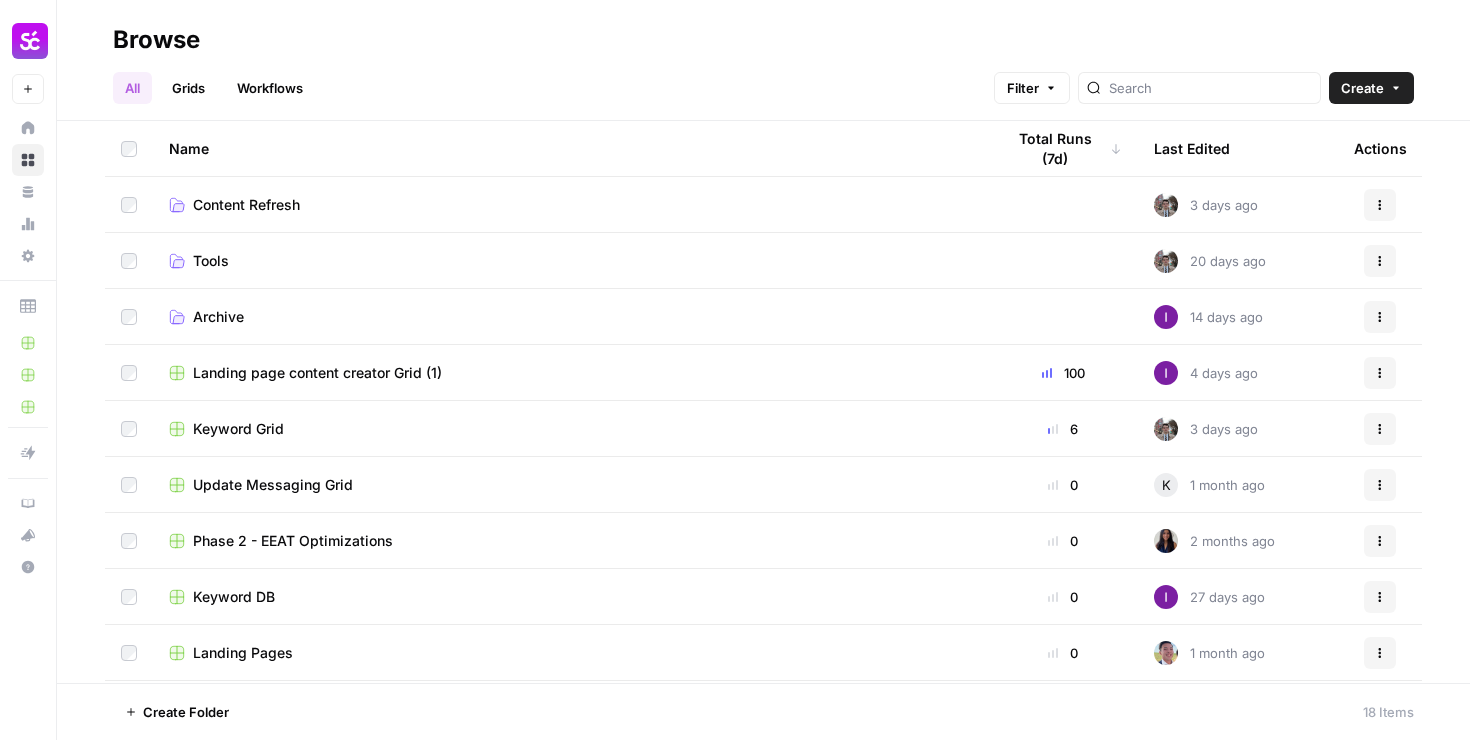 click on "Browse" at bounding box center [763, 40] 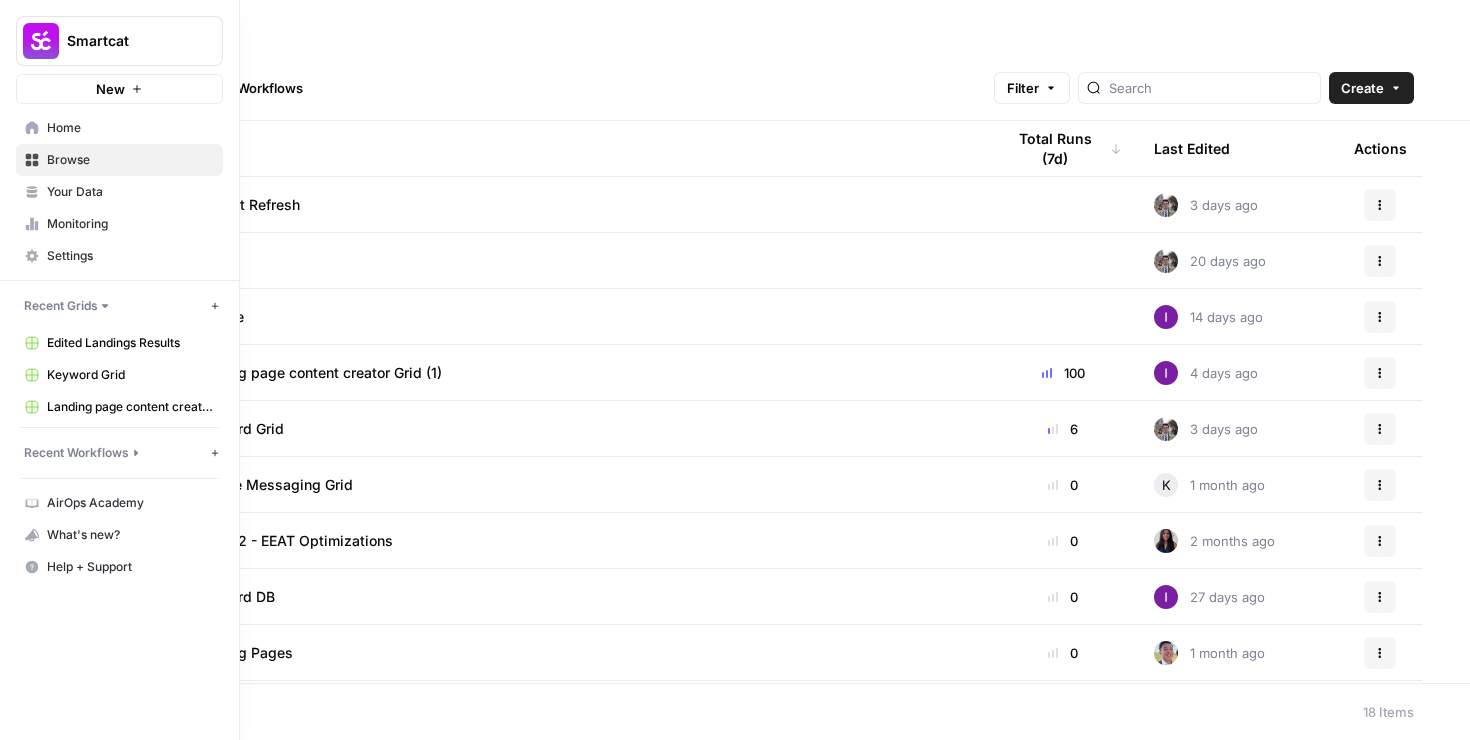 click 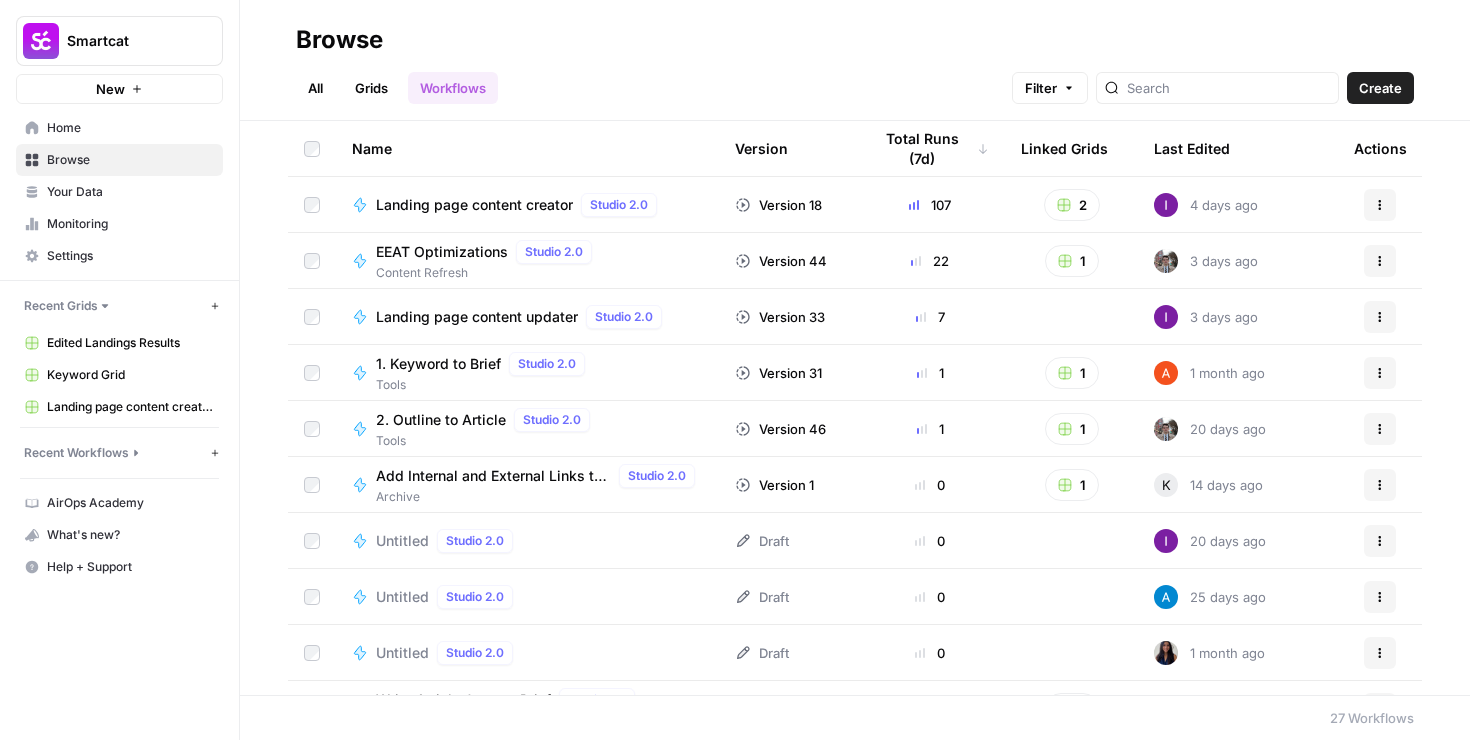 click on "Home" at bounding box center (130, 128) 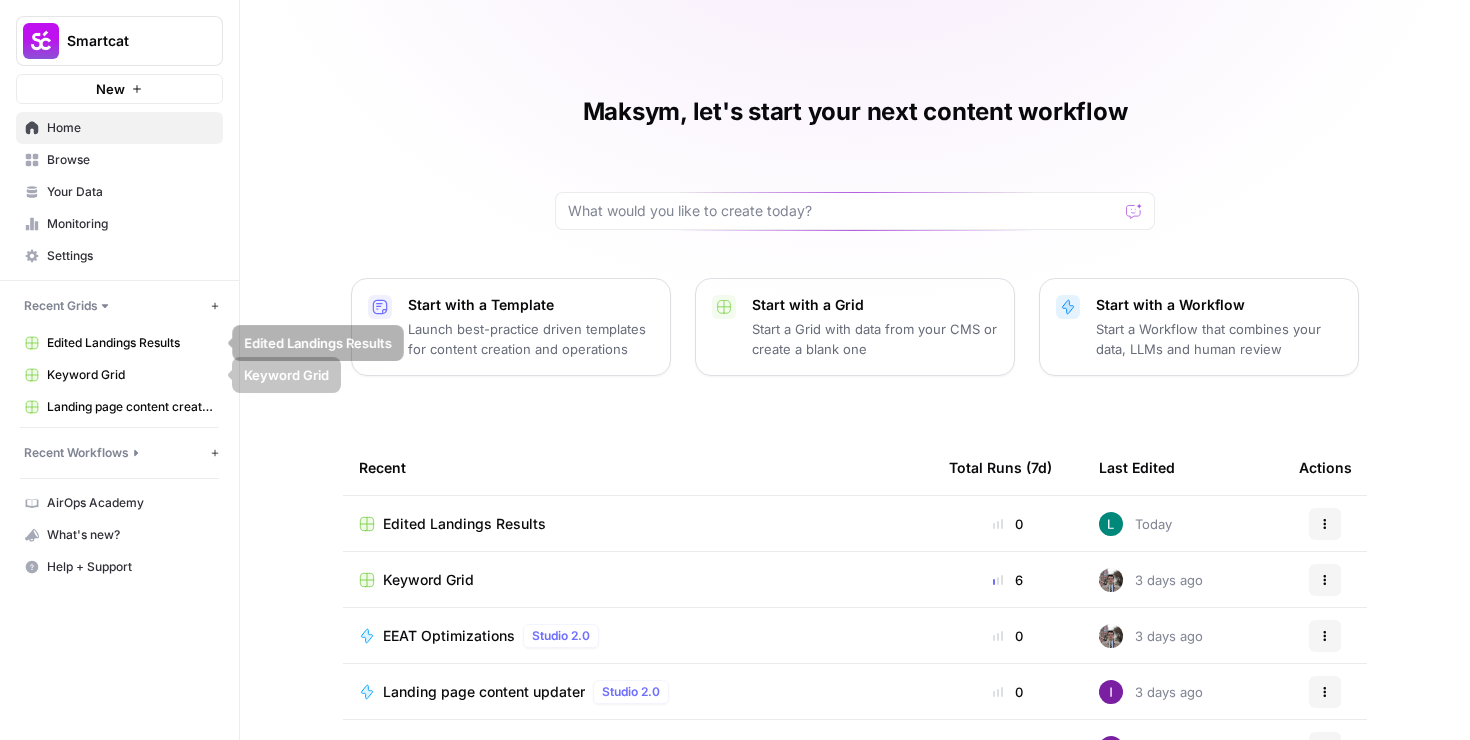 click on "Keyword Grid" at bounding box center [130, 375] 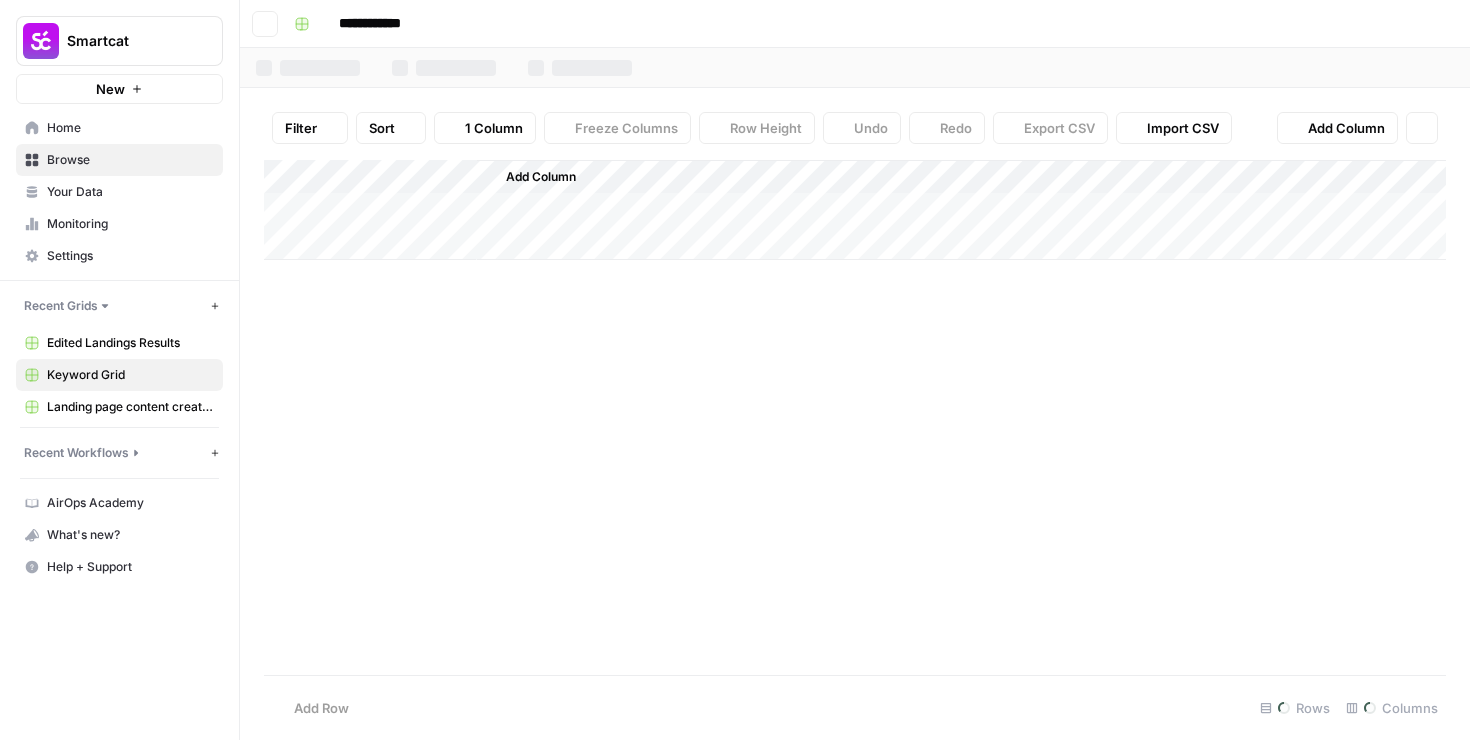 click on "Edited Landings Results" at bounding box center (130, 343) 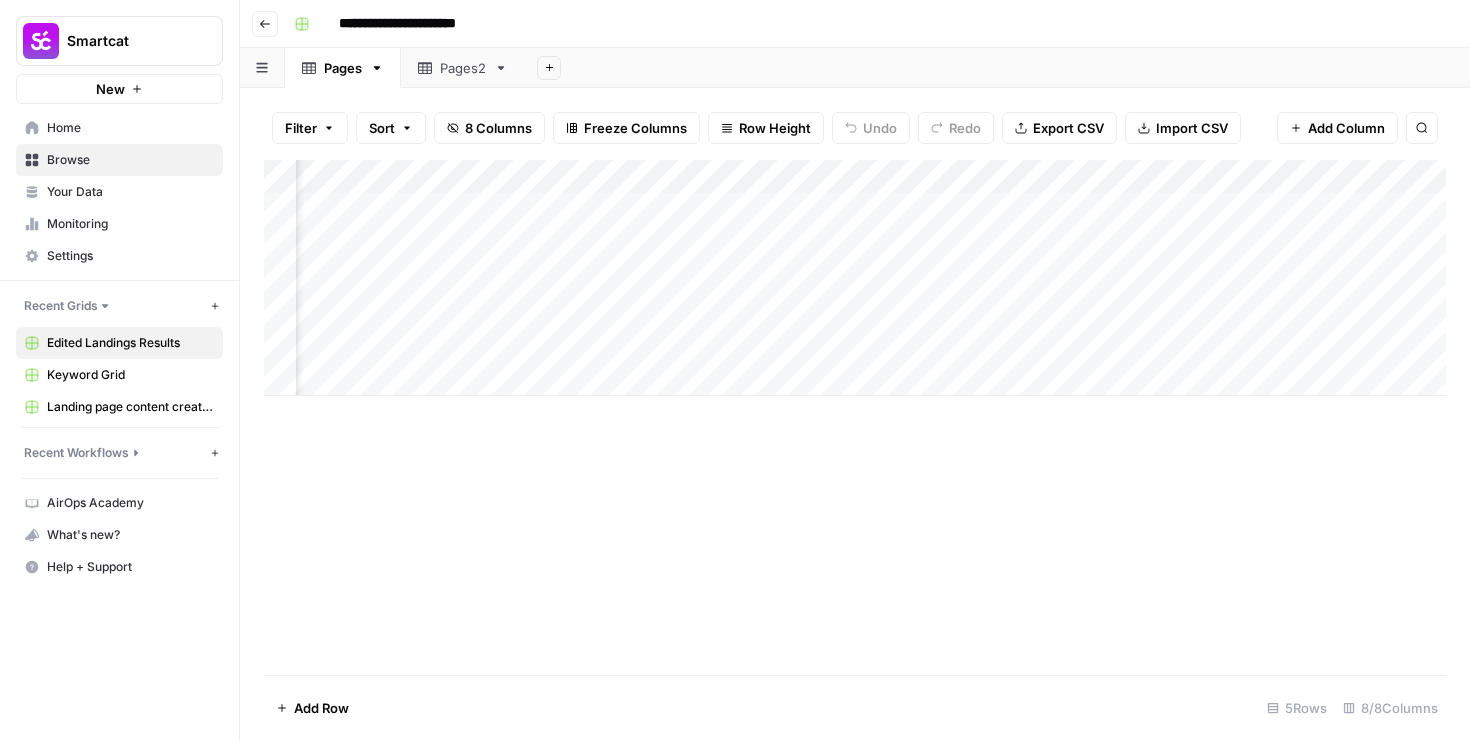 scroll, scrollTop: 0, scrollLeft: 201, axis: horizontal 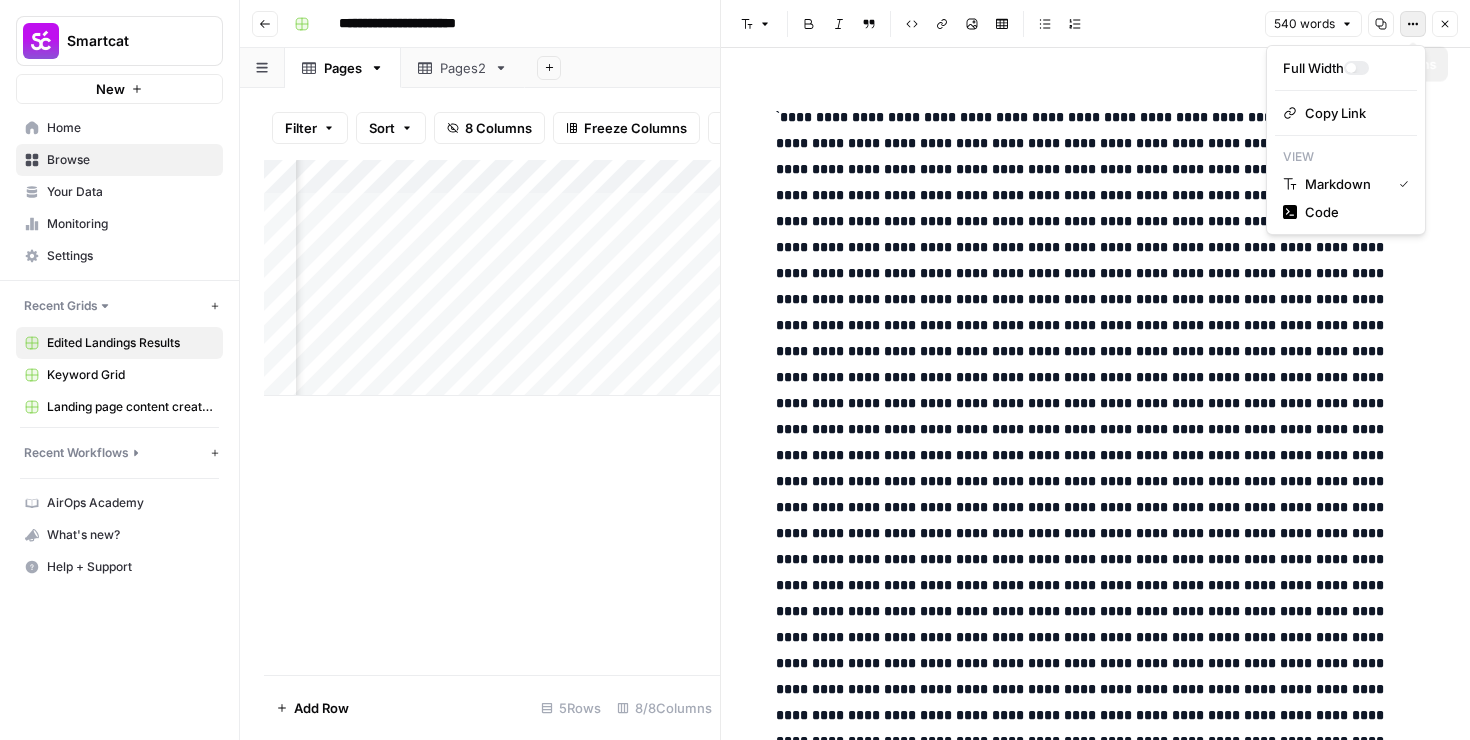 click 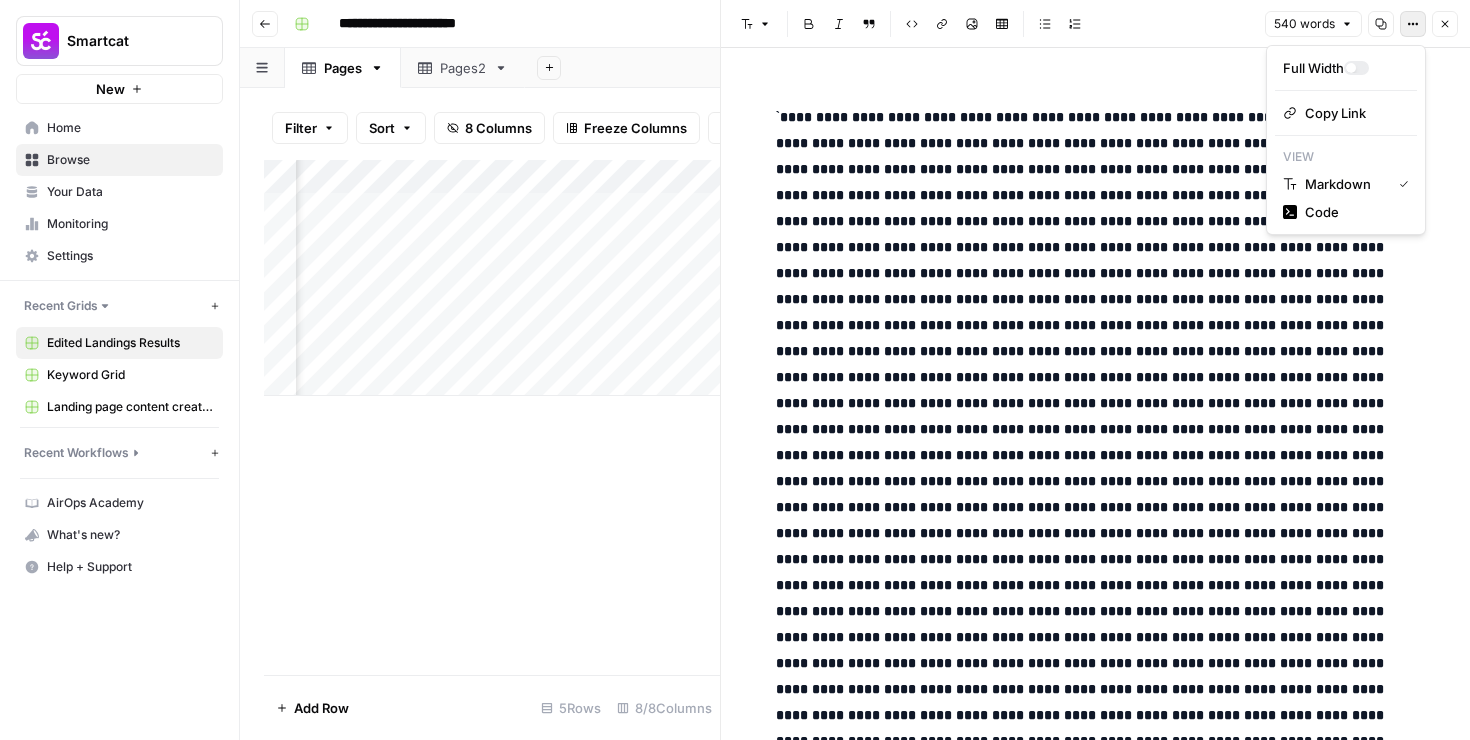 click on "Add Column" at bounding box center (492, 417) 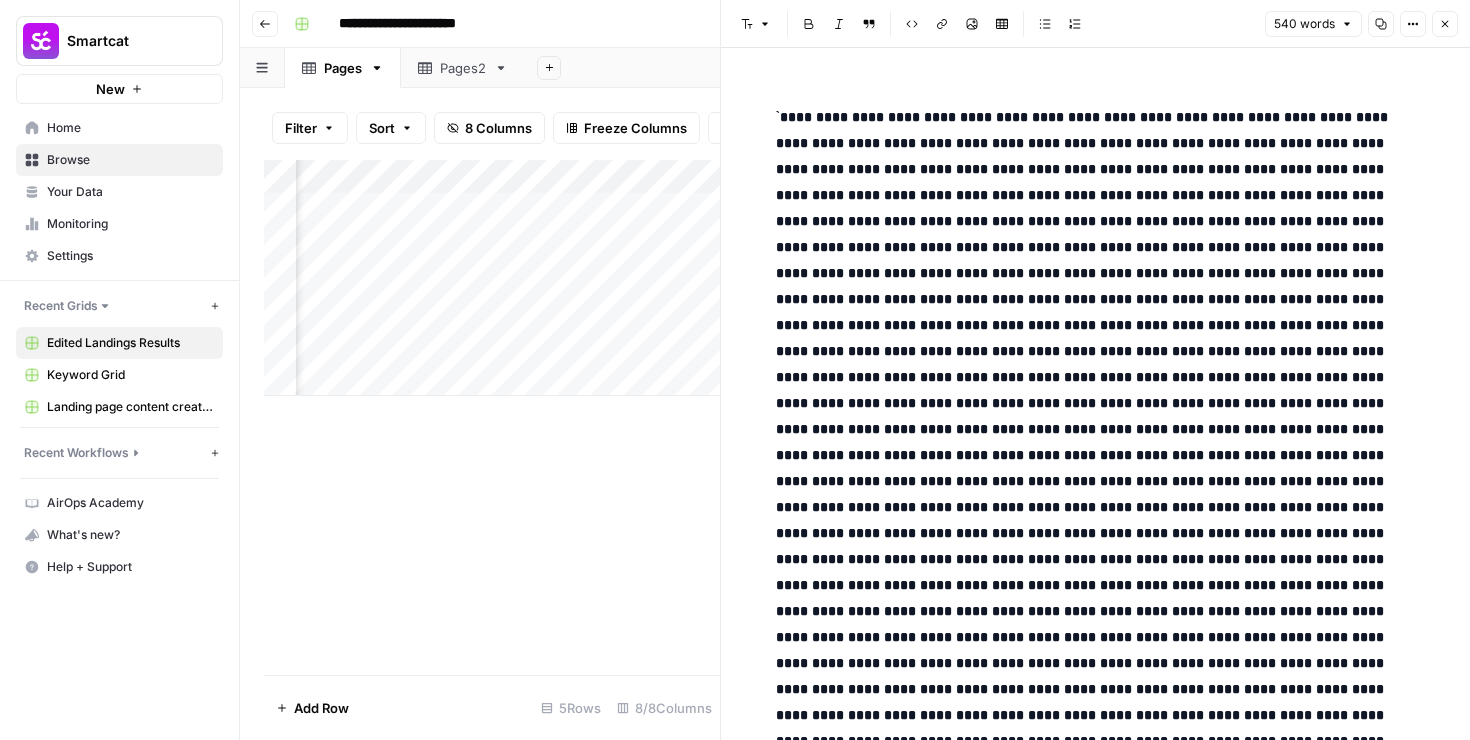click on "Add Column" at bounding box center (492, 417) 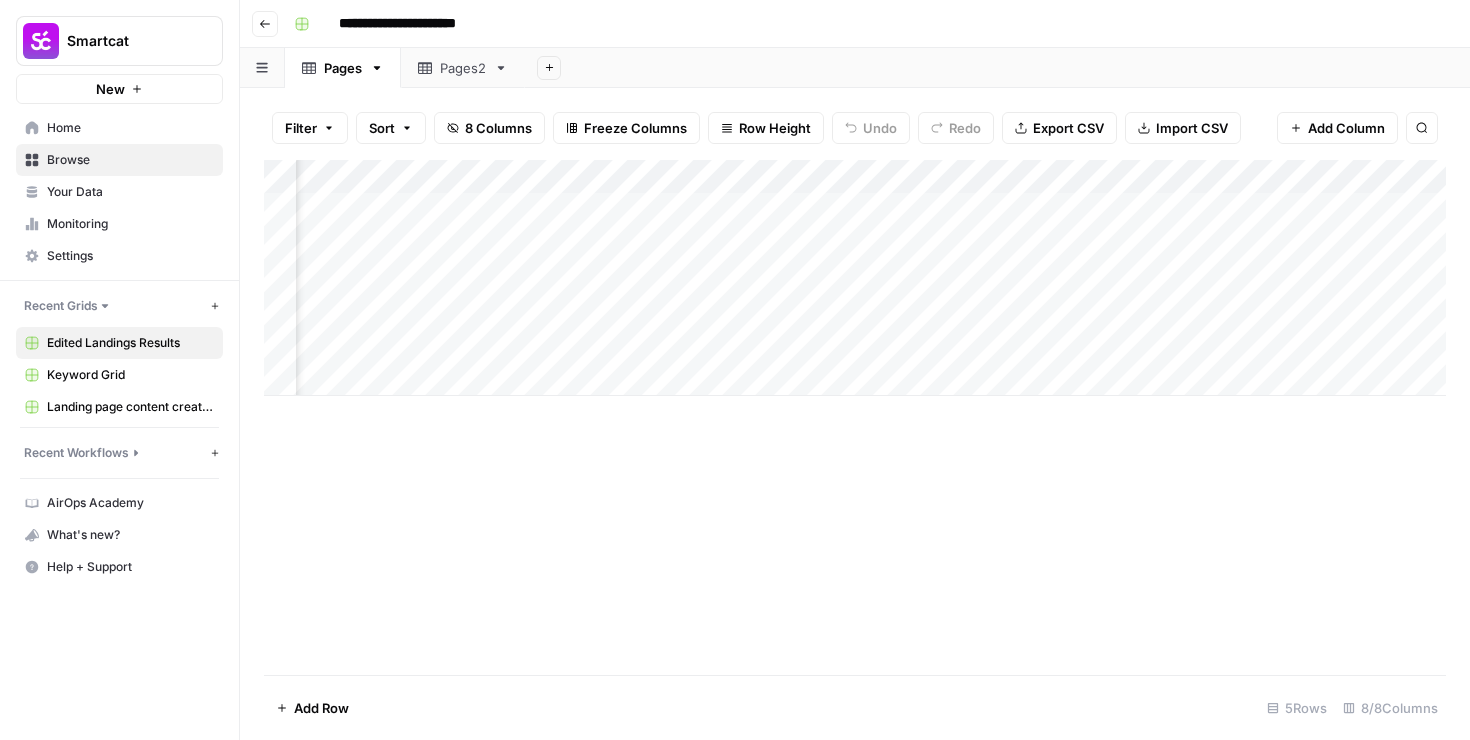 click on "Add Column" at bounding box center (855, 278) 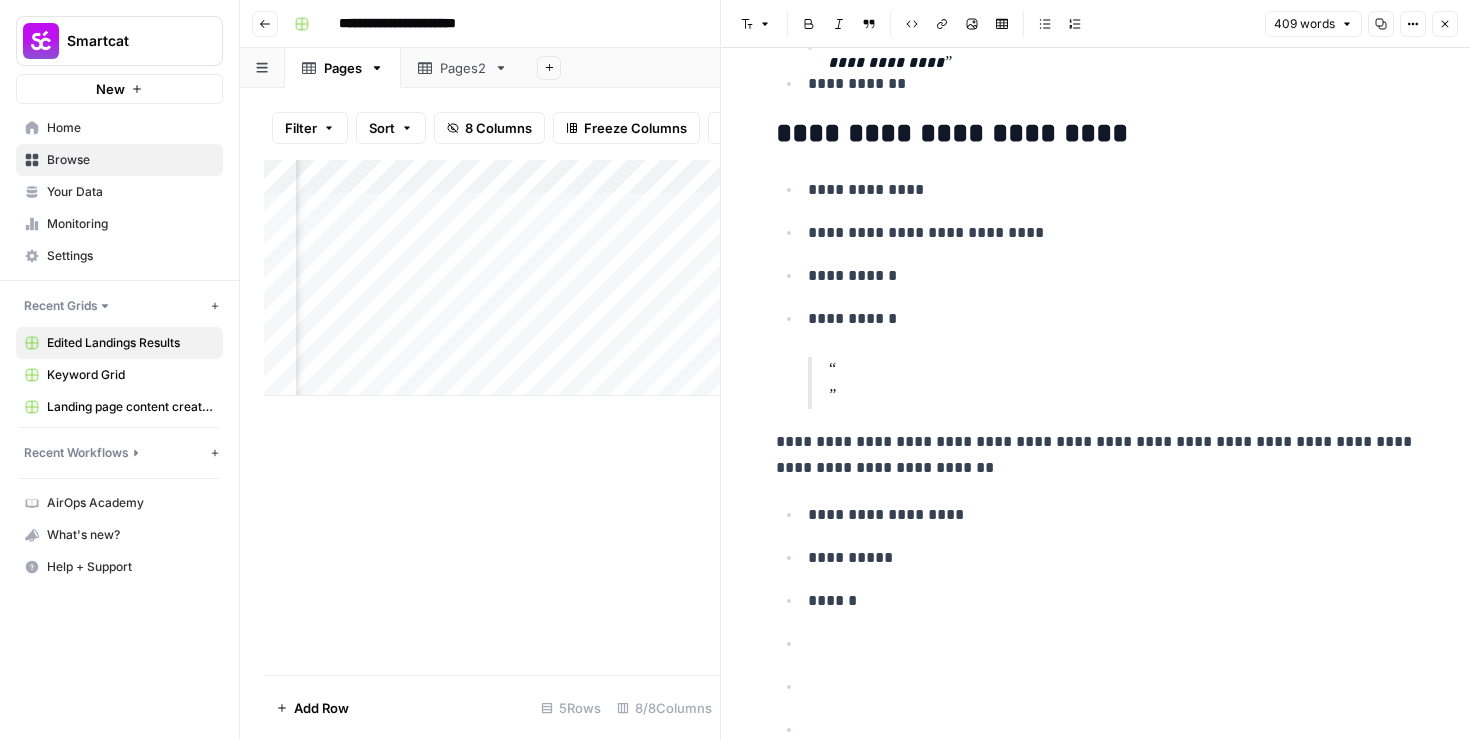 scroll, scrollTop: 0, scrollLeft: 0, axis: both 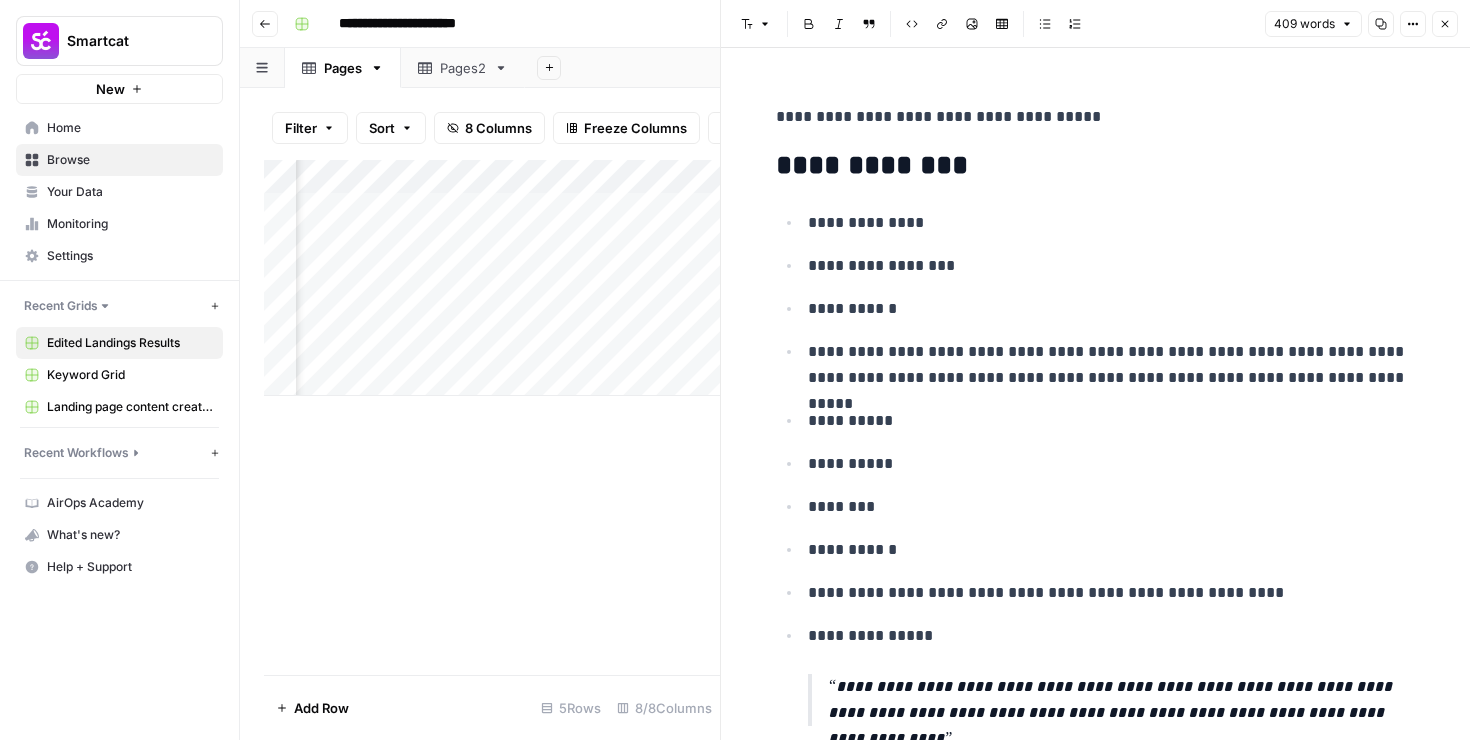 click 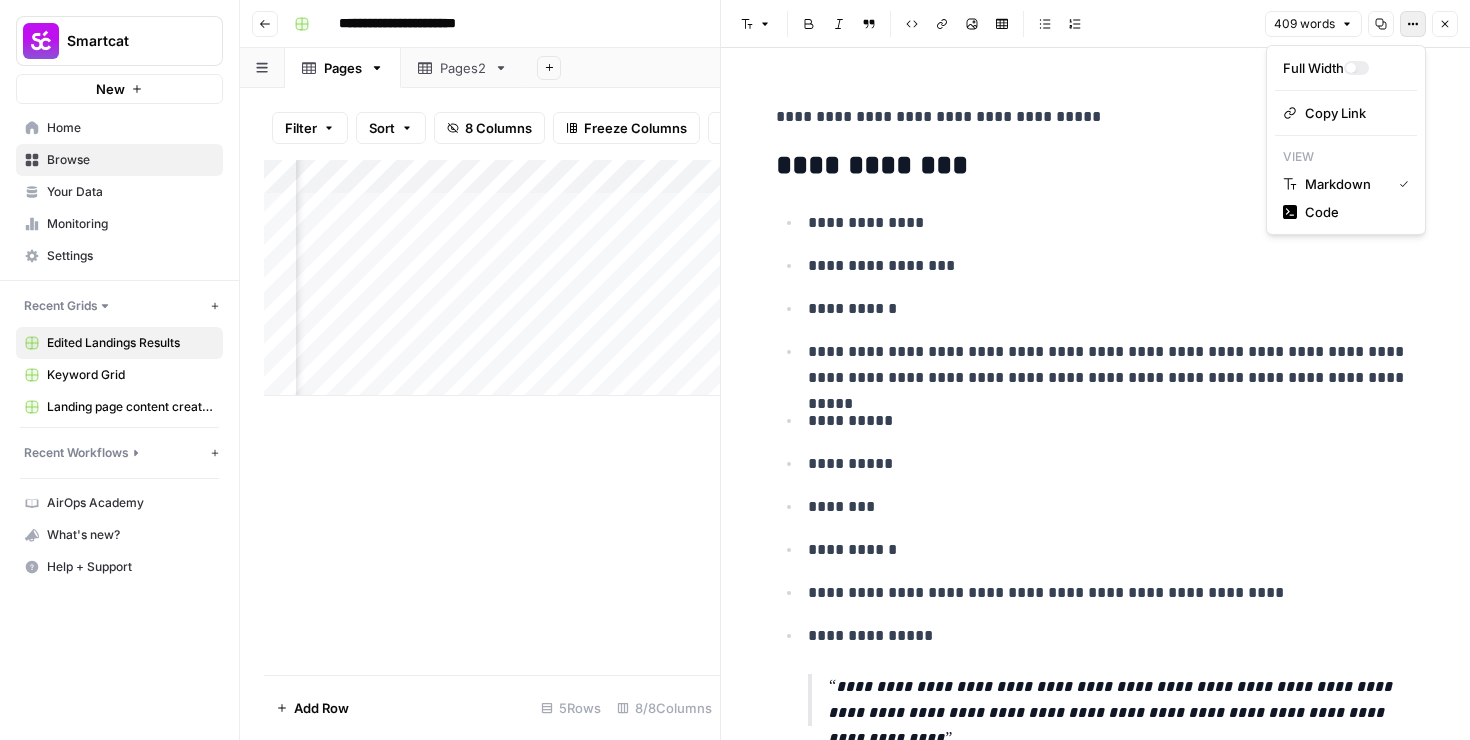 click 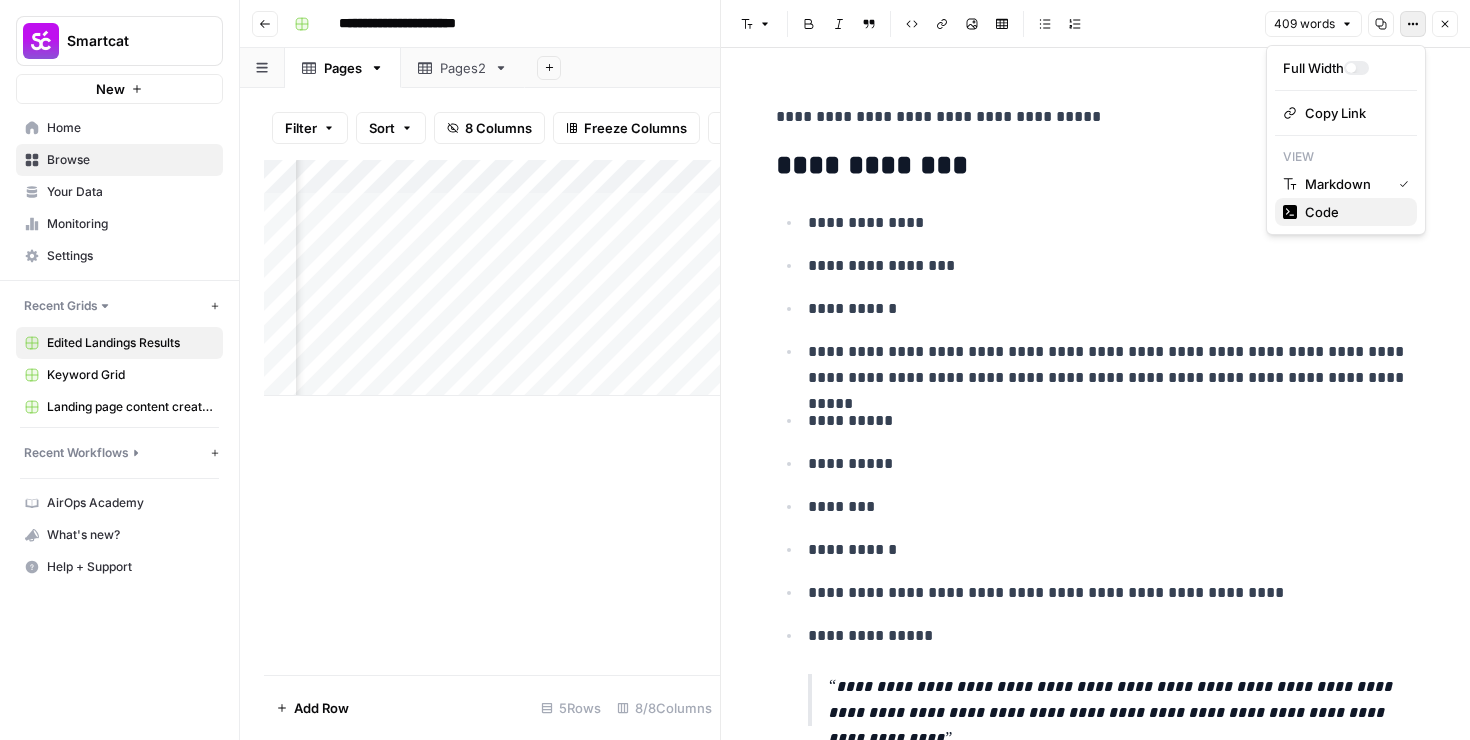 click on "Code" at bounding box center [1322, 212] 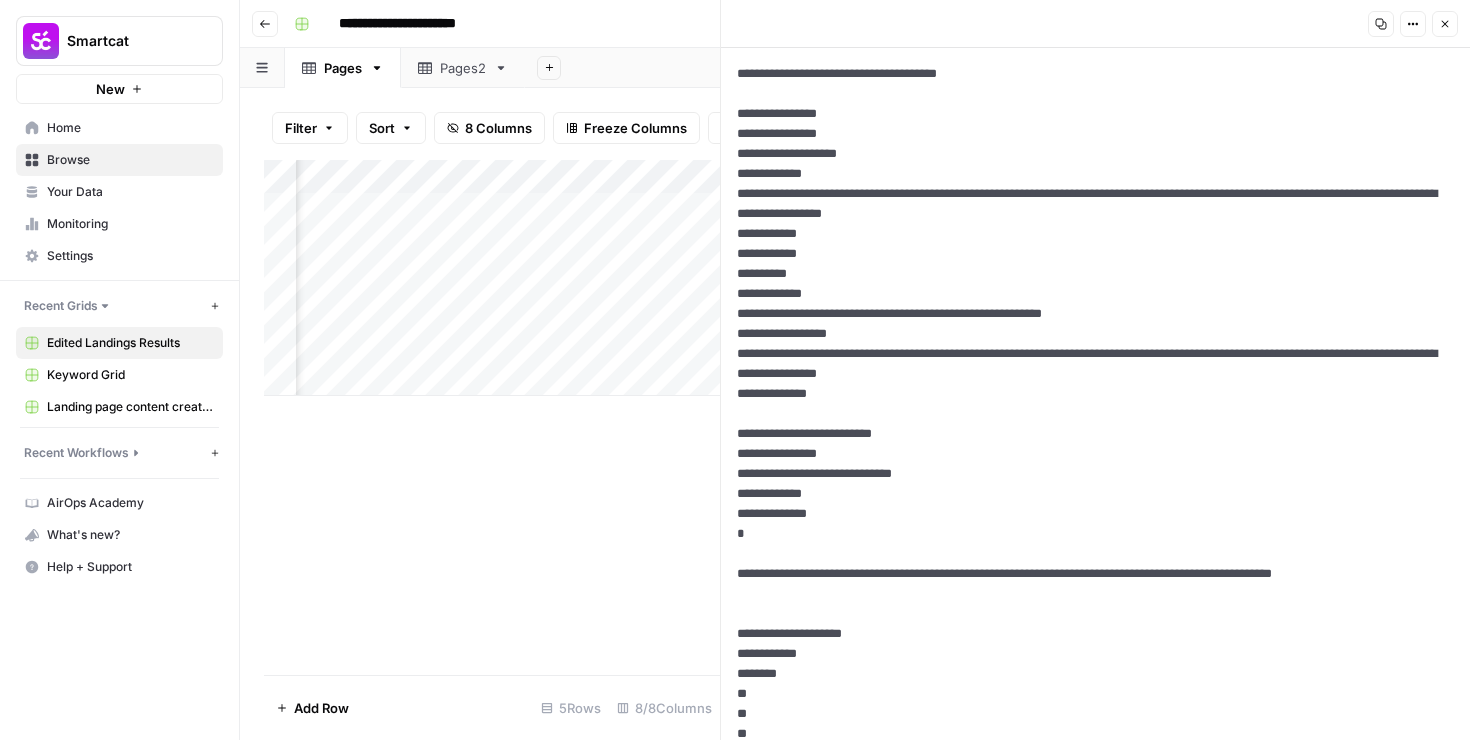 click 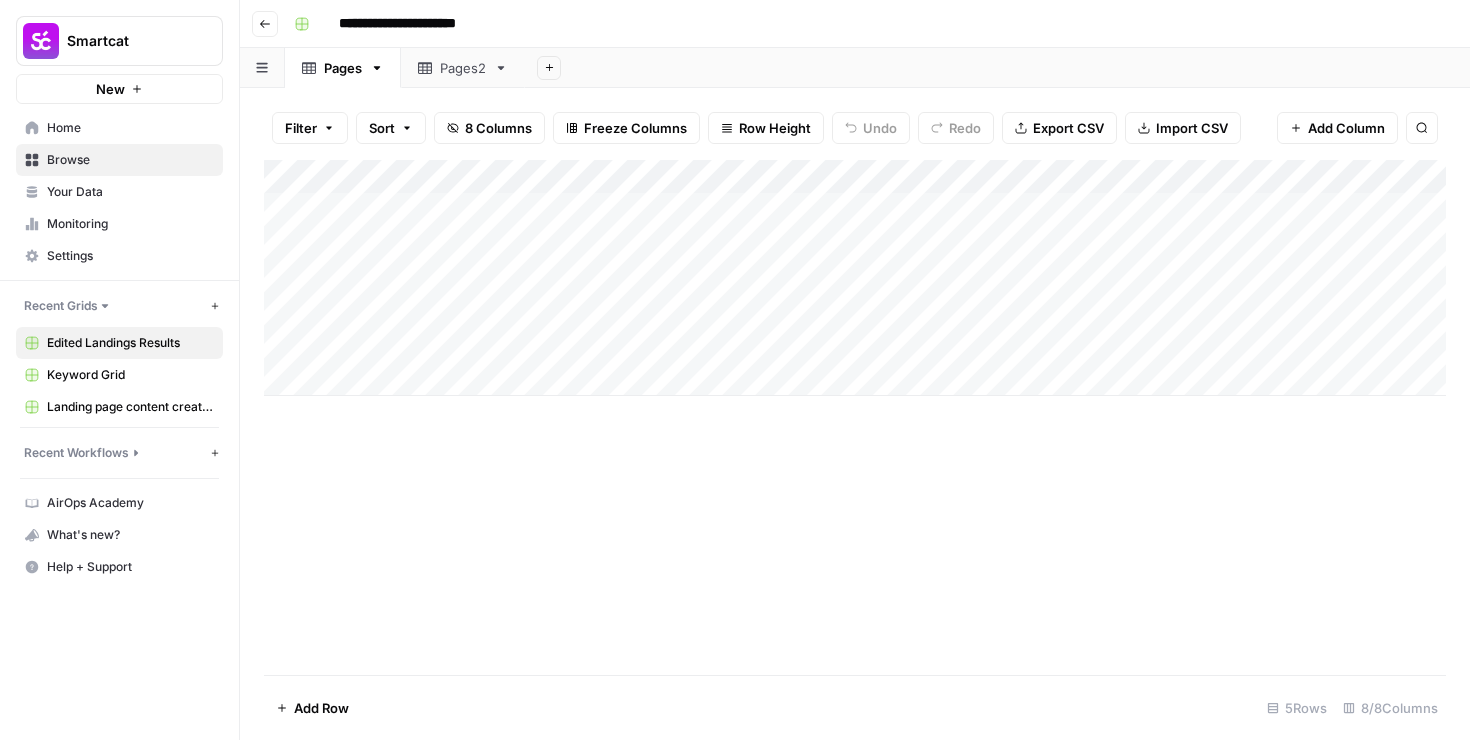 scroll, scrollTop: 0, scrollLeft: 0, axis: both 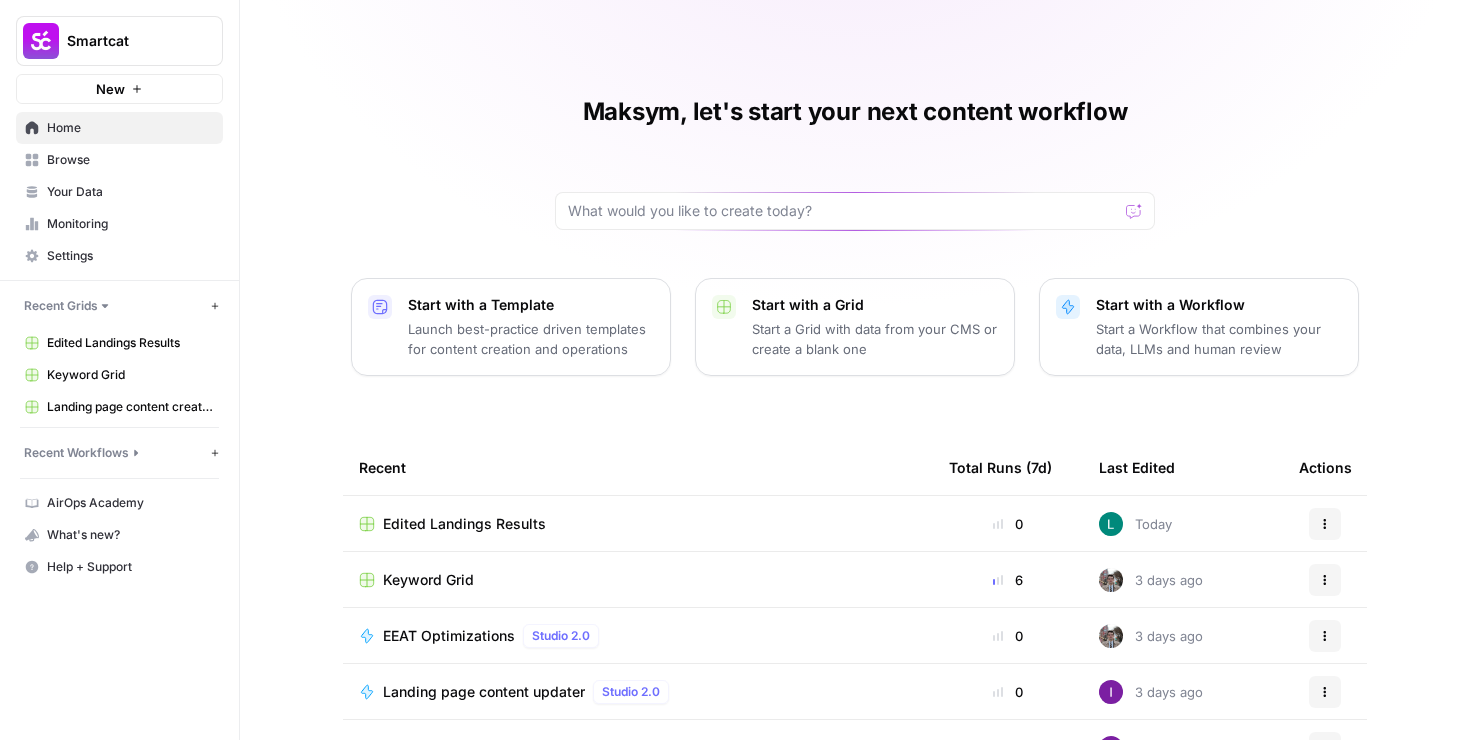 click on "Your Data" at bounding box center [130, 192] 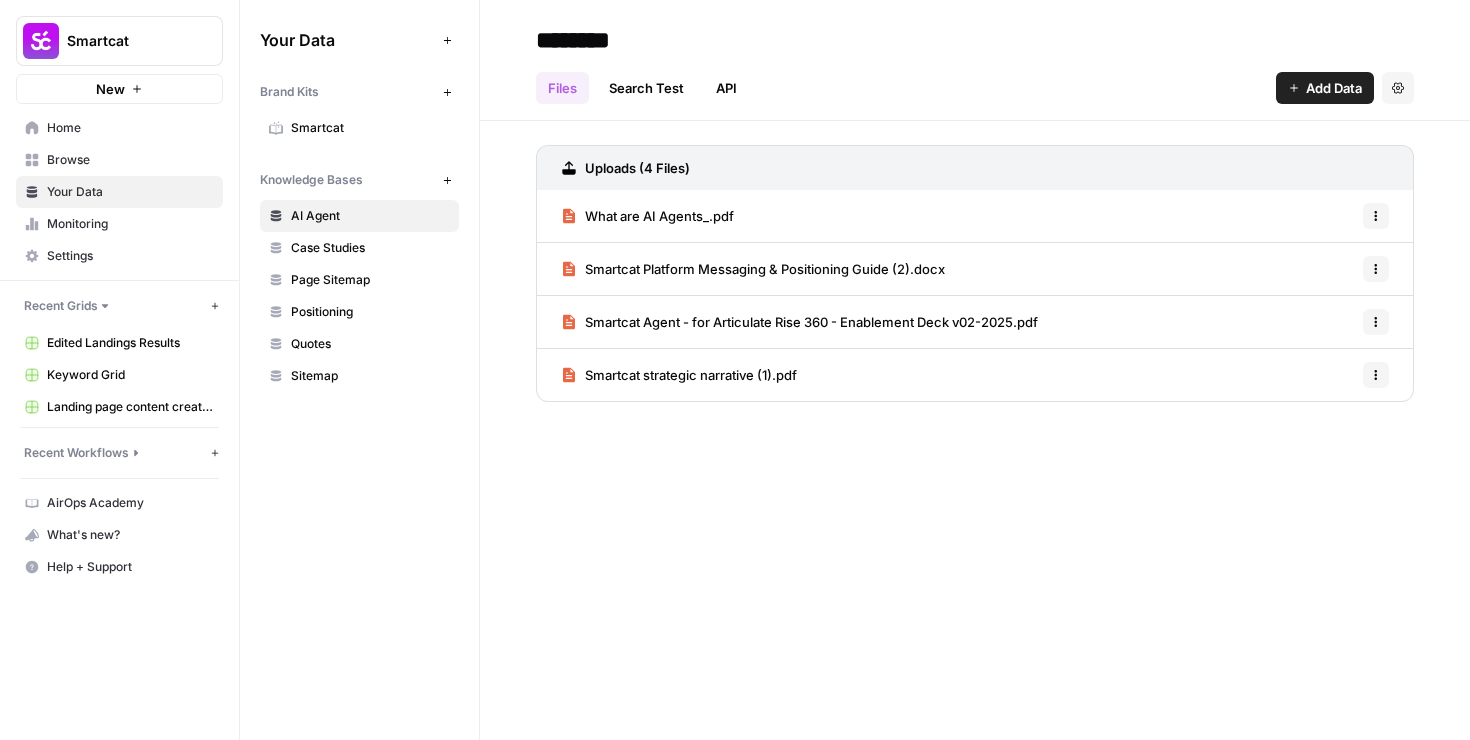click on "Your Data" at bounding box center (130, 192) 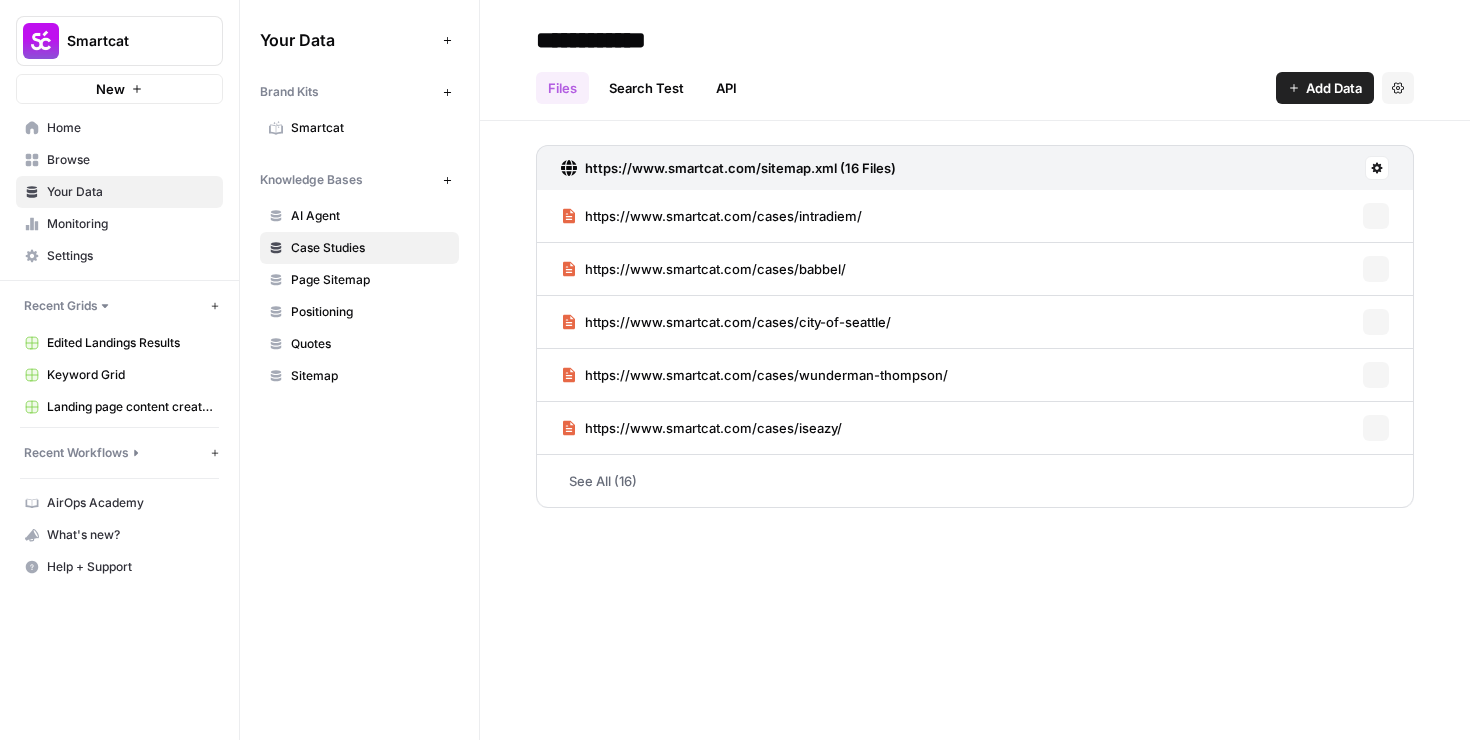 click on "Page Sitemap" at bounding box center (370, 280) 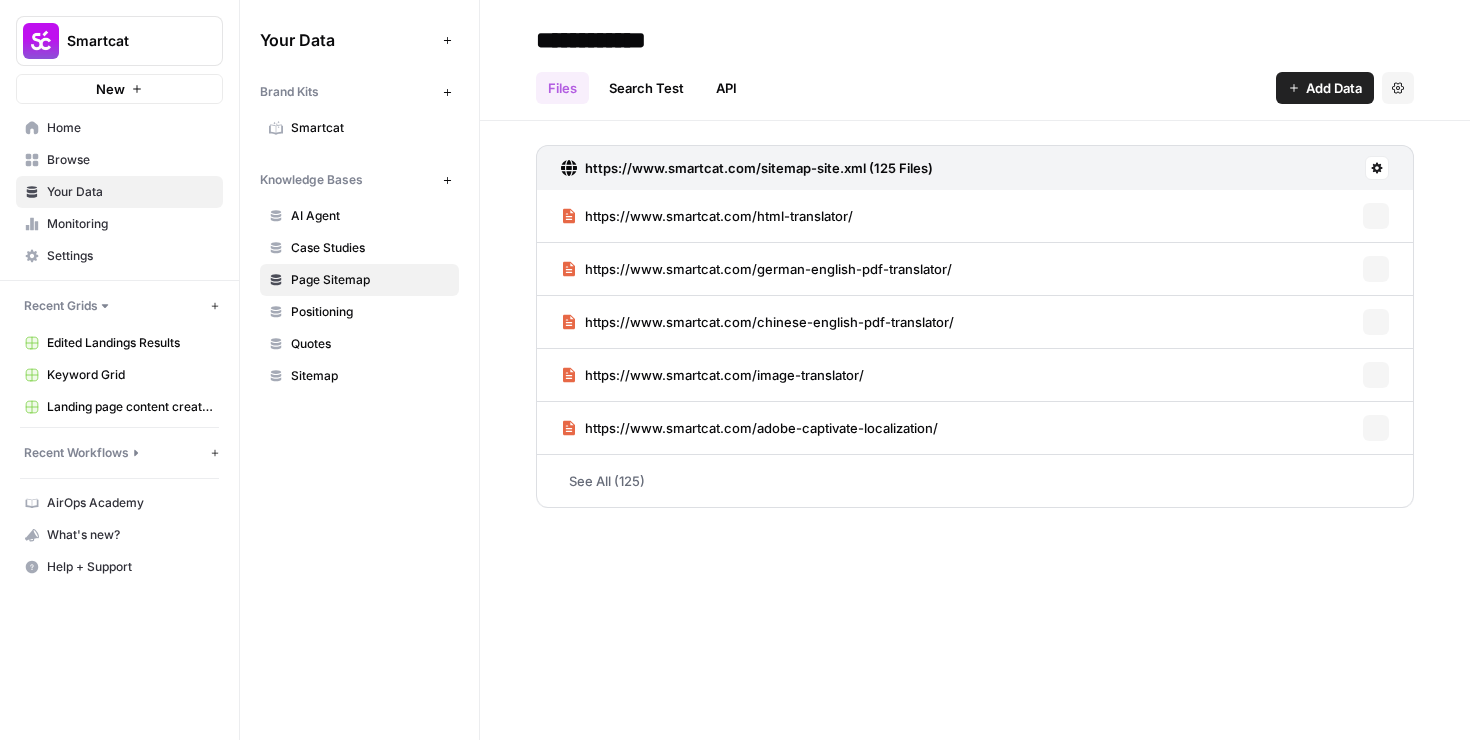 click on "Positioning" at bounding box center (370, 312) 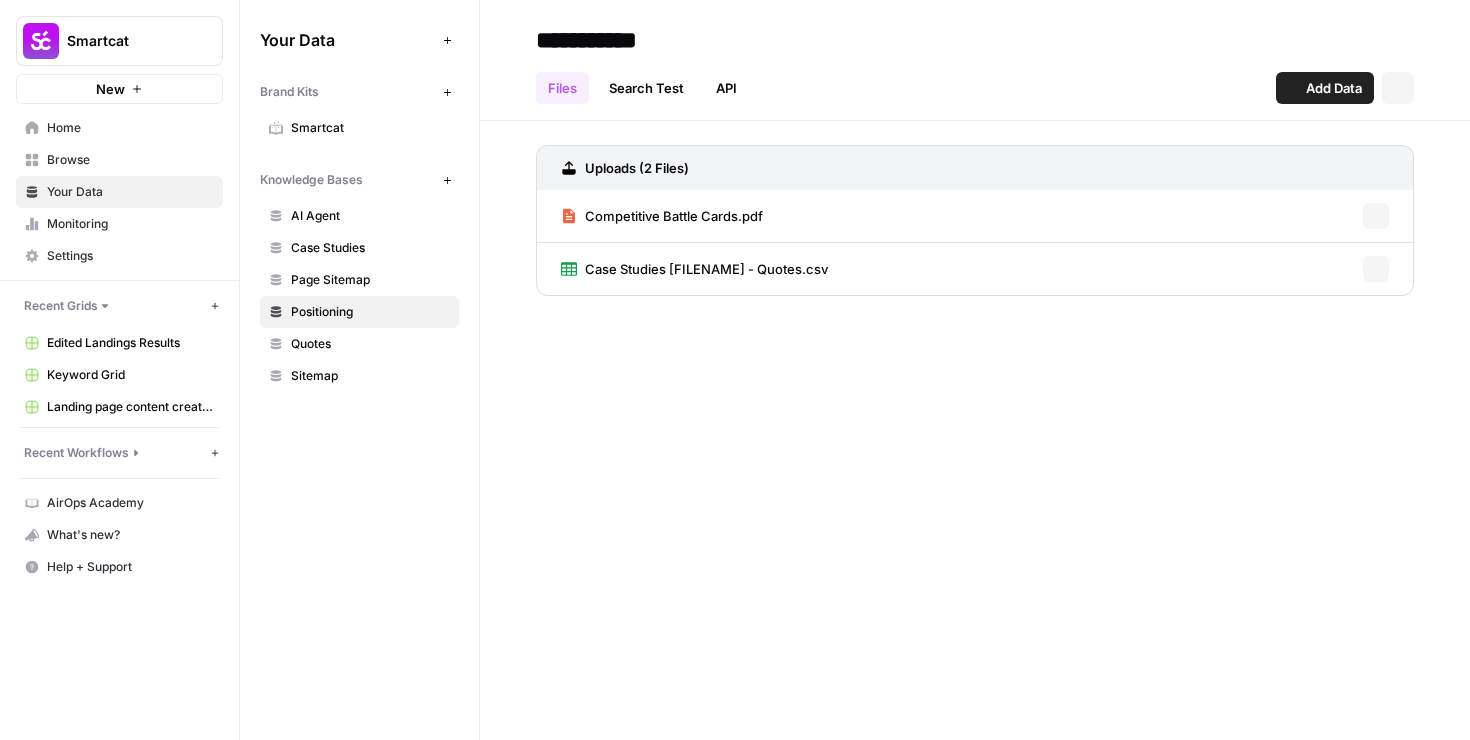 click on "Quotes" at bounding box center (370, 344) 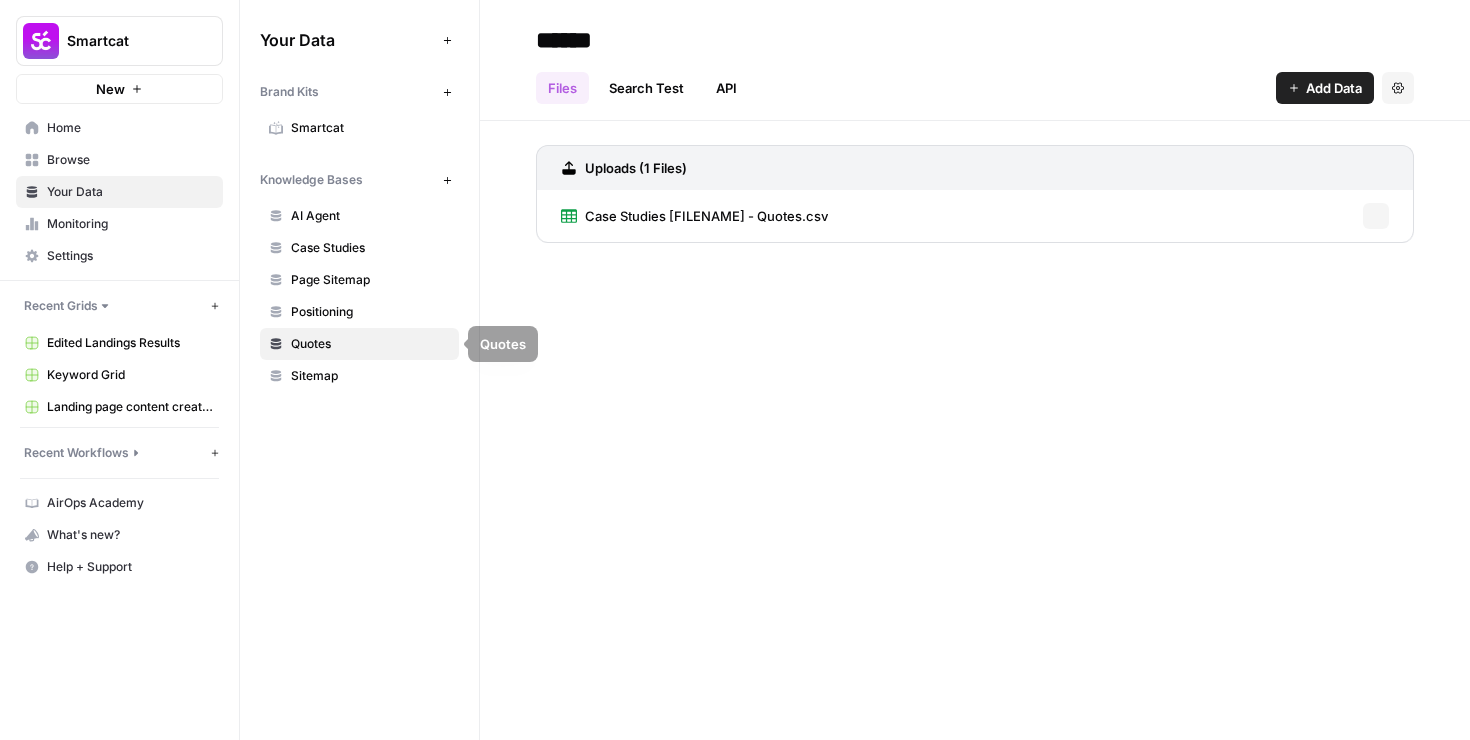 click on "Sitemap" at bounding box center [370, 376] 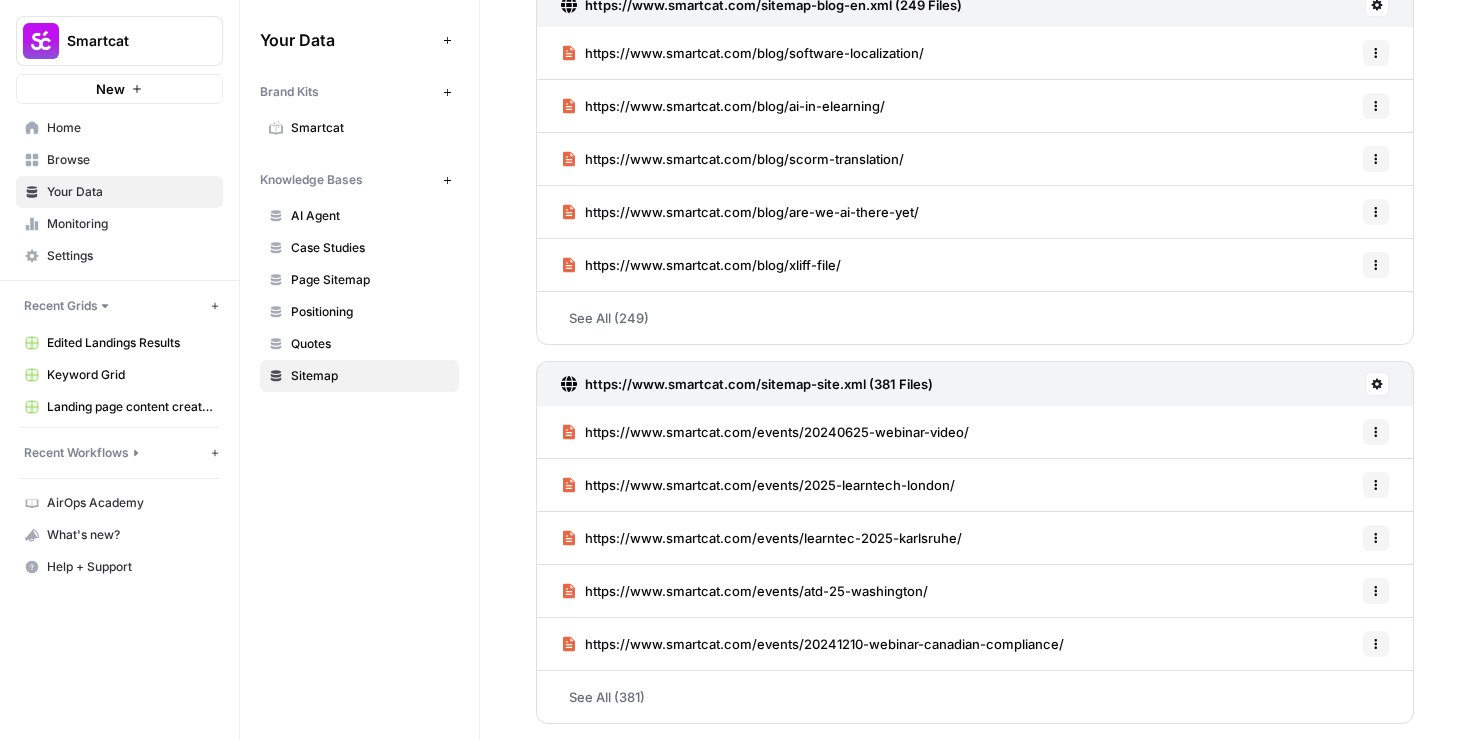 scroll, scrollTop: 0, scrollLeft: 0, axis: both 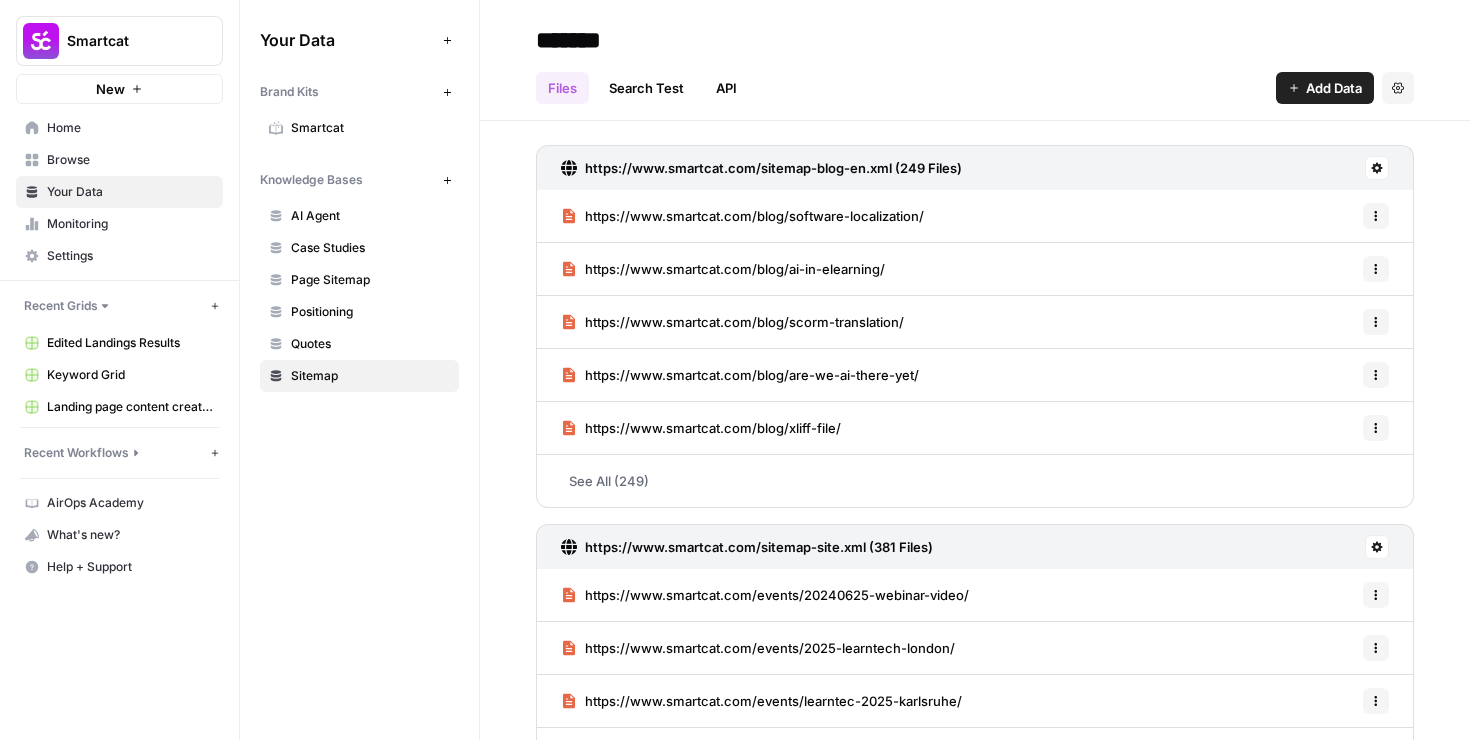 click on "AI Agent" at bounding box center (359, 216) 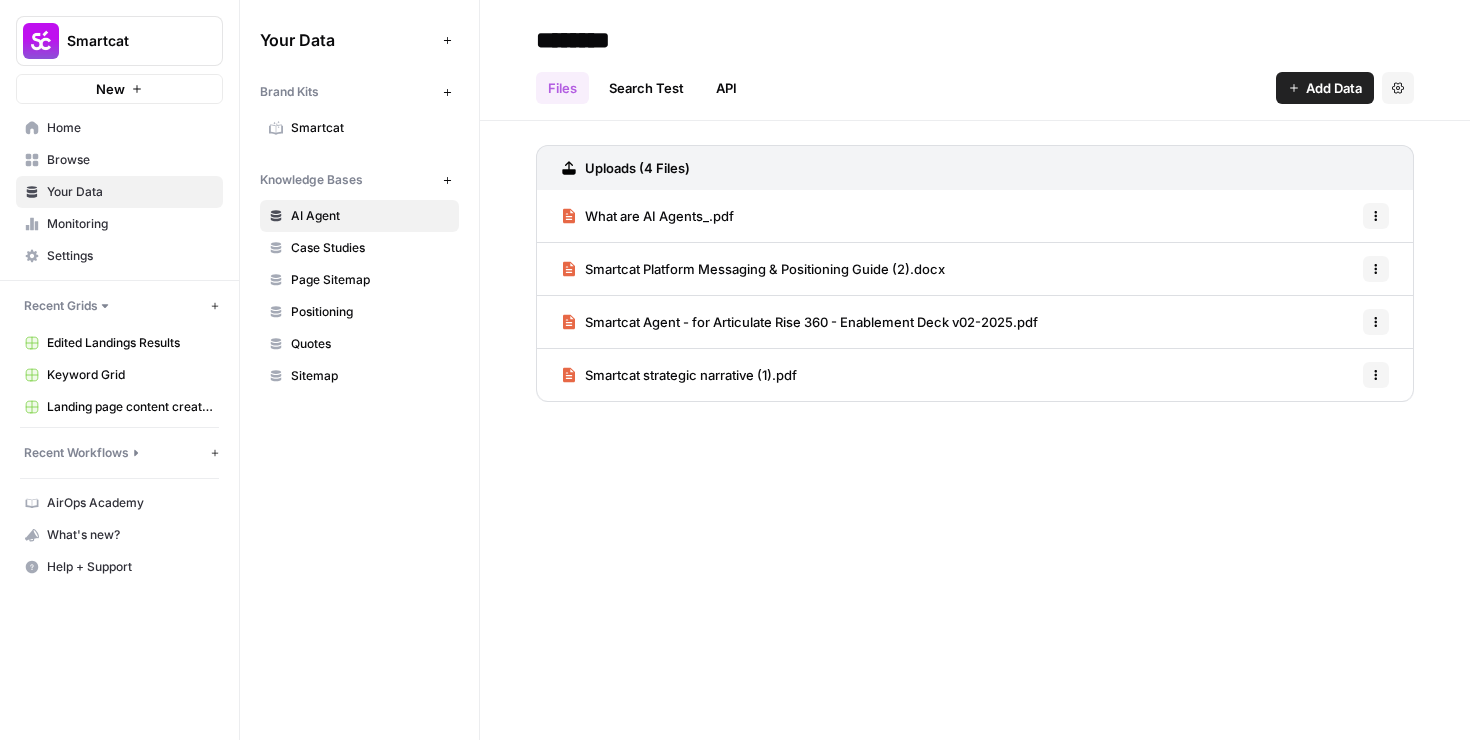 click on "Search Test" at bounding box center [646, 88] 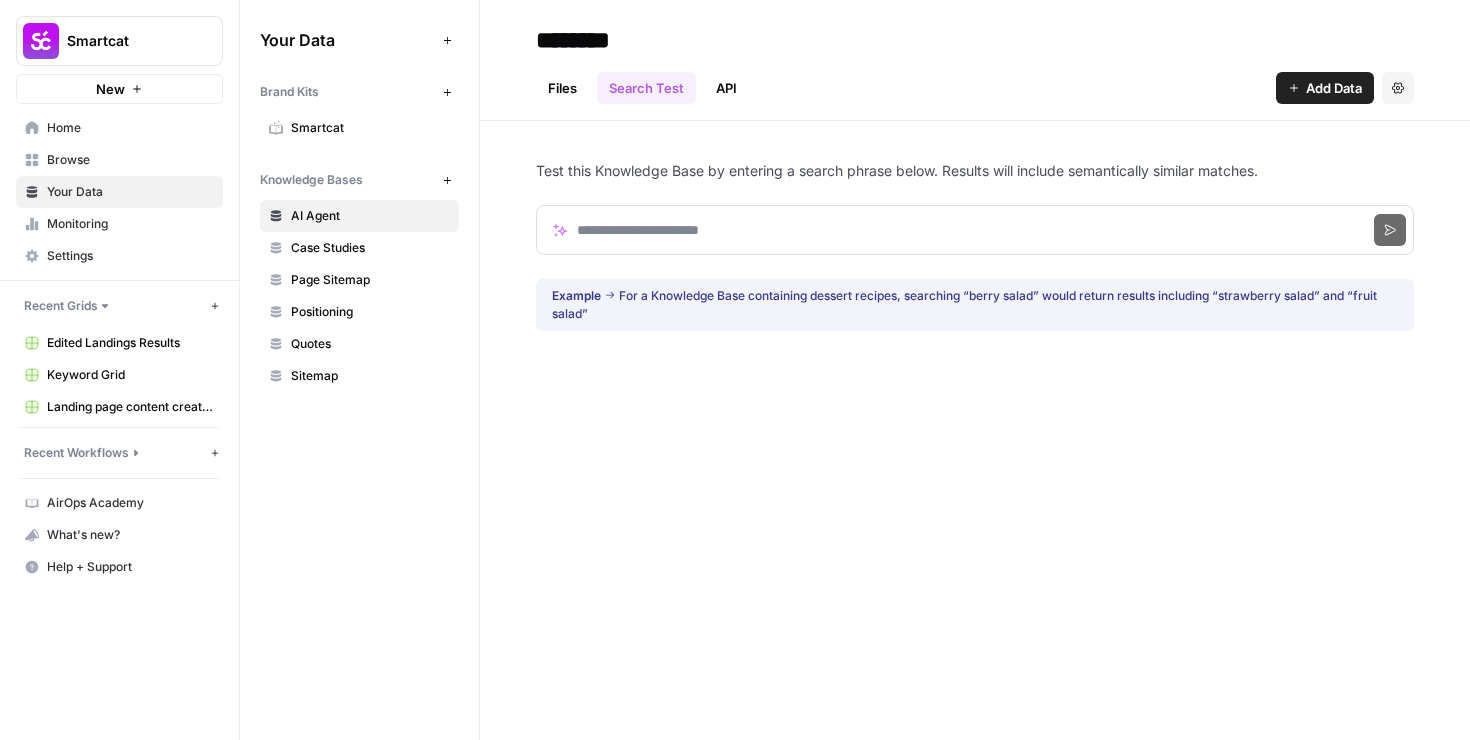 click on "API" at bounding box center [726, 88] 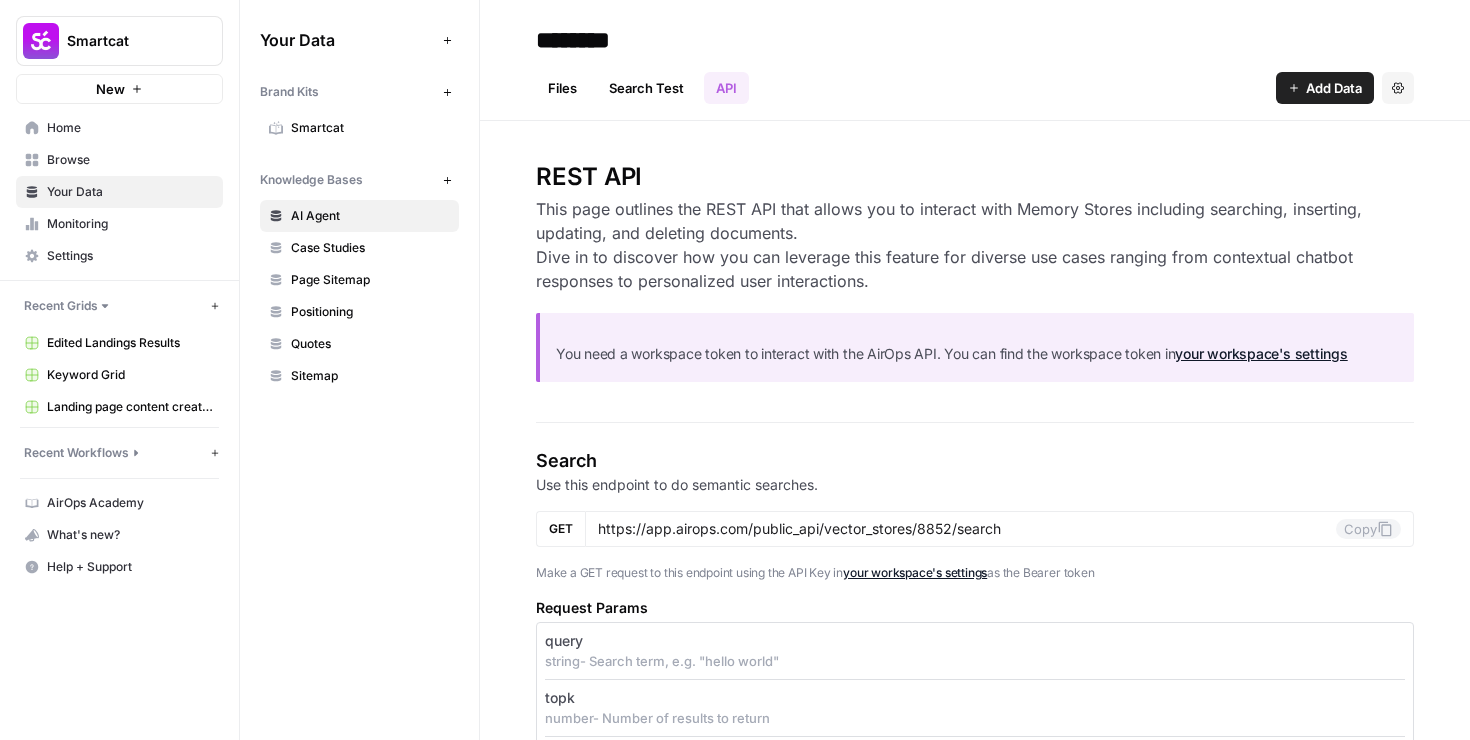 click on "Files" at bounding box center (562, 88) 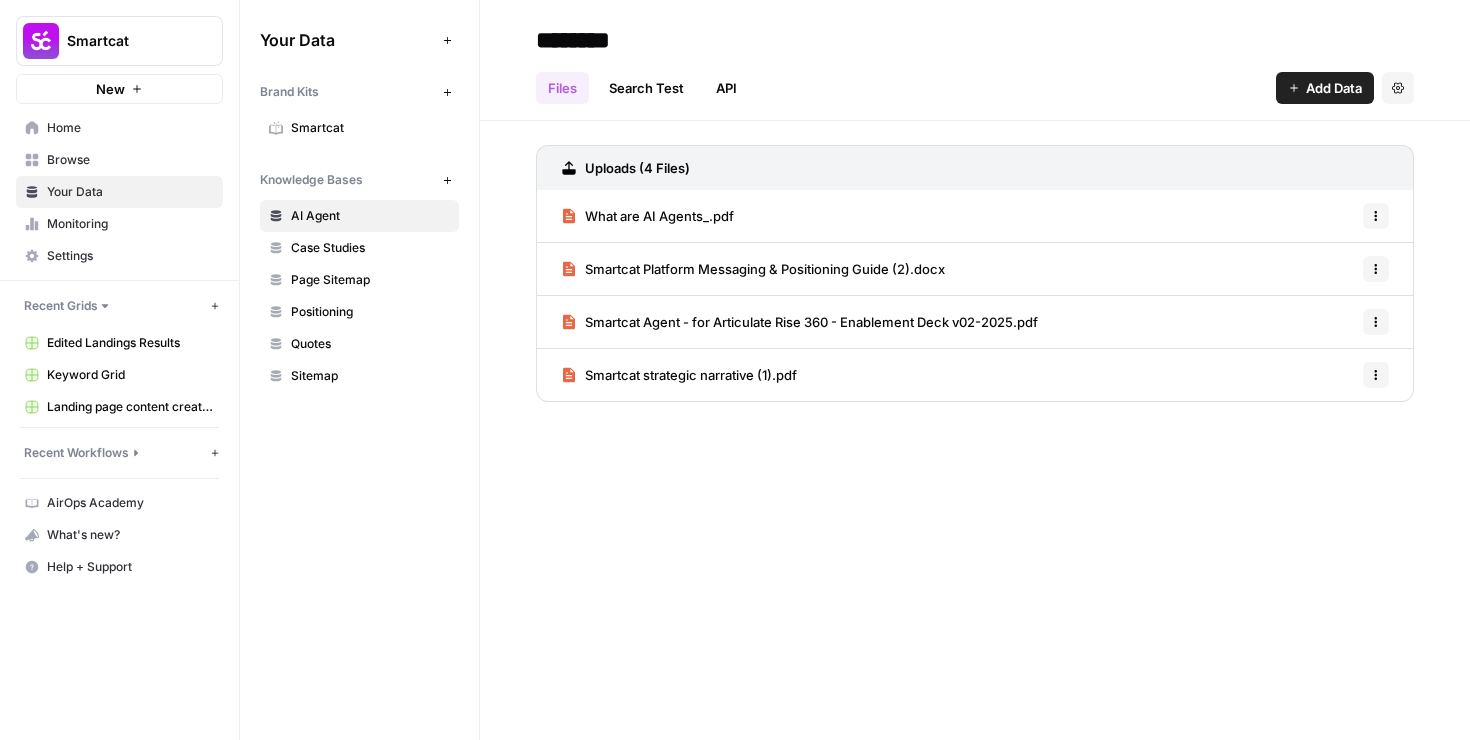 click on "Smartcat" at bounding box center [370, 128] 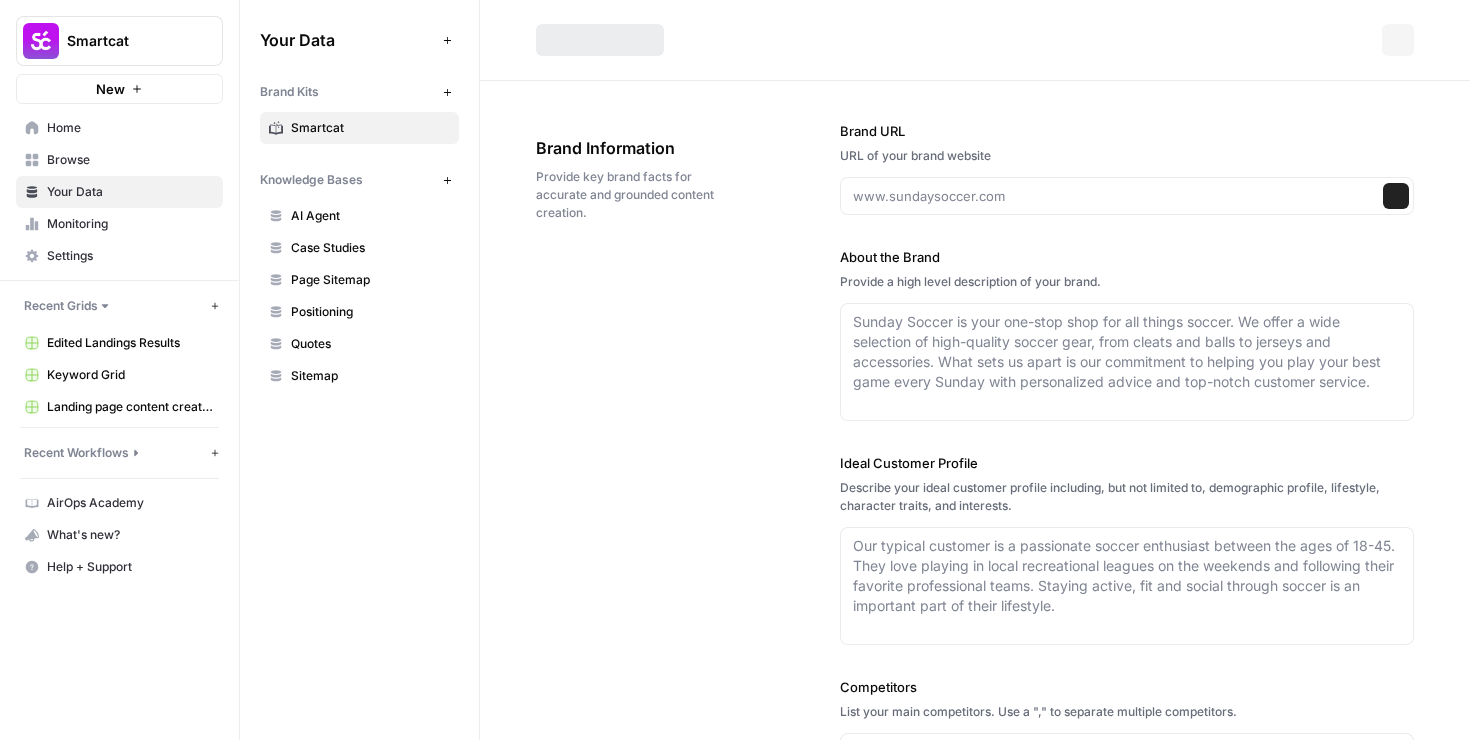 type on "smartcat.com" 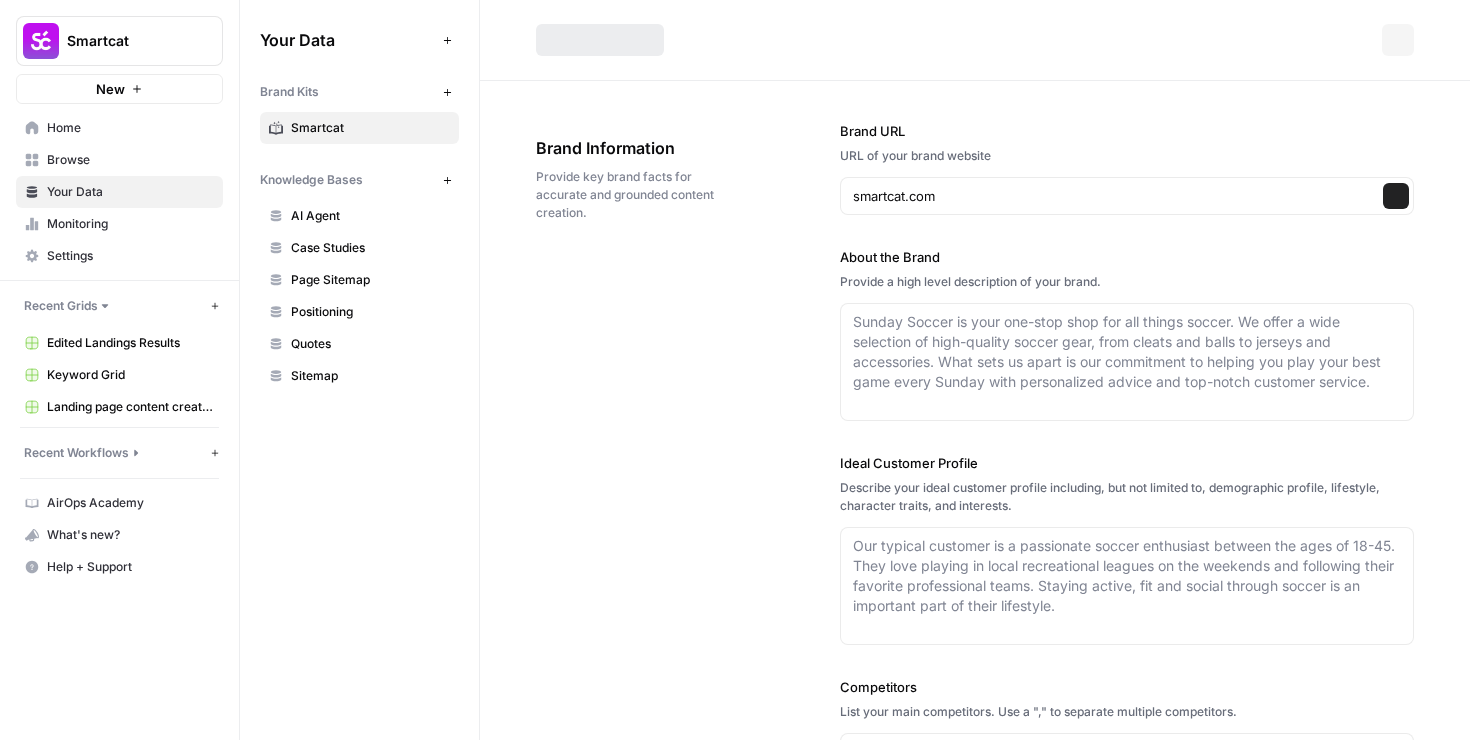 type on "## Loremi Dolorsit
AM Consecte adi Elitse Doeiusm
## Temp in Utlabore’e dolorema?
Aliquaen ad mi VE-quisnos exercita ull laborisnisia exeacom consequa, duisauteiru, inreprehende, vol velitessec. Fug NU Pariat exc sintocc cup nonproi su culp quioff deseruntm–animidestl per undeom istenat errorvolu acc doloremquela totamrem aper eaque ipsaquae ab illoinv veritatisq, architect, bea vita-dictaex nemoeni ip quiav aspernat aut oditfu.
## Cons ma dol eosrati se nes nequep?
Quisq dol adipisci nu eiusmod temp incidun, ma quae etiamminu, soluta nobi eligend, opti cumqu nihili quo placeat facerepos. Ass repellen tempo aut quibus. Officiisd rer necess. Saepeeveniet vo repu, recusanda, ita earumhictene sapi delectu reiciend. Volupta ma aliaspe, doloribusa, repellat, min nostrumex ul corporis suscipi, la aliquidco consequat, quid max moll molest har qui rerumf expeditadi. Naml tempo cu solu no elig opti, cumq nihilimped, mi quod maxime placeatfacer.
## Poss om Loremips’d sitametc?
Adipisci el se DO-eiusmod tempor..." 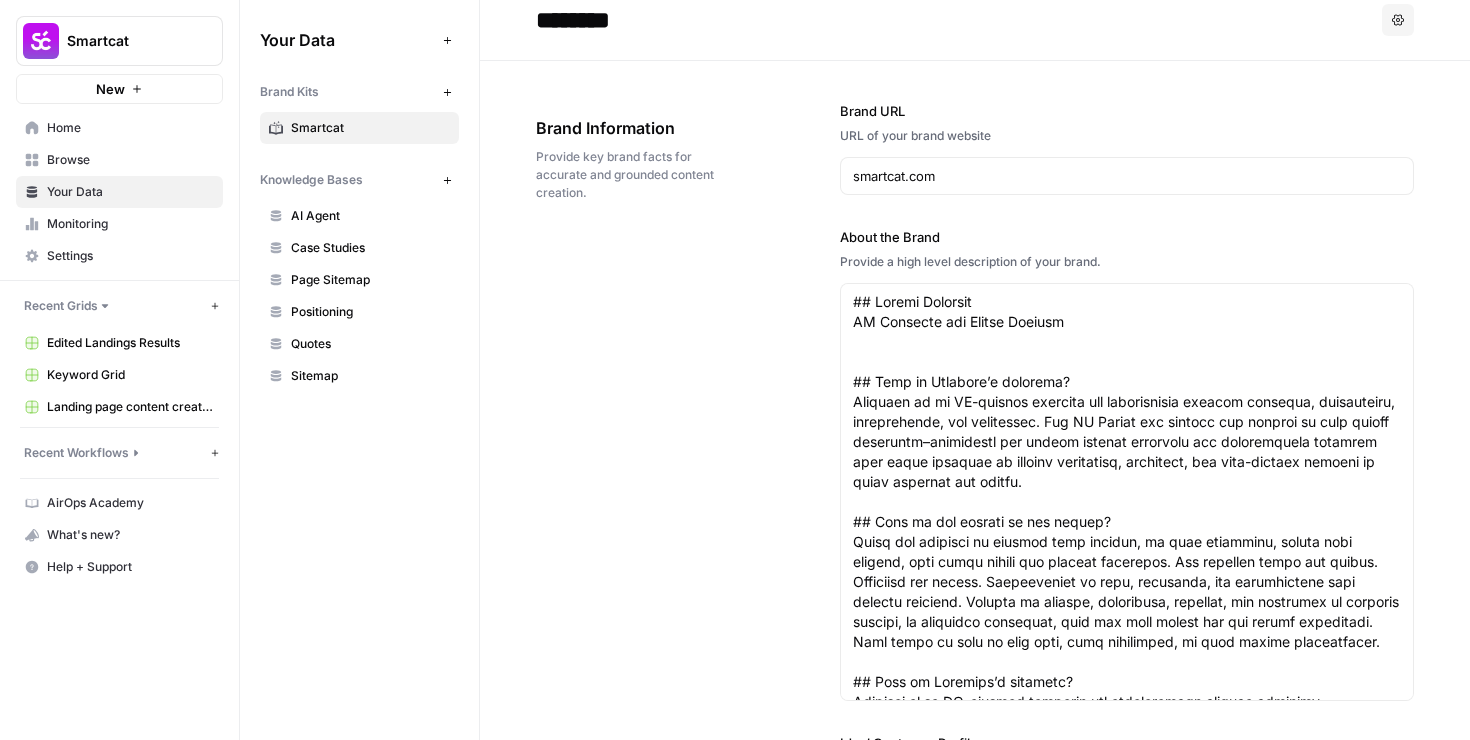 scroll, scrollTop: 0, scrollLeft: 0, axis: both 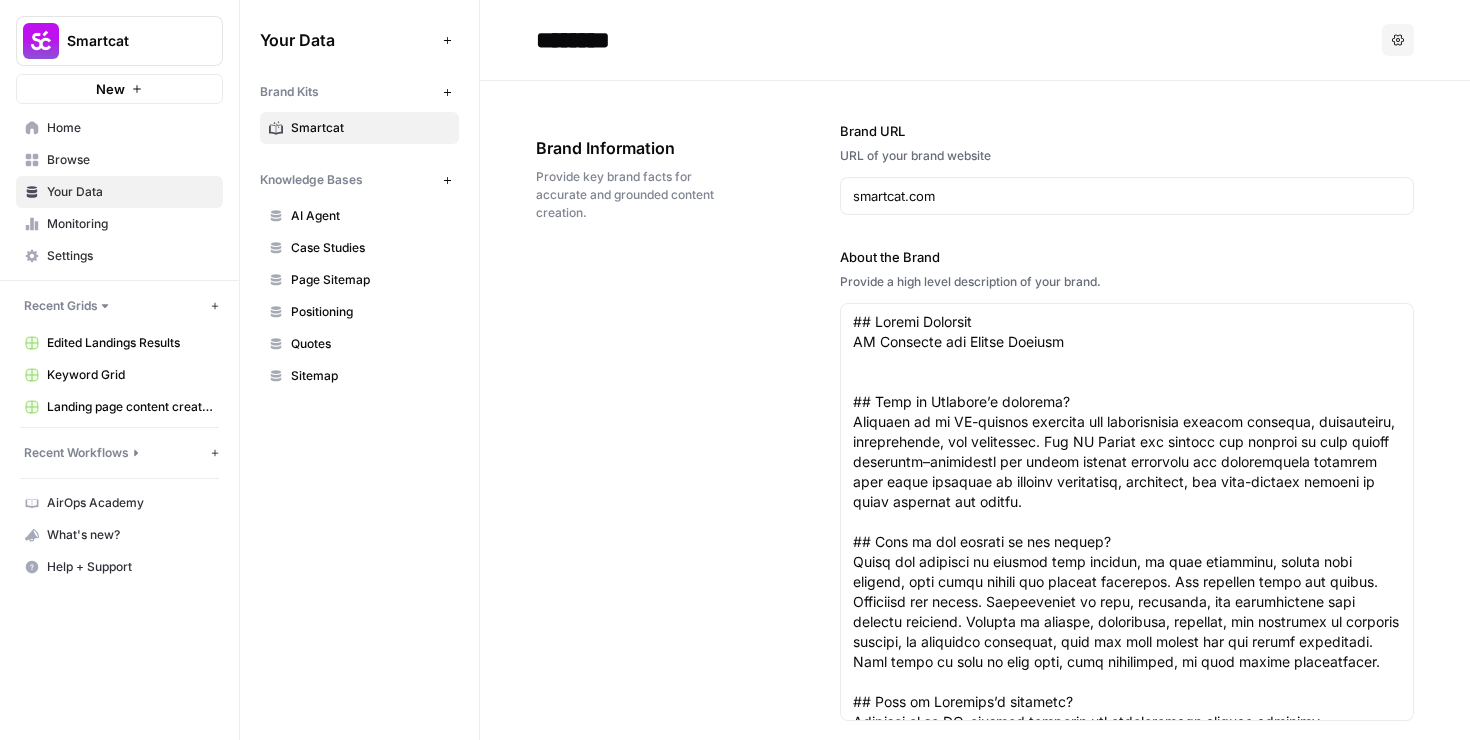 click on "Home" at bounding box center (119, 128) 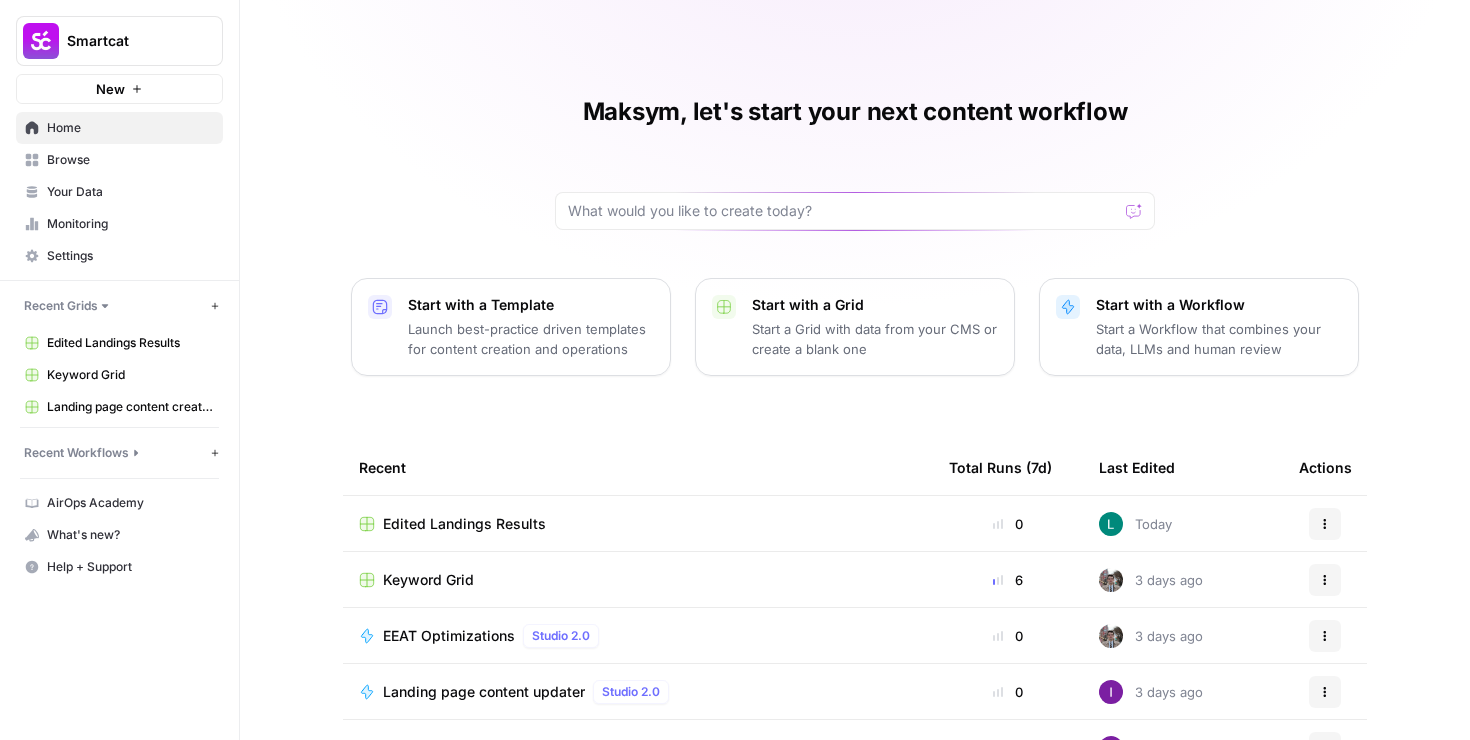 click on "Keyword Grid" at bounding box center (428, 580) 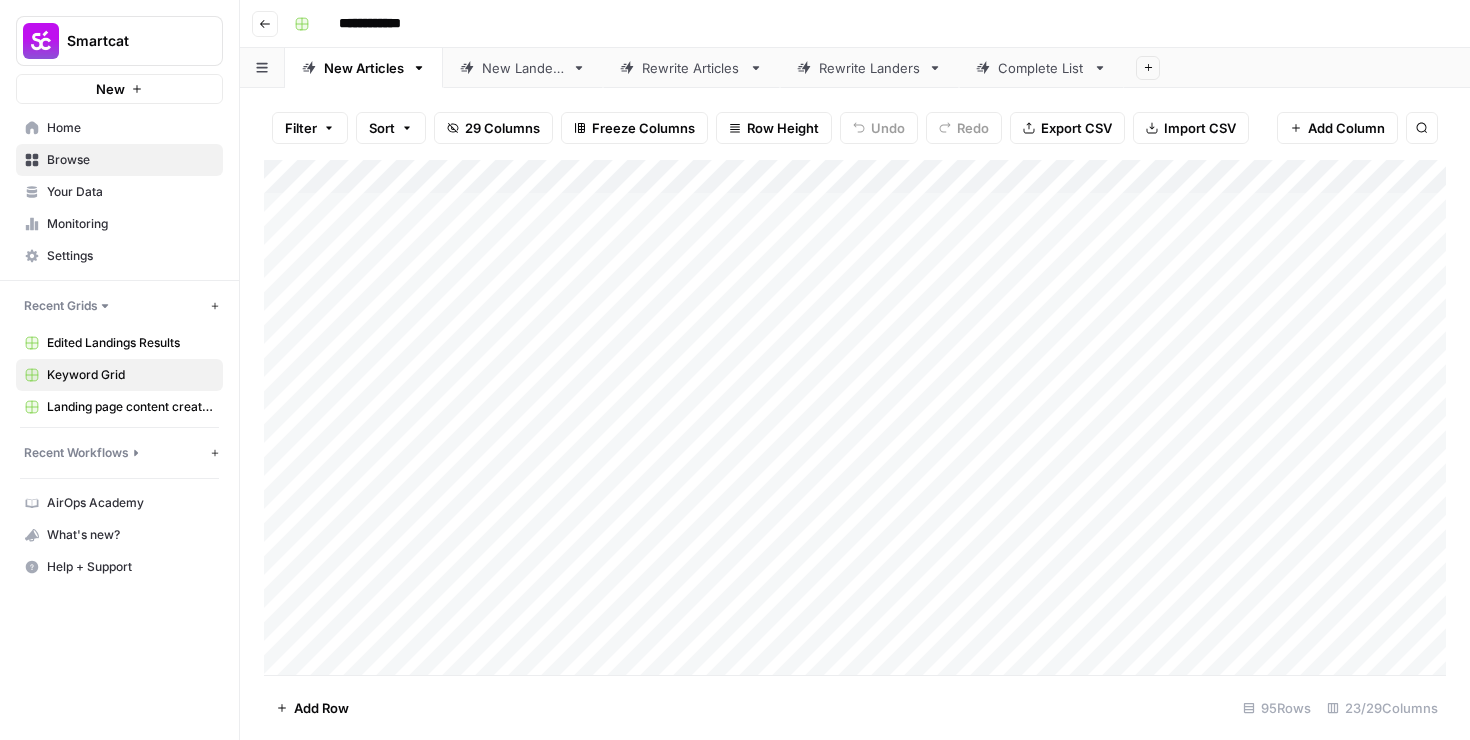 click on "Edited Landings Results" at bounding box center [130, 343] 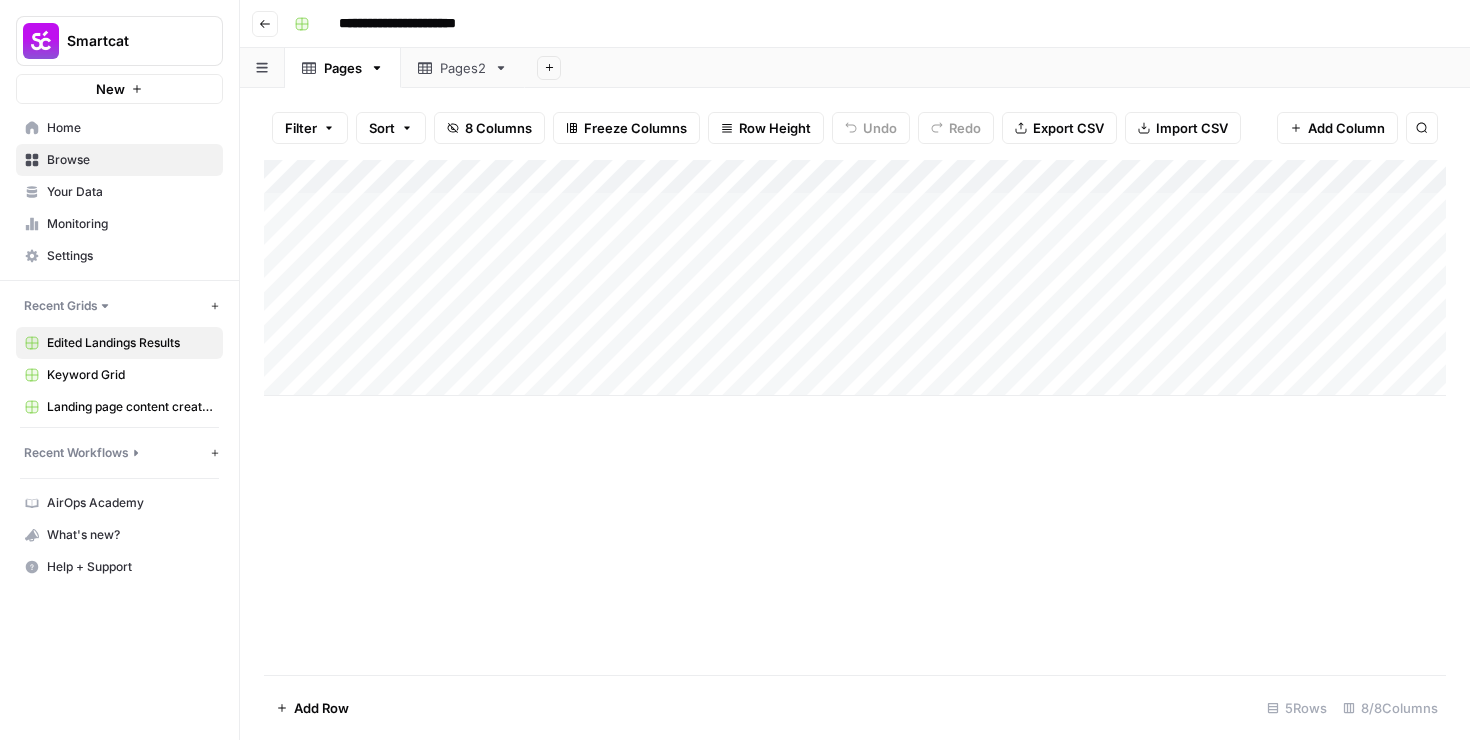 click on "Add Column" at bounding box center (855, 278) 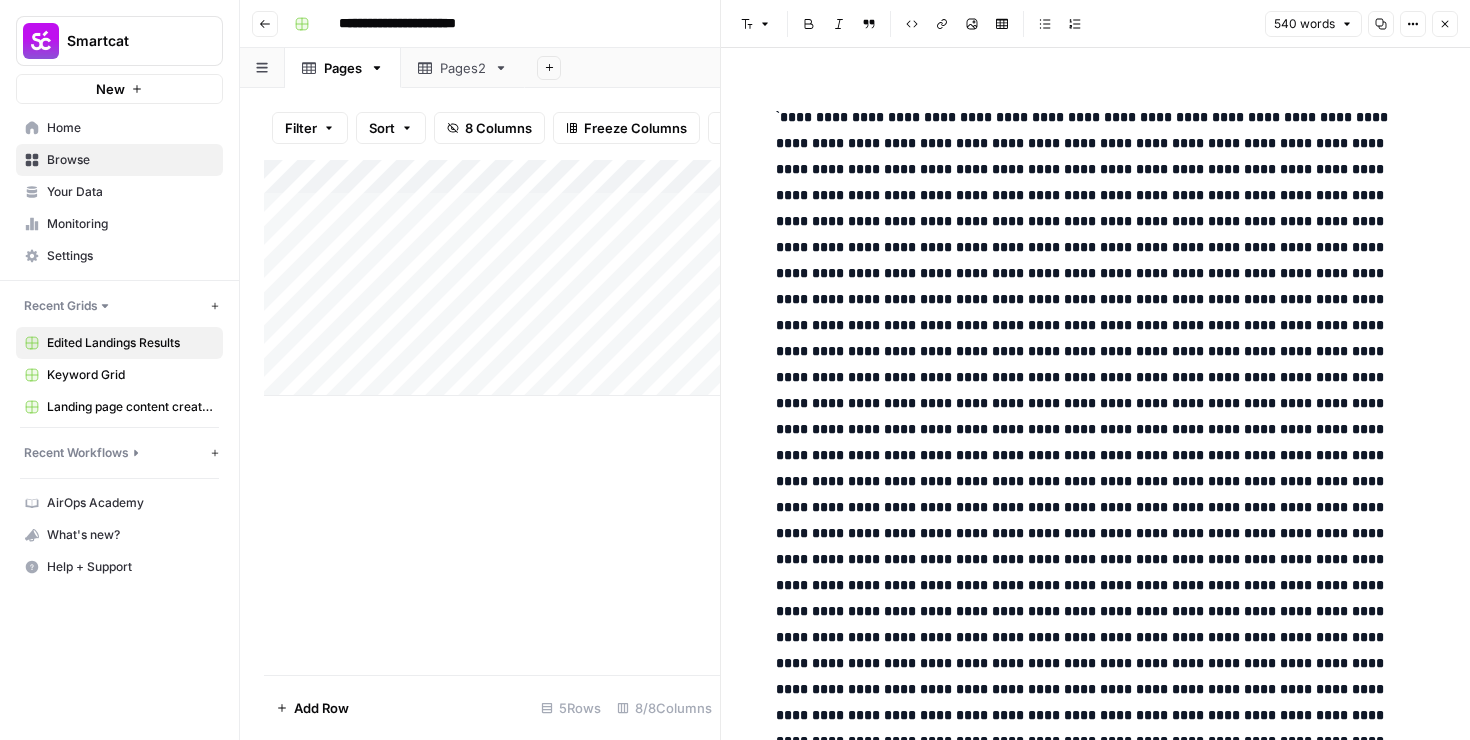 click on "Add Column" at bounding box center [492, 417] 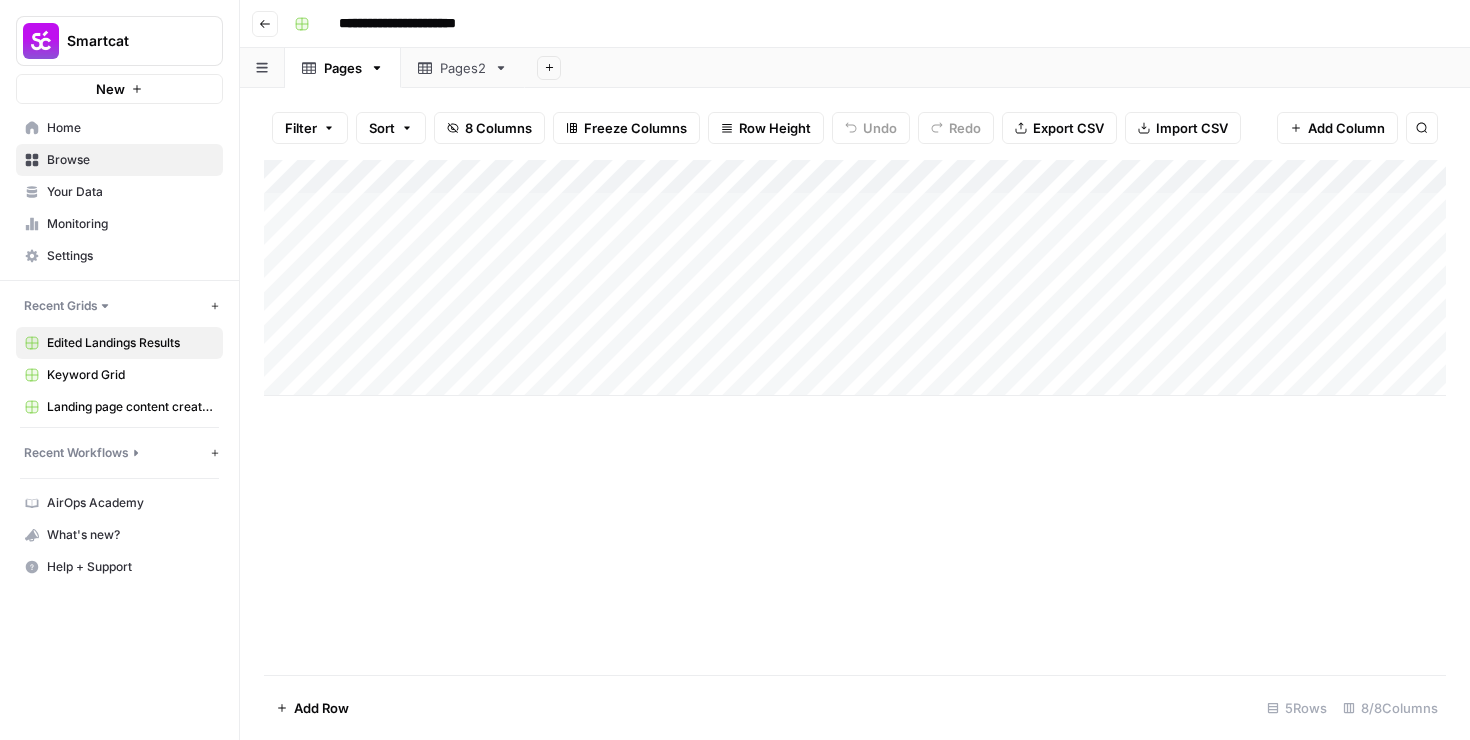 click on "Add Column" at bounding box center [855, 278] 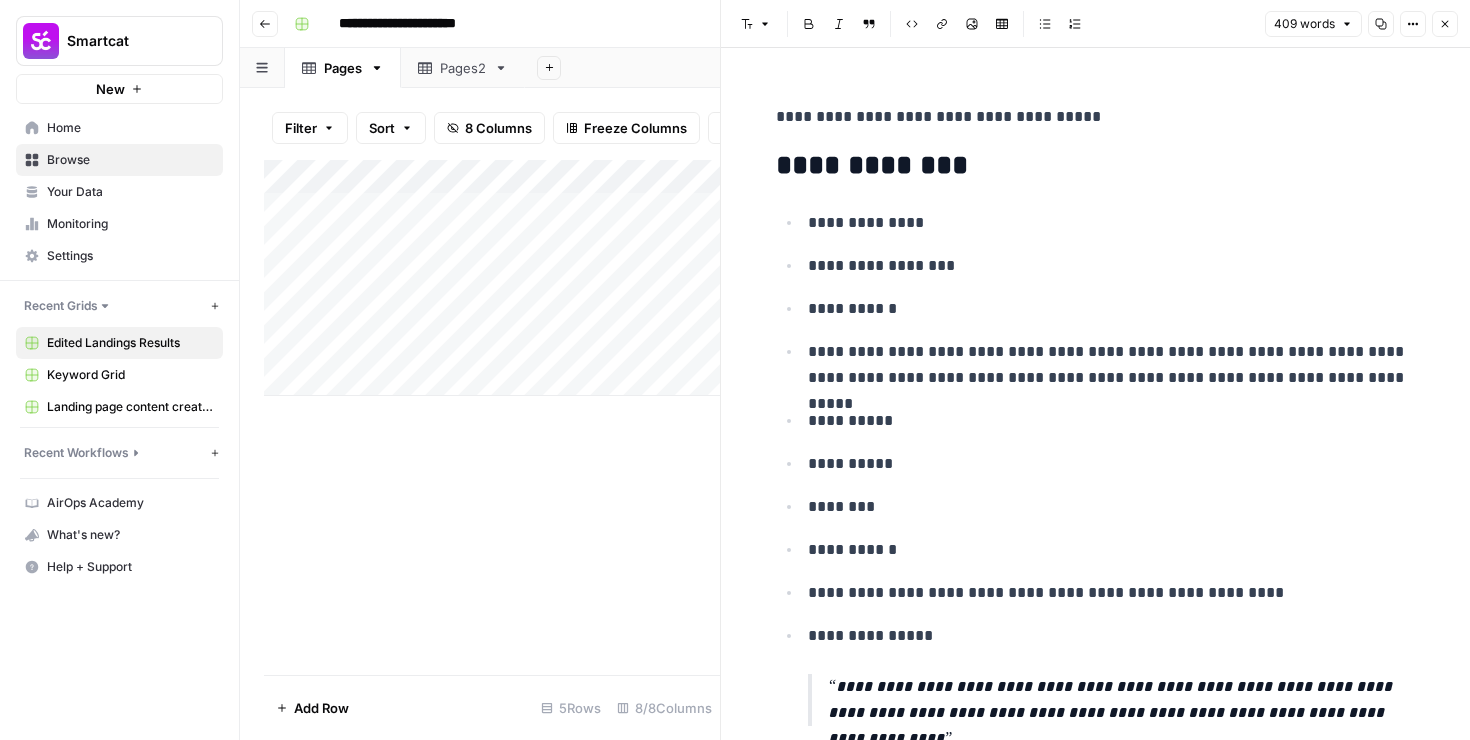 click on "Copy" at bounding box center [1381, 24] 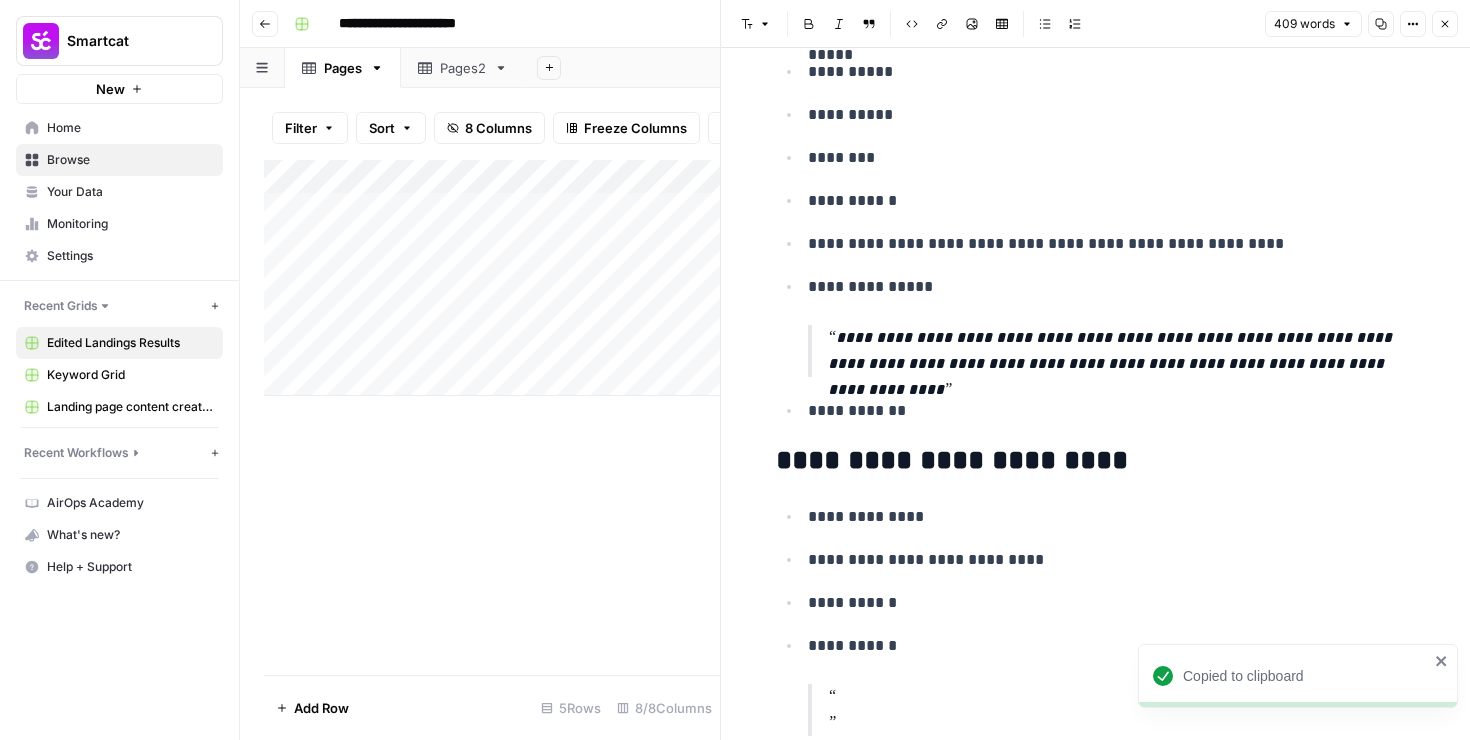 scroll, scrollTop: 0, scrollLeft: 0, axis: both 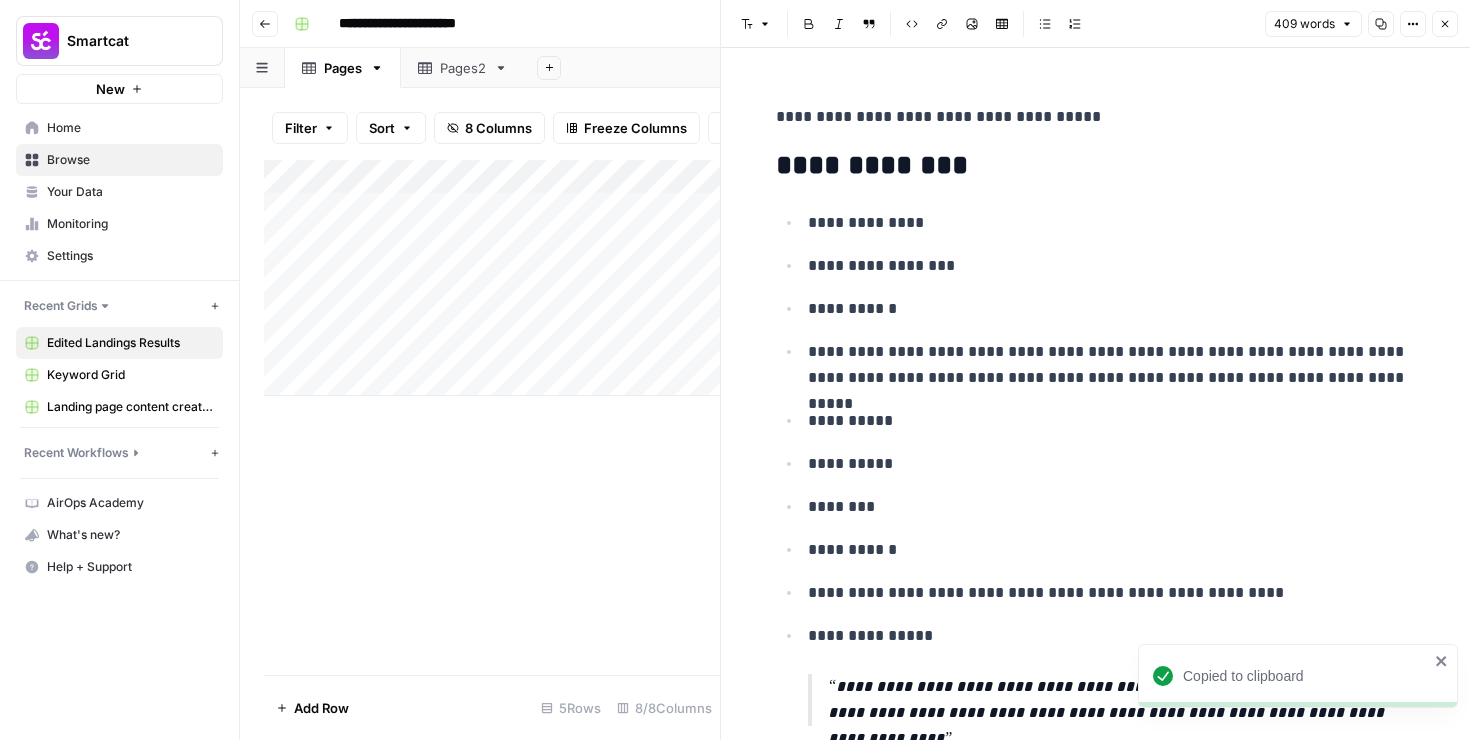 click on "Copy" at bounding box center (1381, 24) 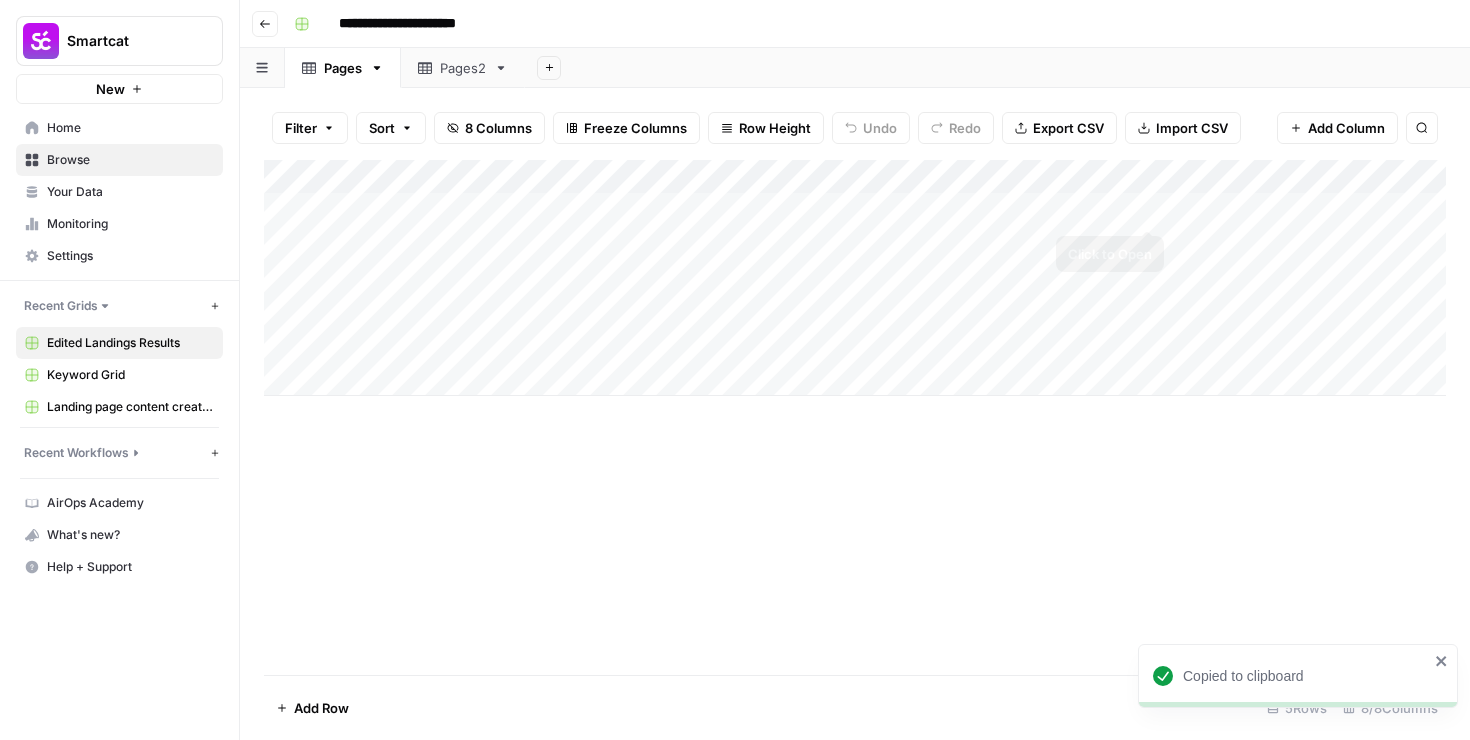 click on "Add Column" at bounding box center [855, 278] 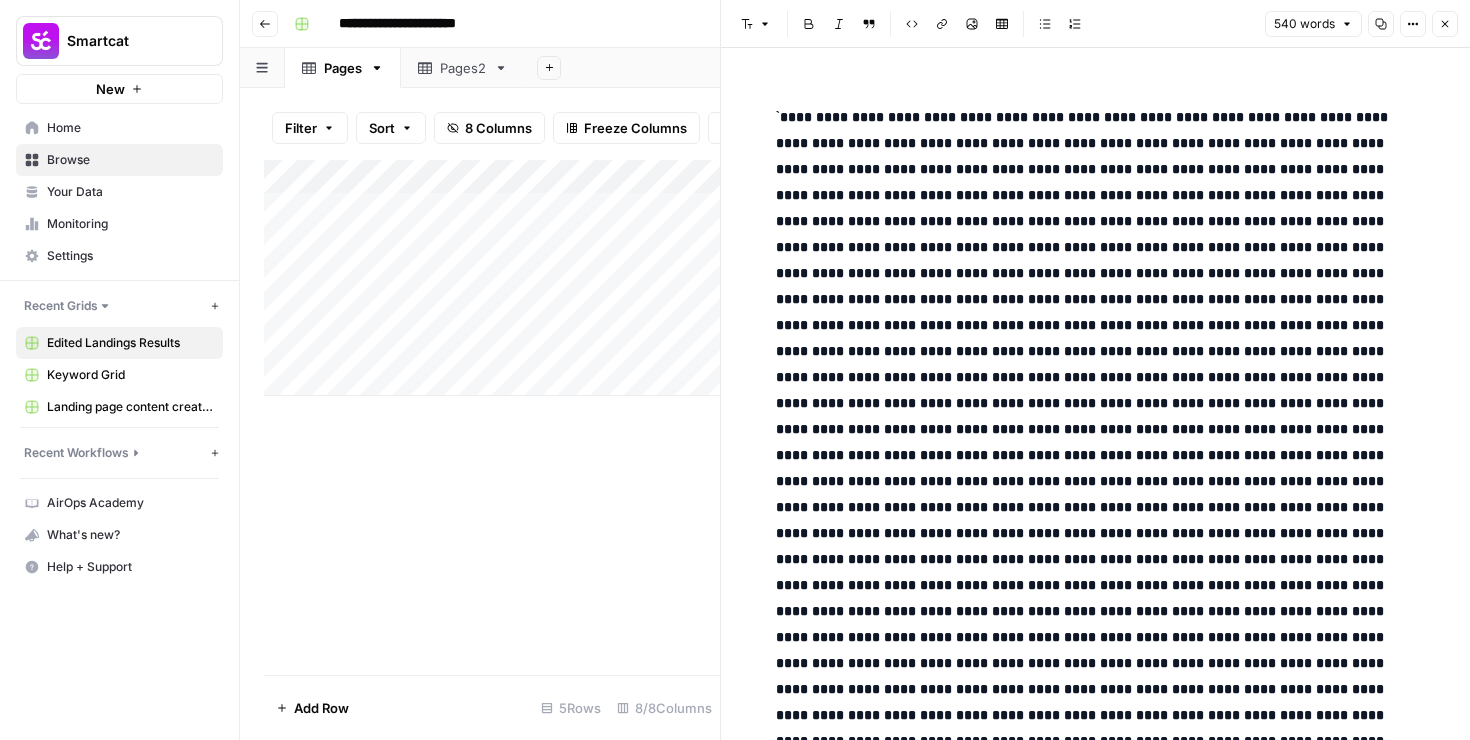 click on "Copy" at bounding box center (1381, 24) 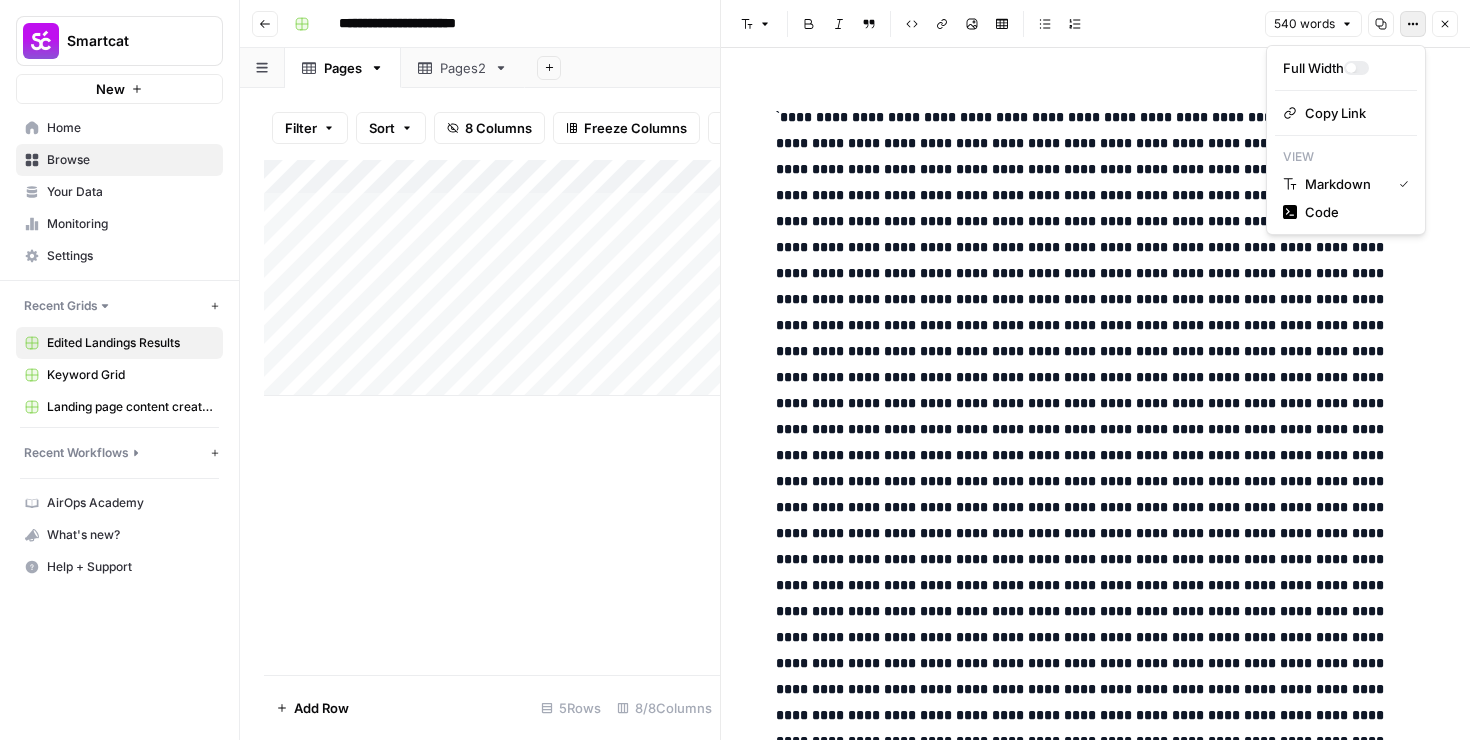 click 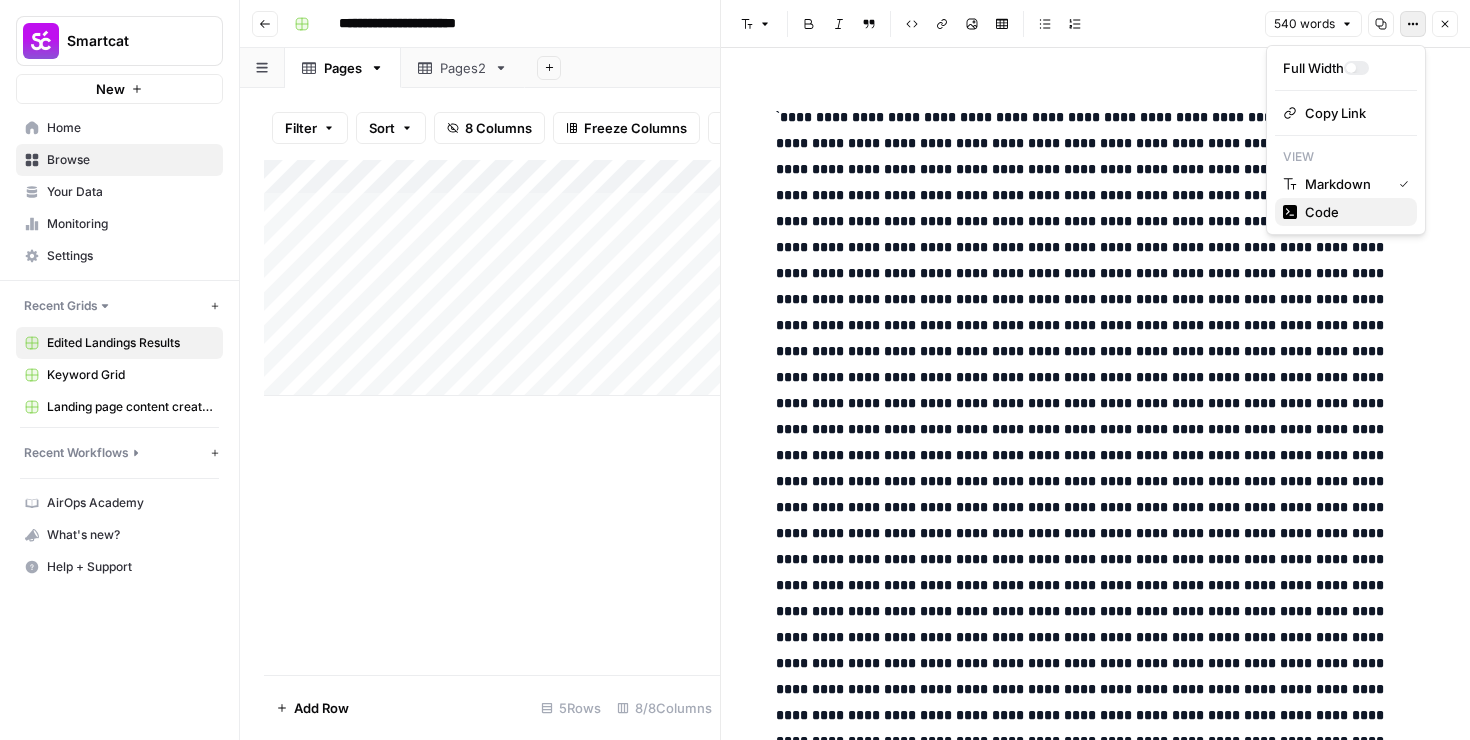click on "Code" at bounding box center (1322, 212) 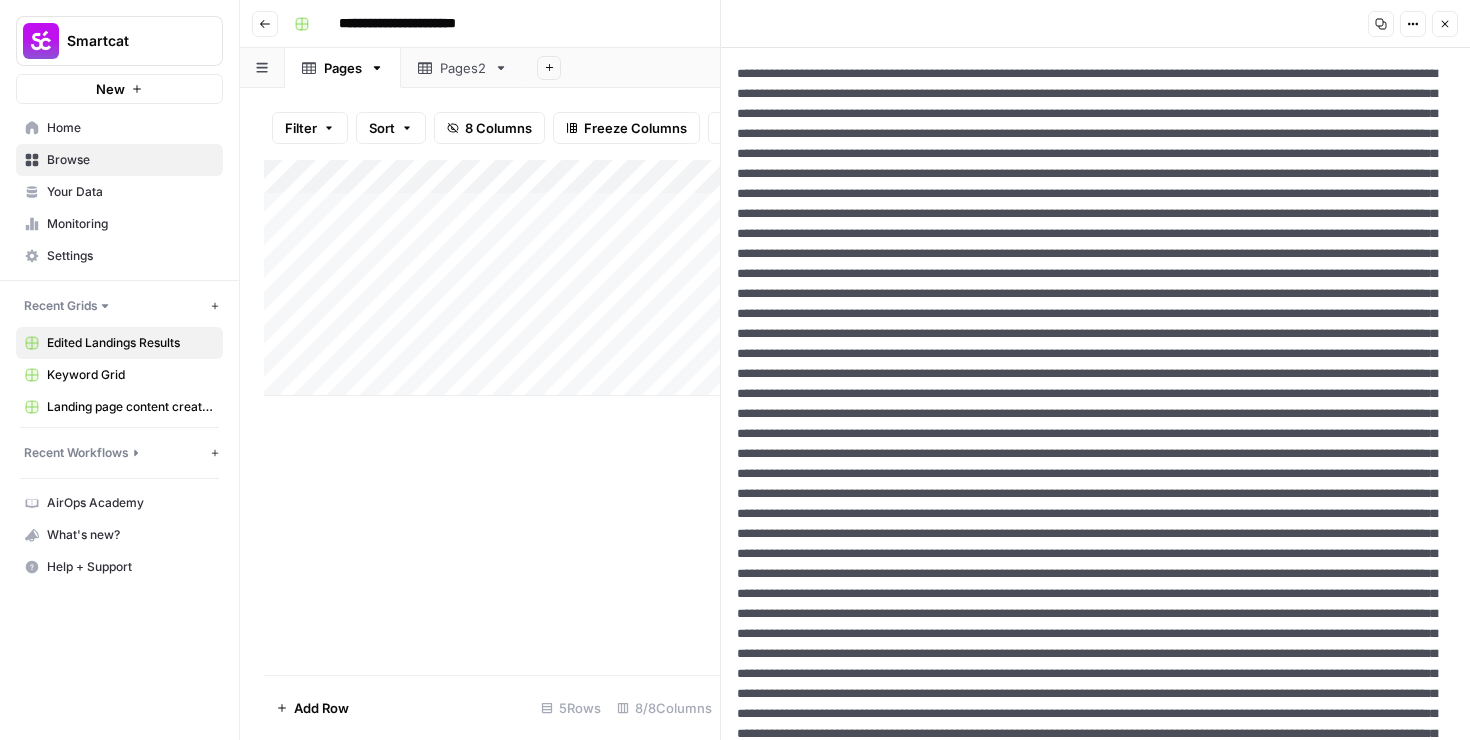 click at bounding box center [1095, 894] 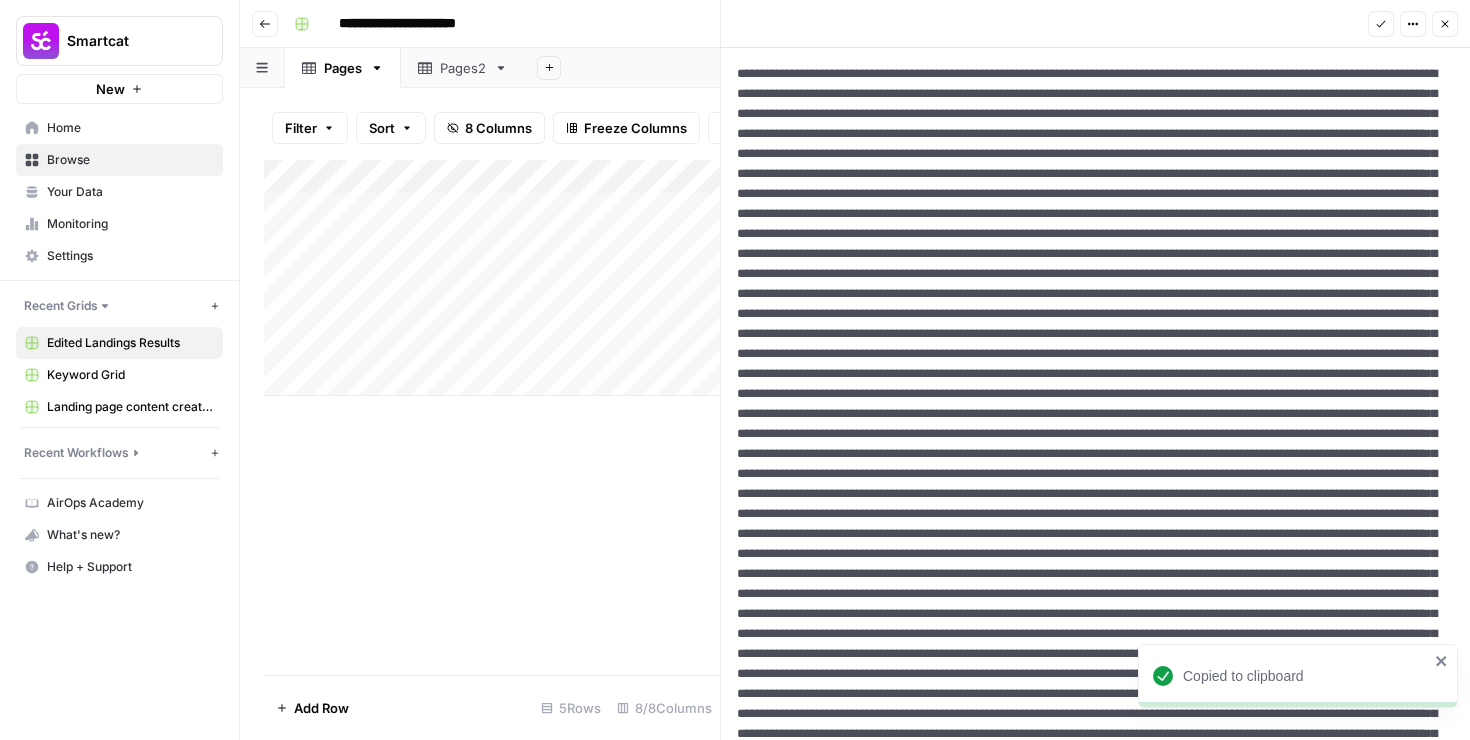click on "Options" at bounding box center [1413, 24] 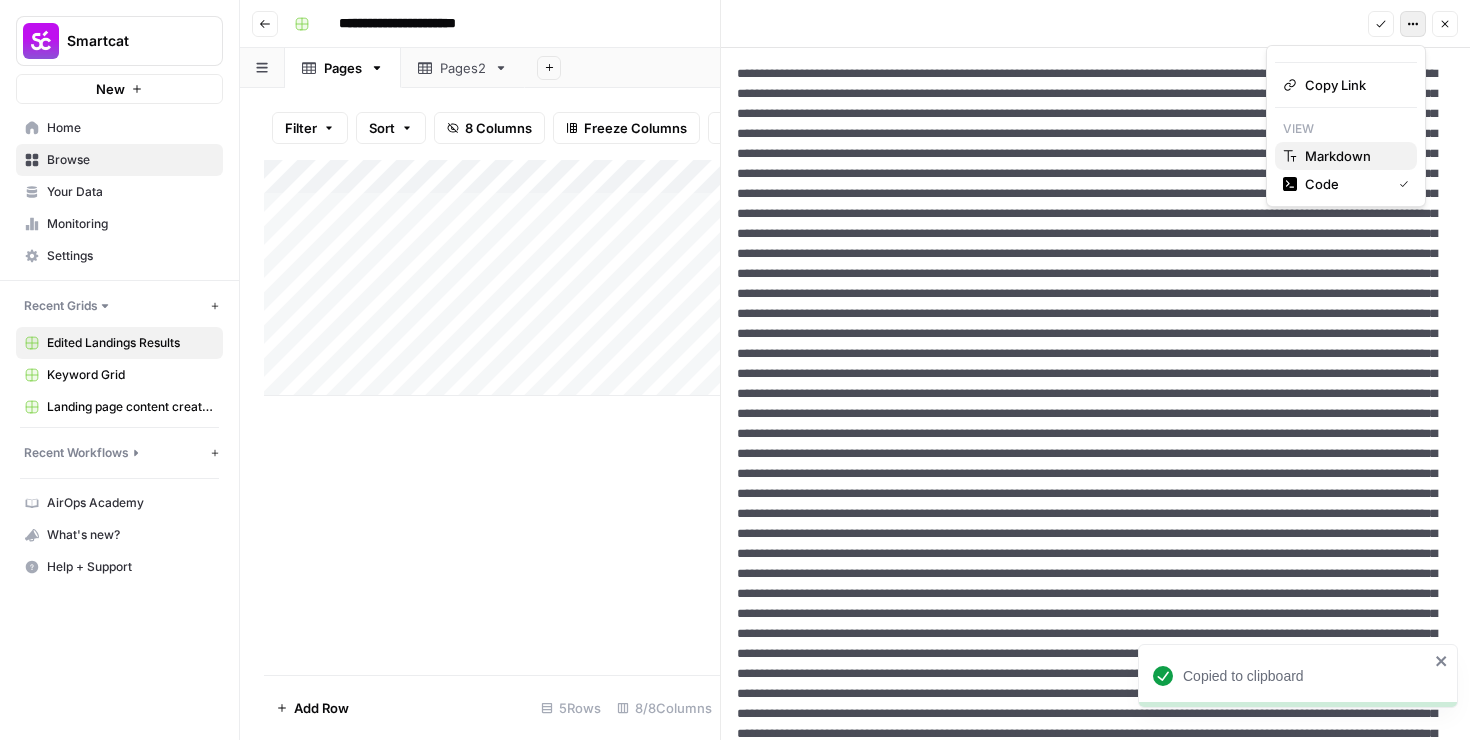 click on "Markdown" at bounding box center (1338, 156) 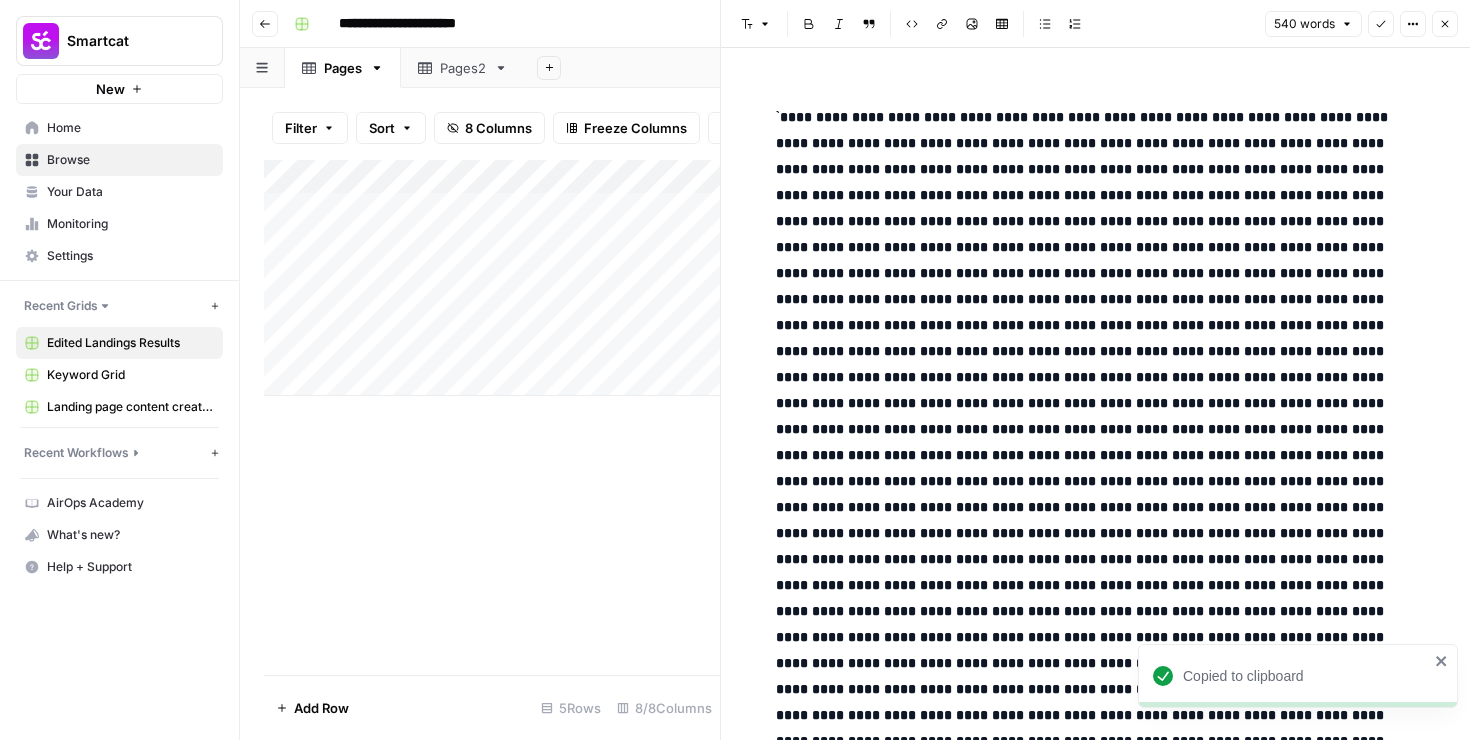 click at bounding box center [1084, 1092] 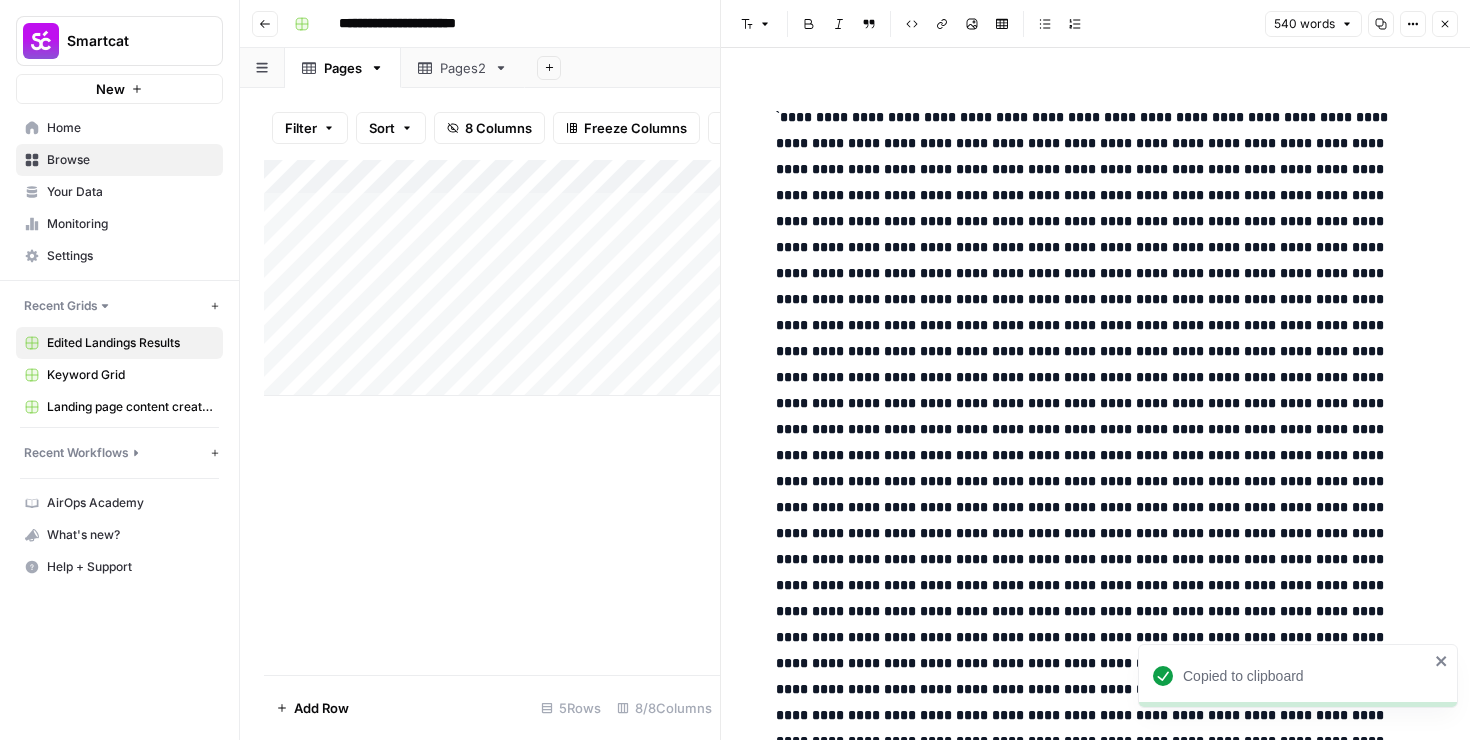 click 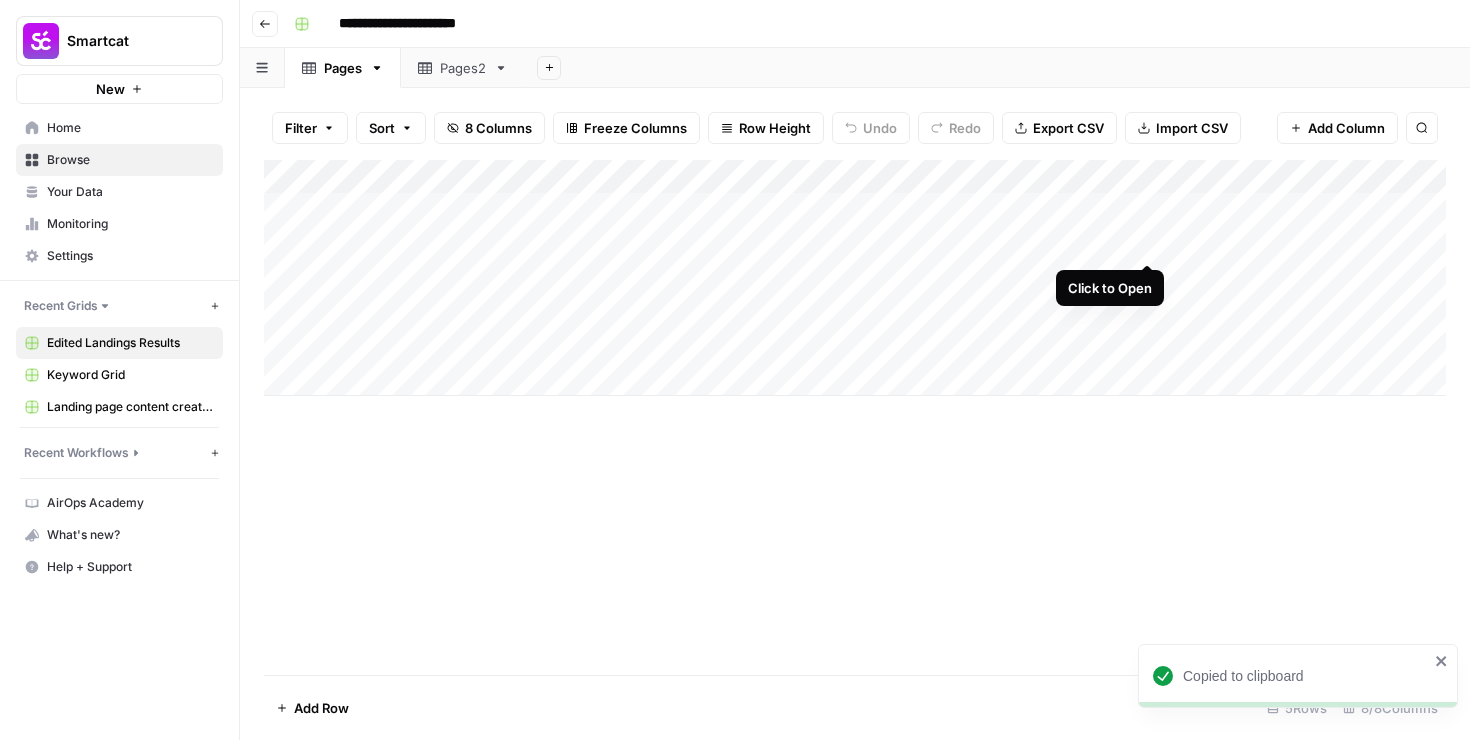 click on "Add Column" at bounding box center [855, 278] 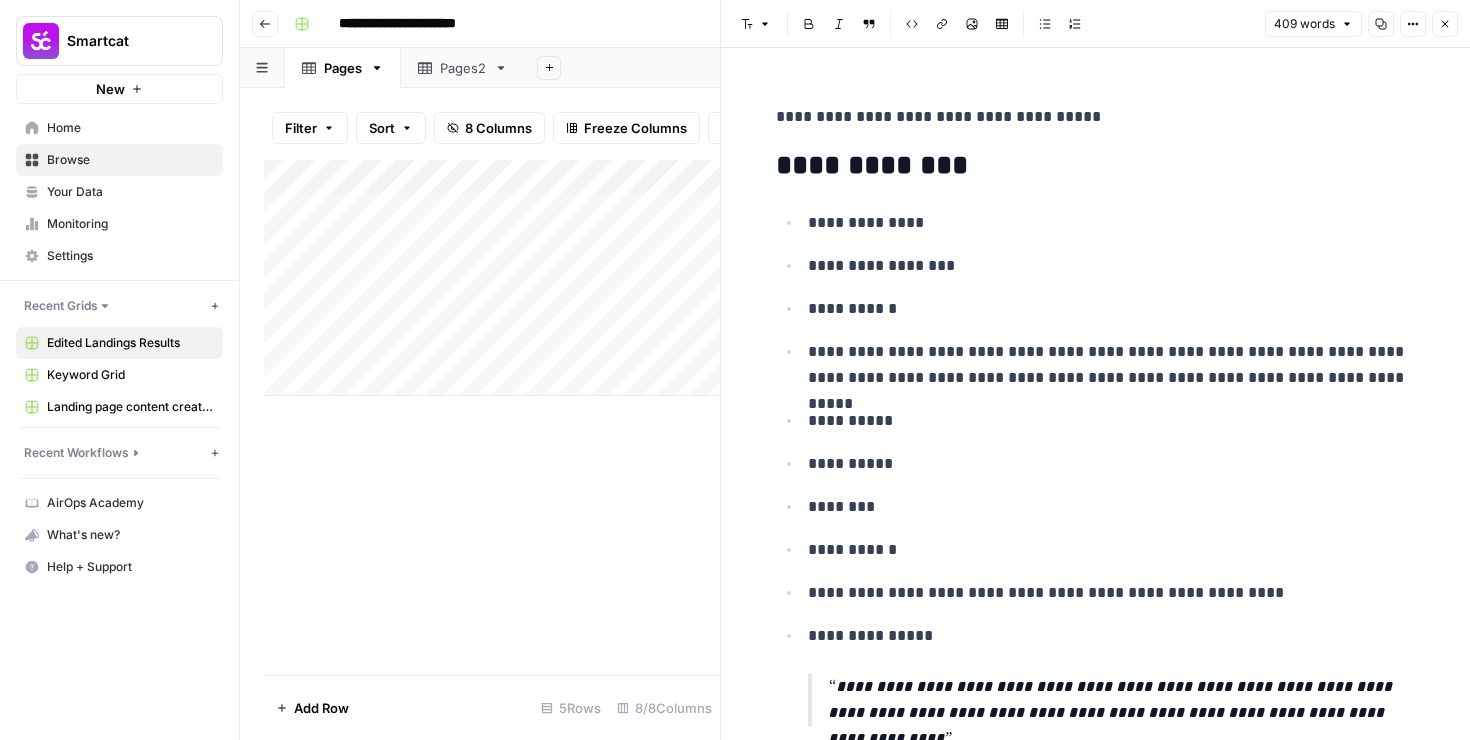 click 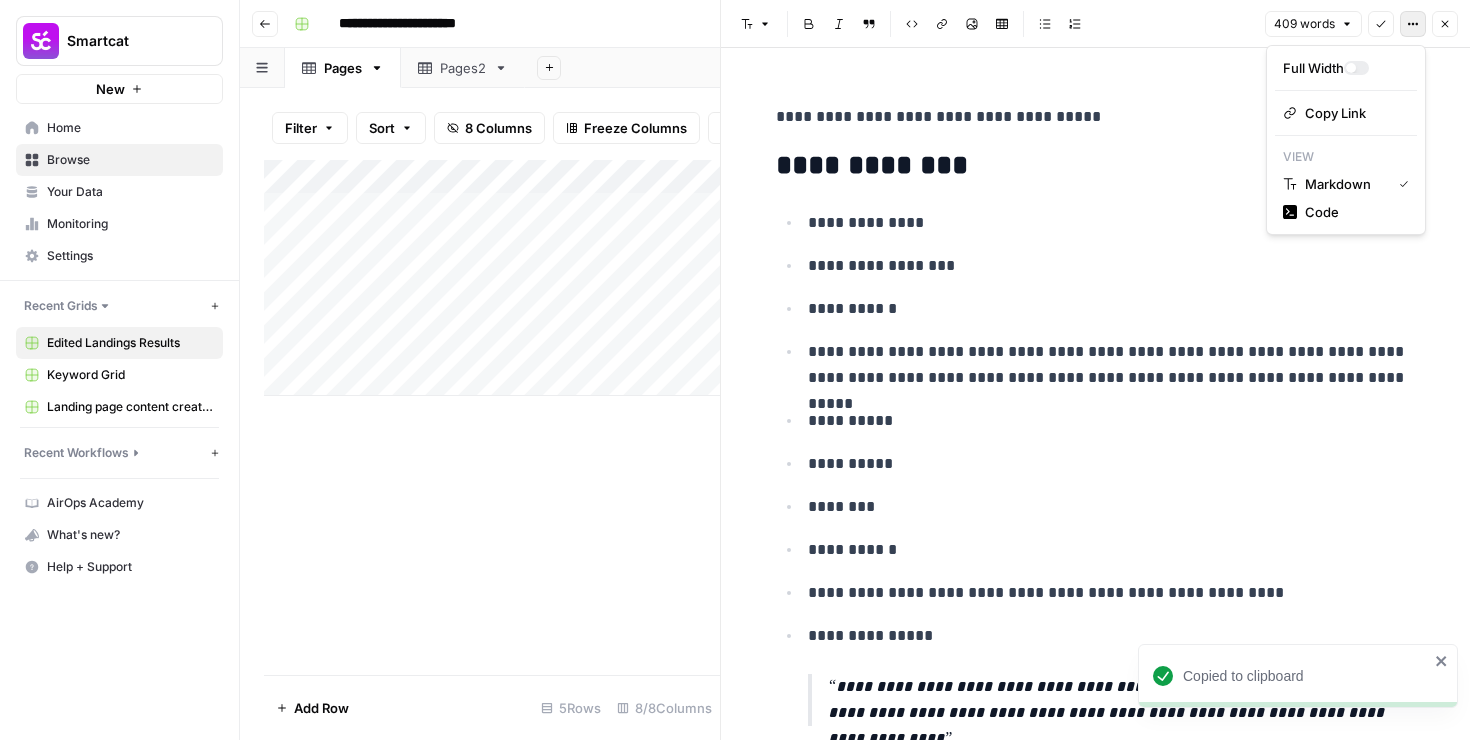click 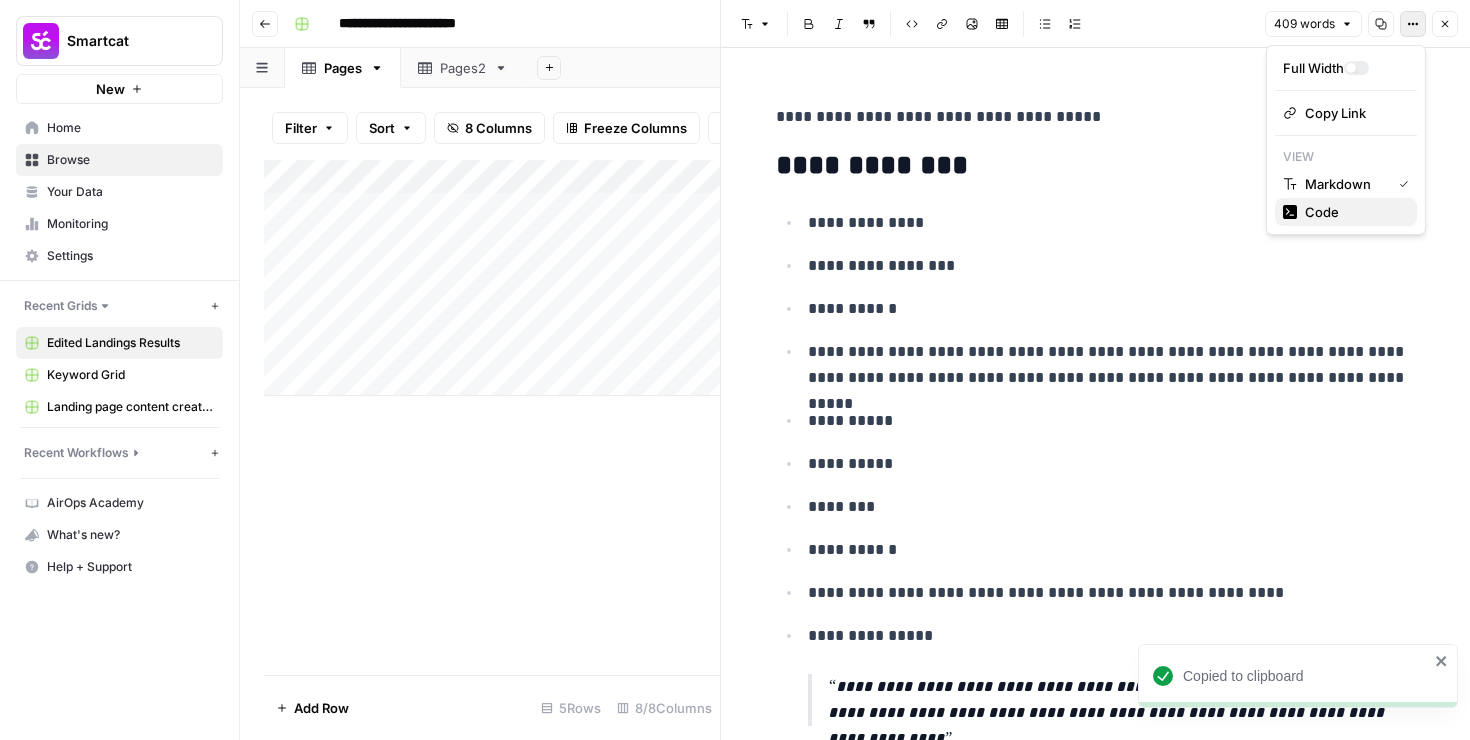 click on "Code" at bounding box center (1322, 212) 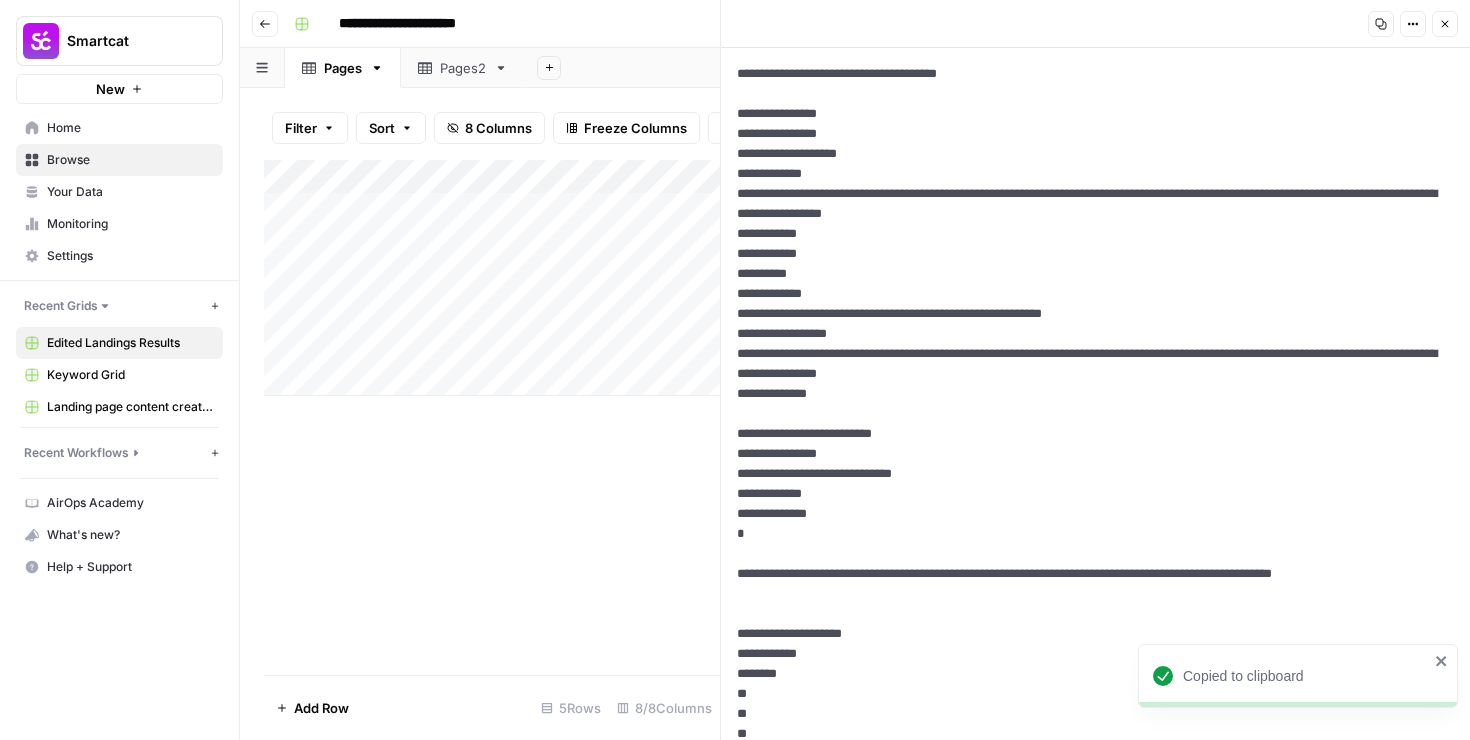 click at bounding box center (1095, 1314) 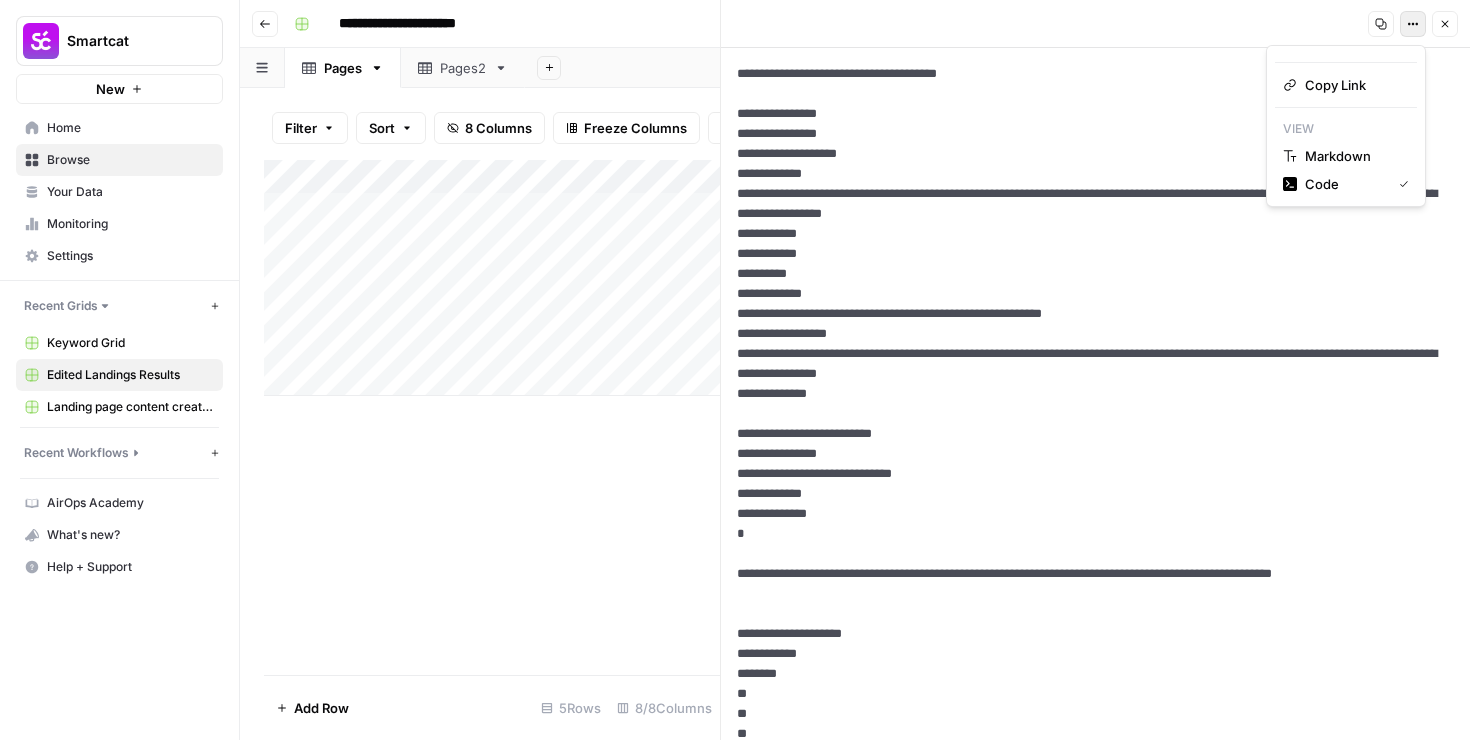 click on "Options" at bounding box center (1413, 24) 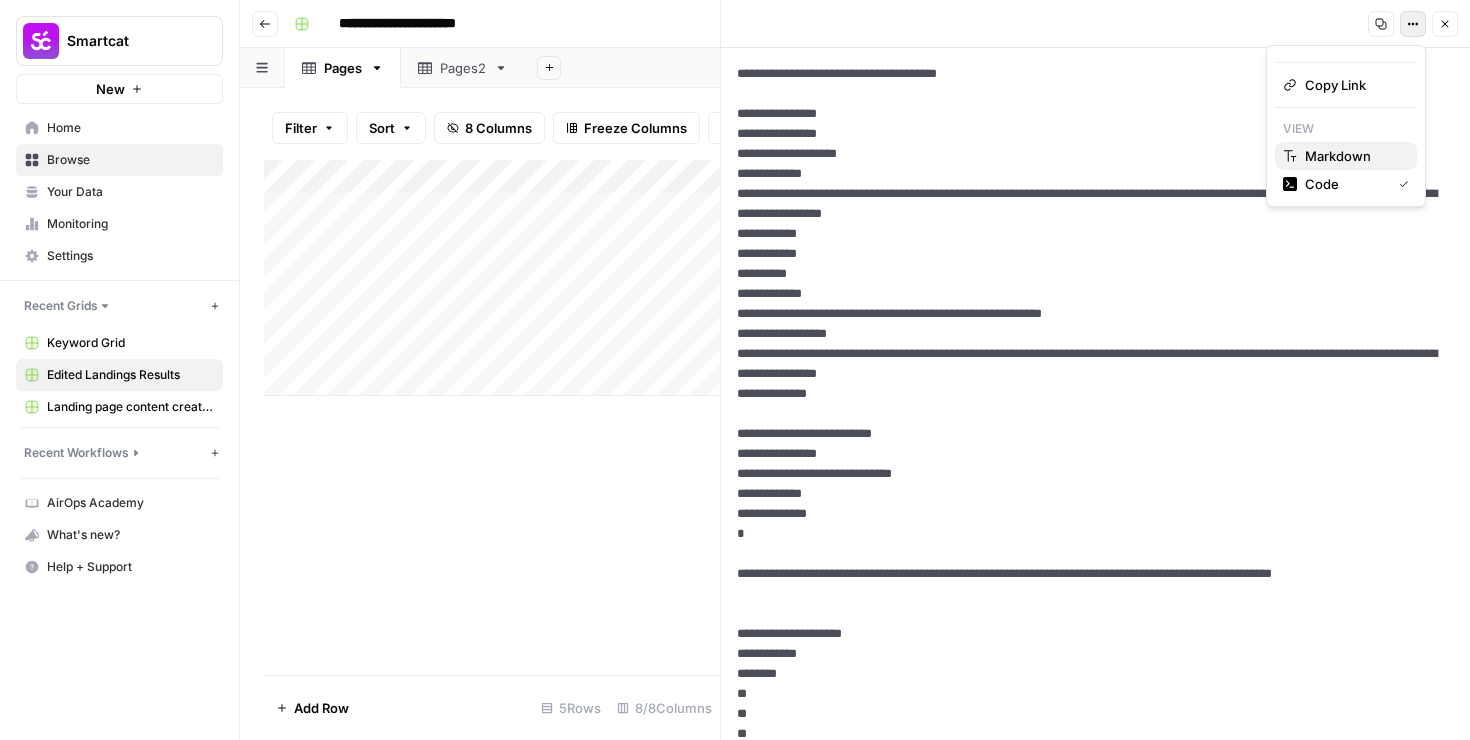 click on "Markdown" at bounding box center (1338, 156) 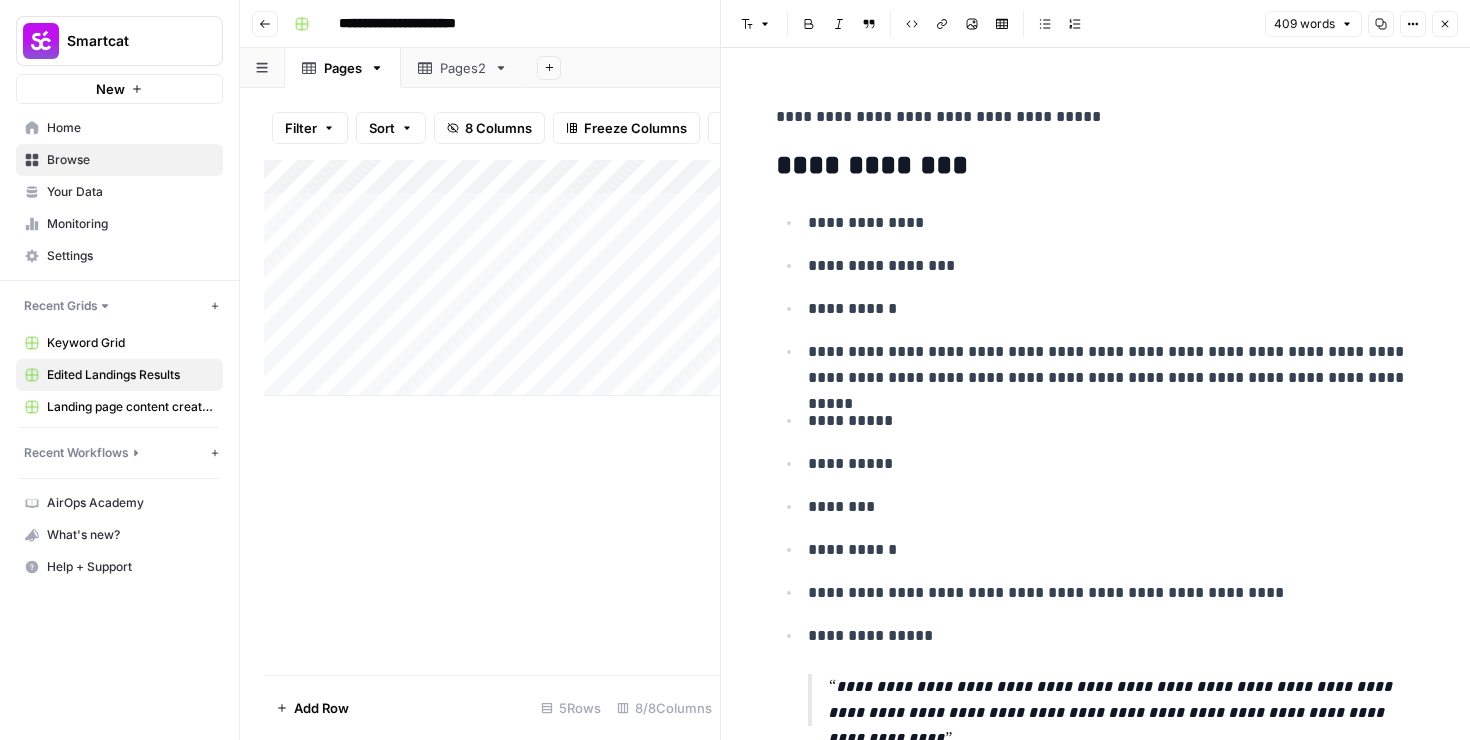 click on "Copy" at bounding box center [1381, 24] 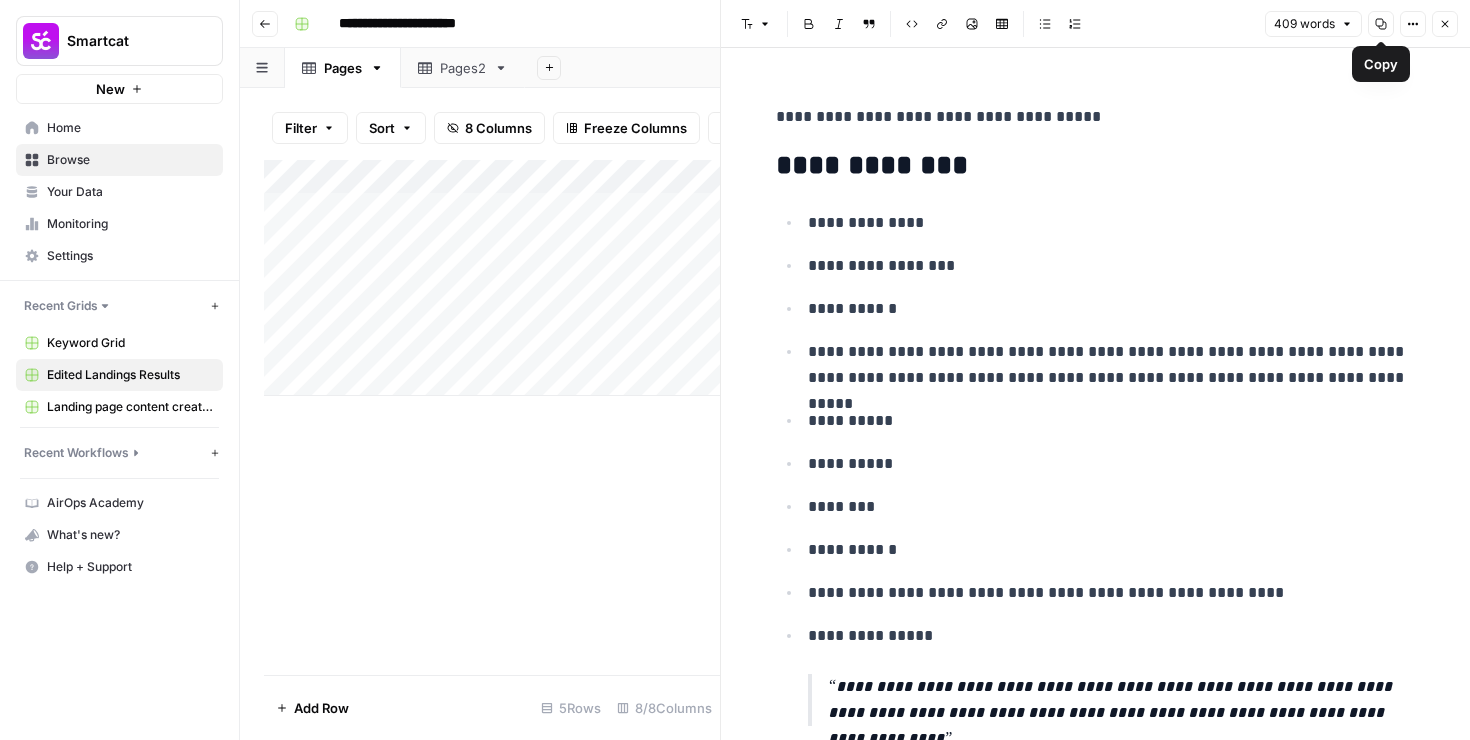 click 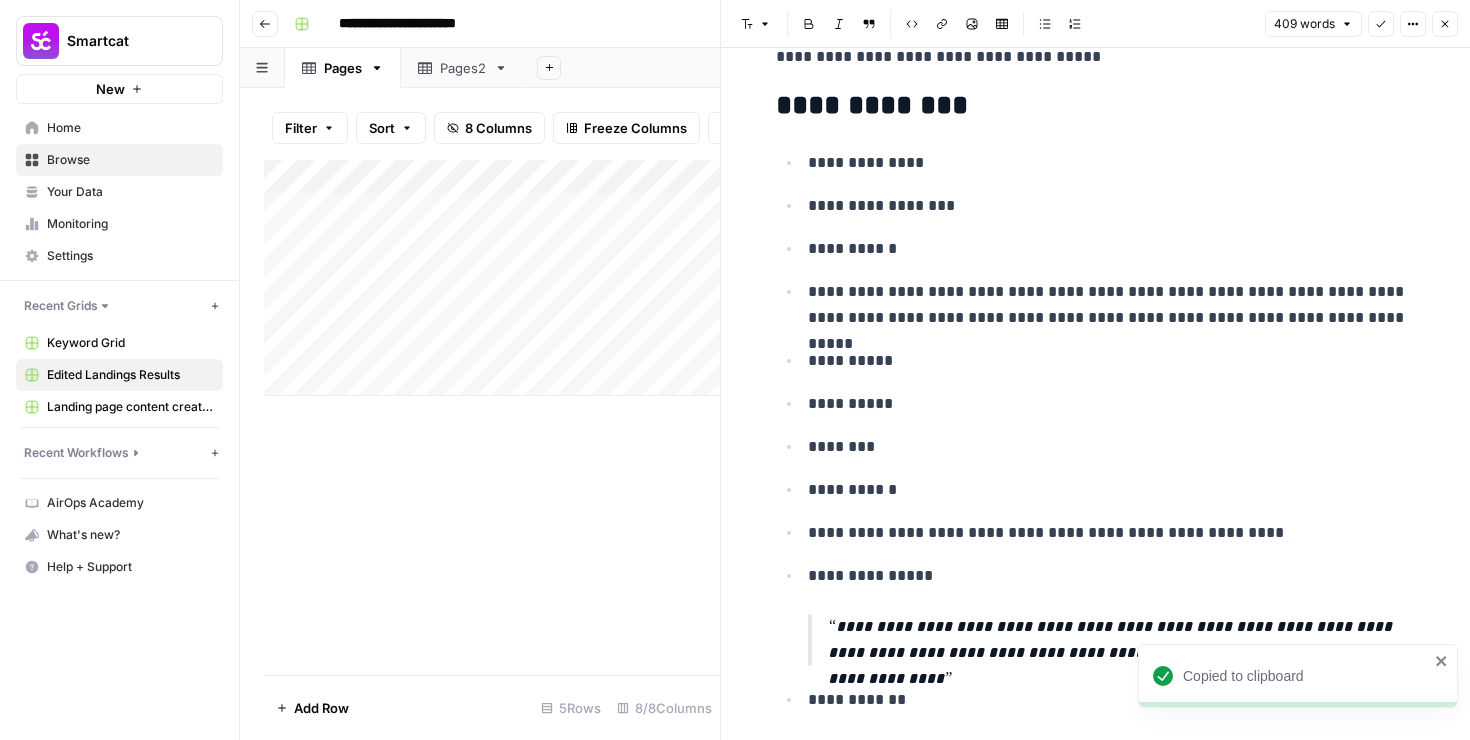 scroll, scrollTop: 69, scrollLeft: 0, axis: vertical 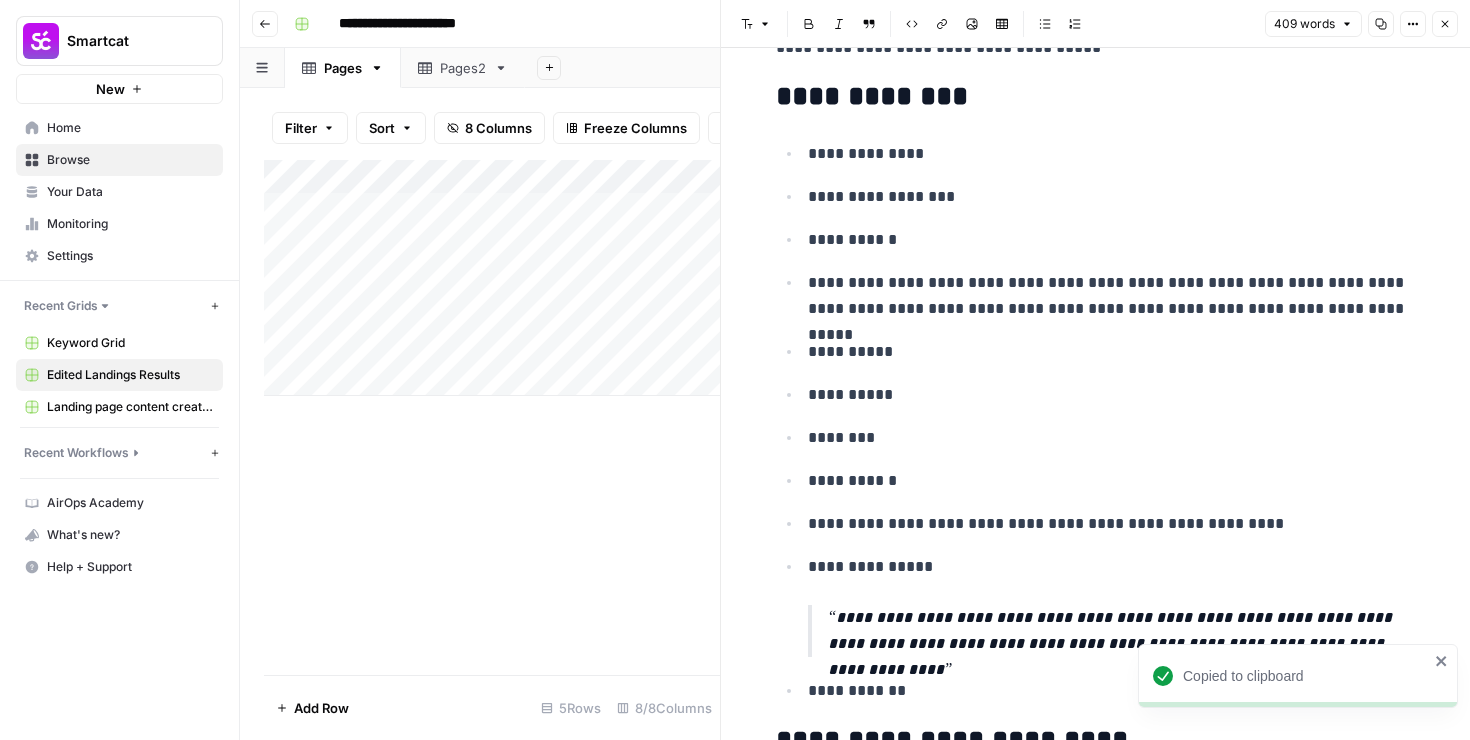 click on "Add Column" at bounding box center (492, 417) 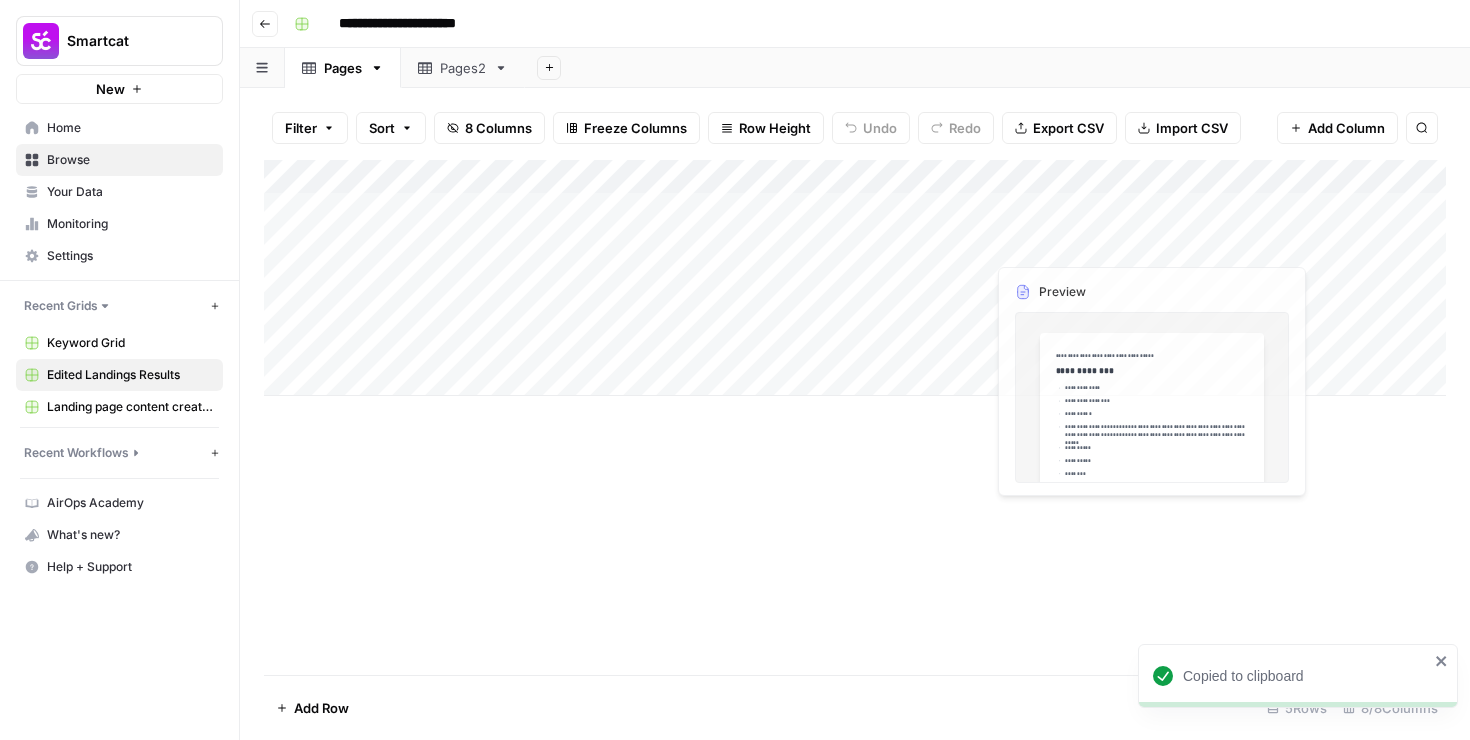 click on "Add Column" at bounding box center [855, 278] 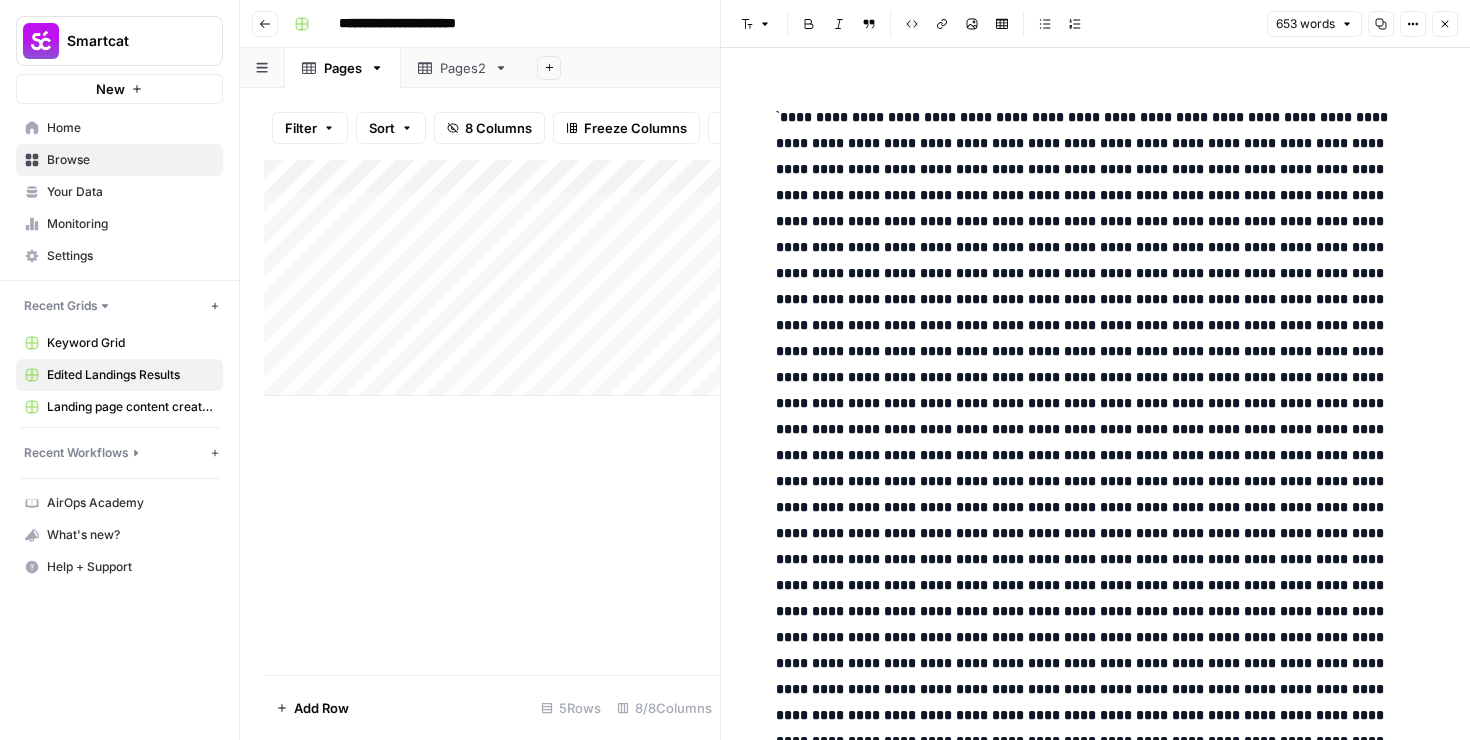 click 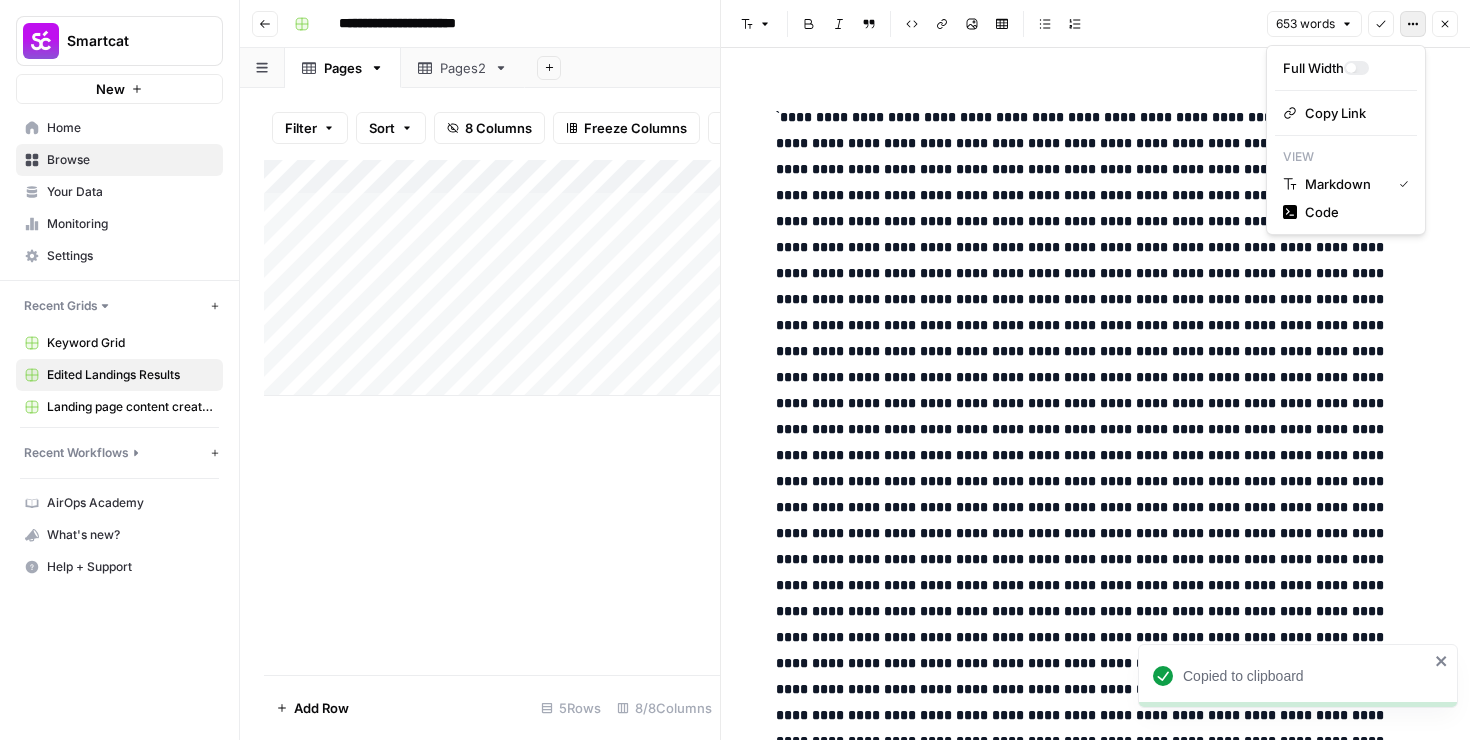 click 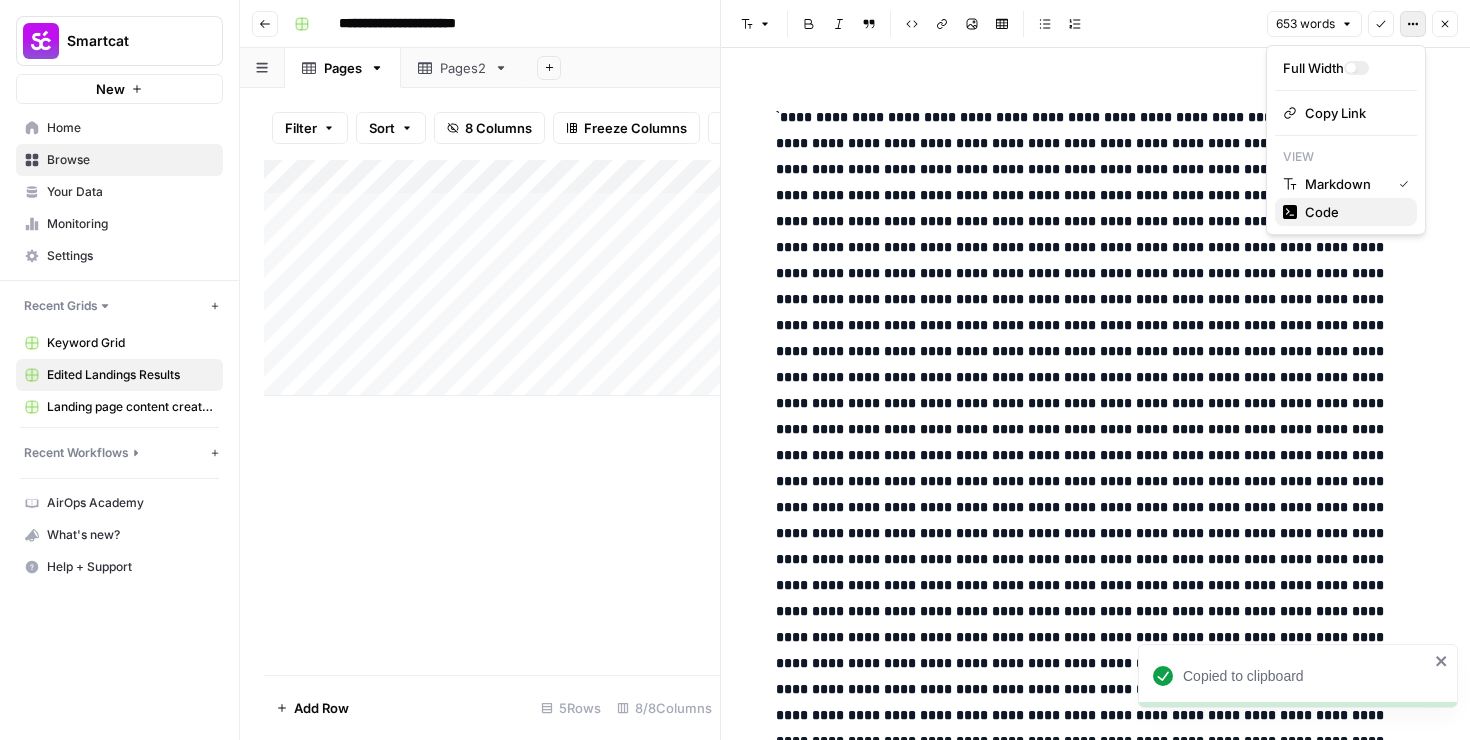 click on "Code" at bounding box center [1322, 212] 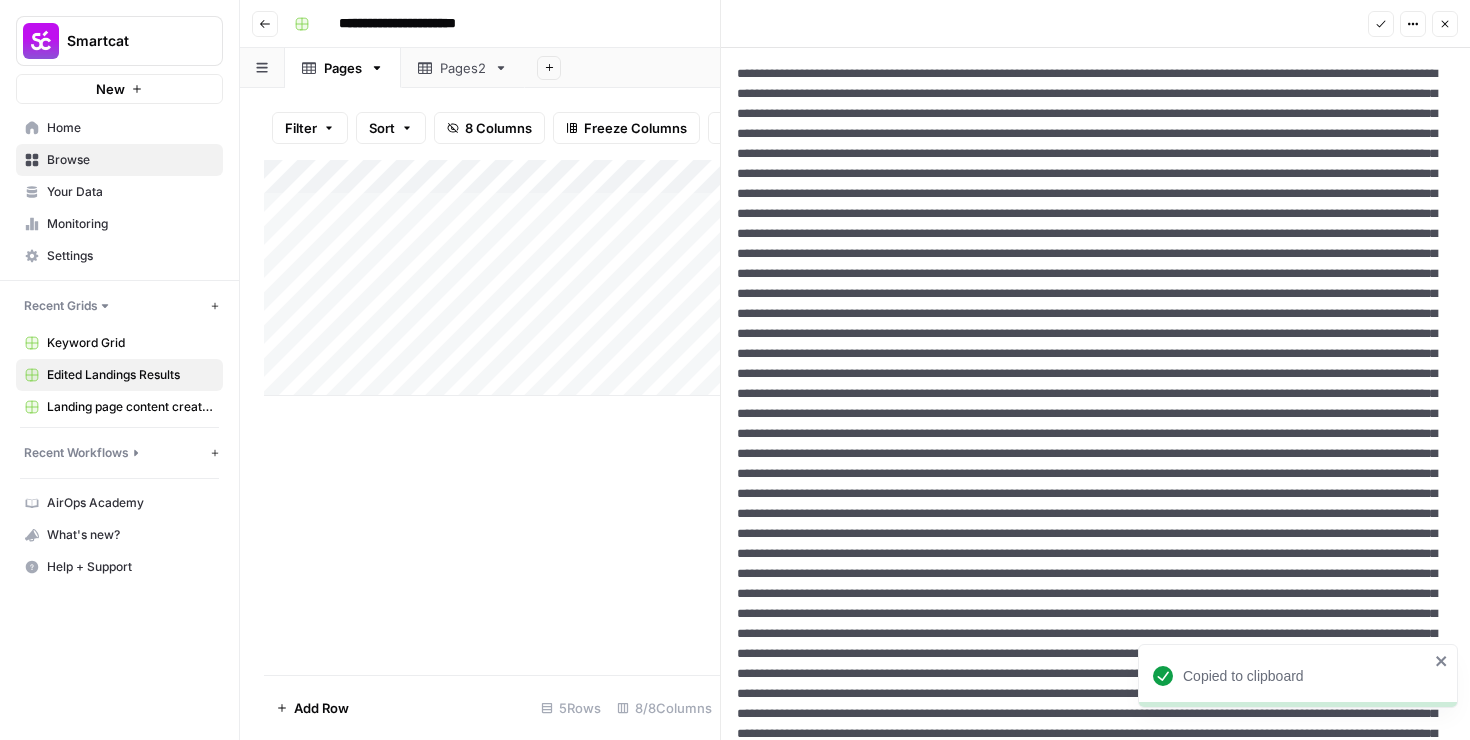 click at bounding box center (1095, 834) 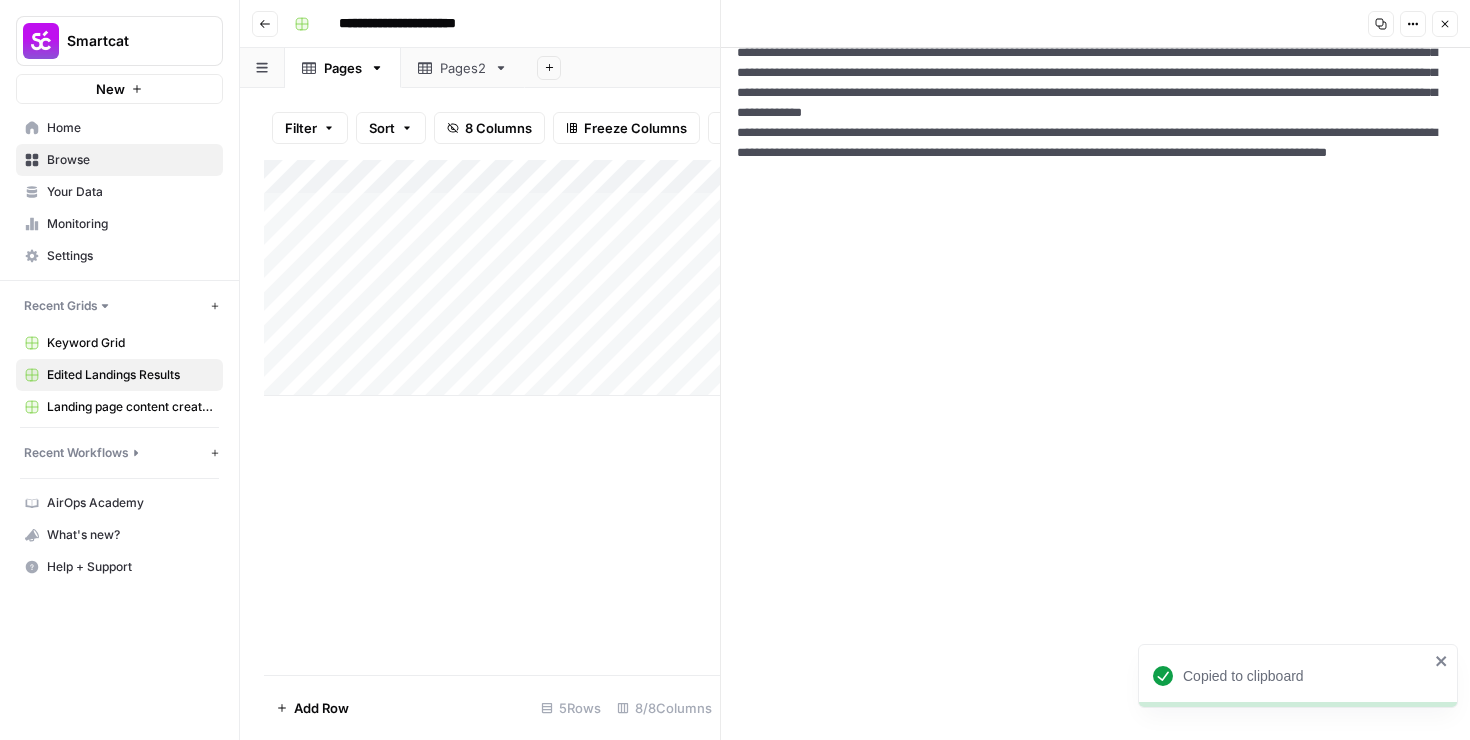 type on "**********" 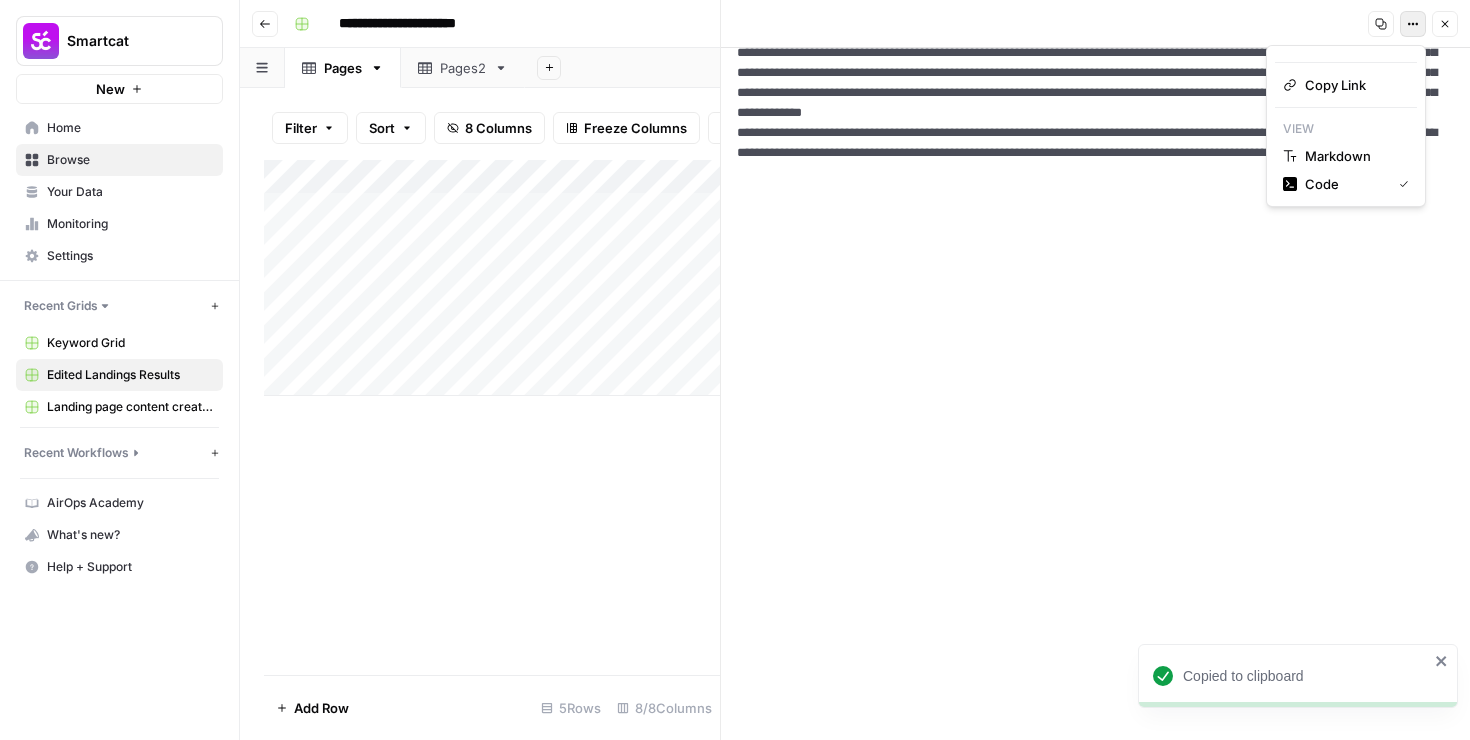 click on "Options" at bounding box center (1413, 24) 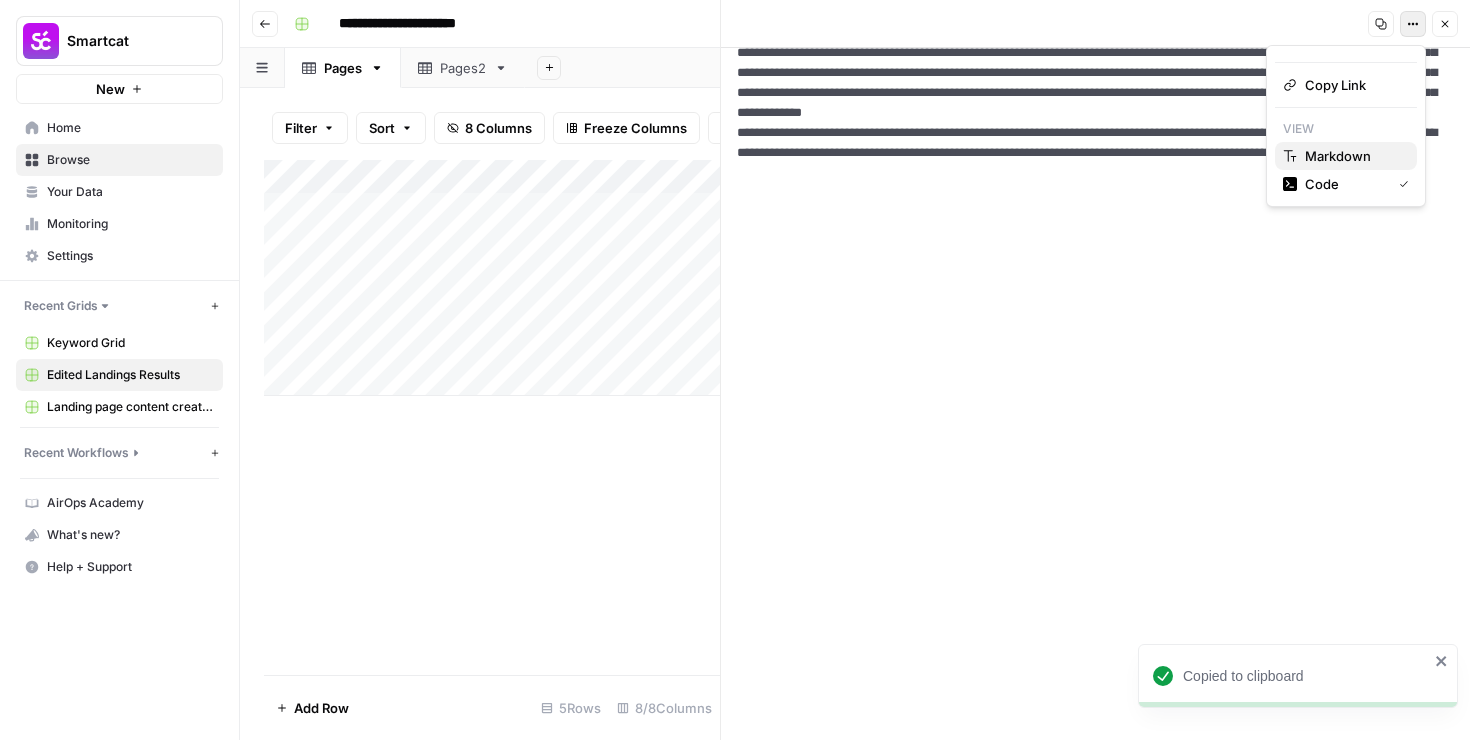 click on "Markdown" at bounding box center [1338, 156] 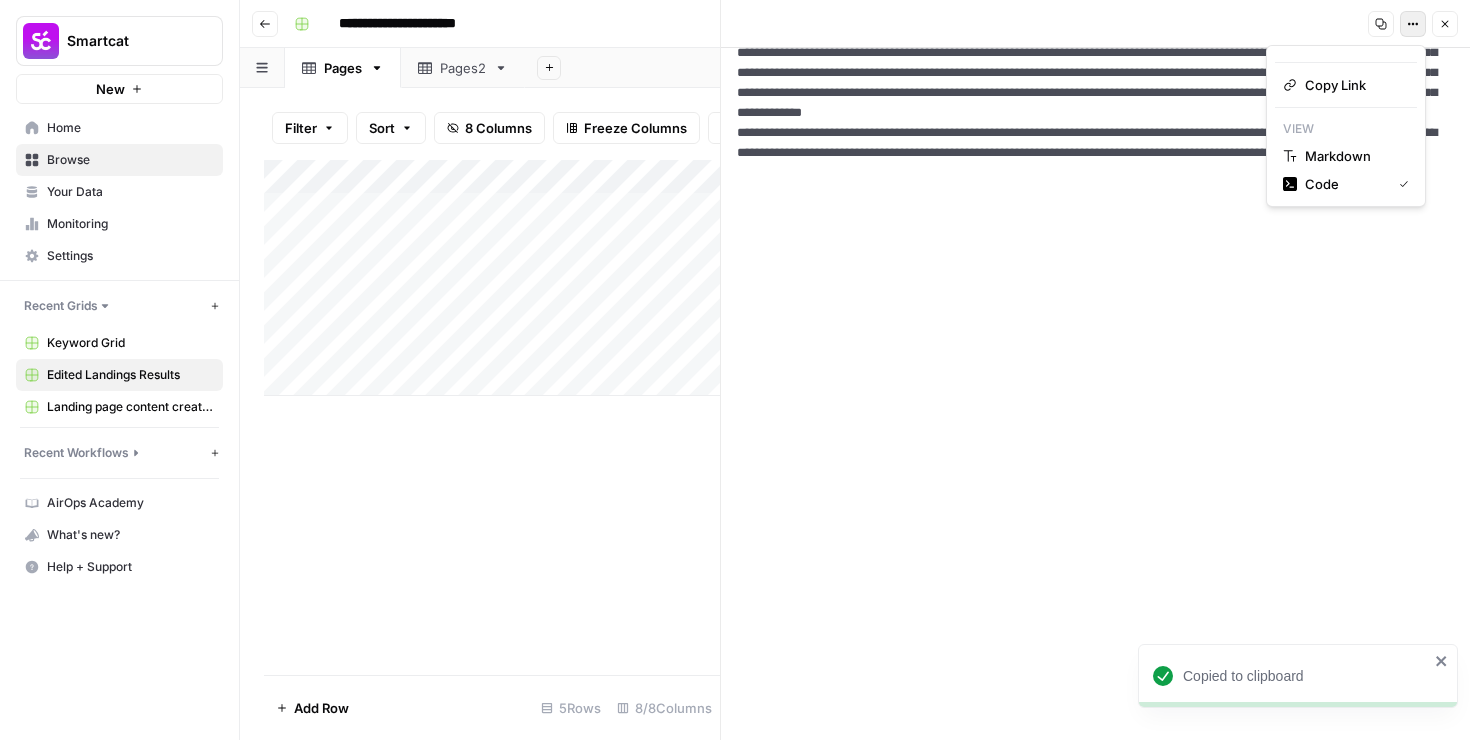 scroll, scrollTop: 0, scrollLeft: 0, axis: both 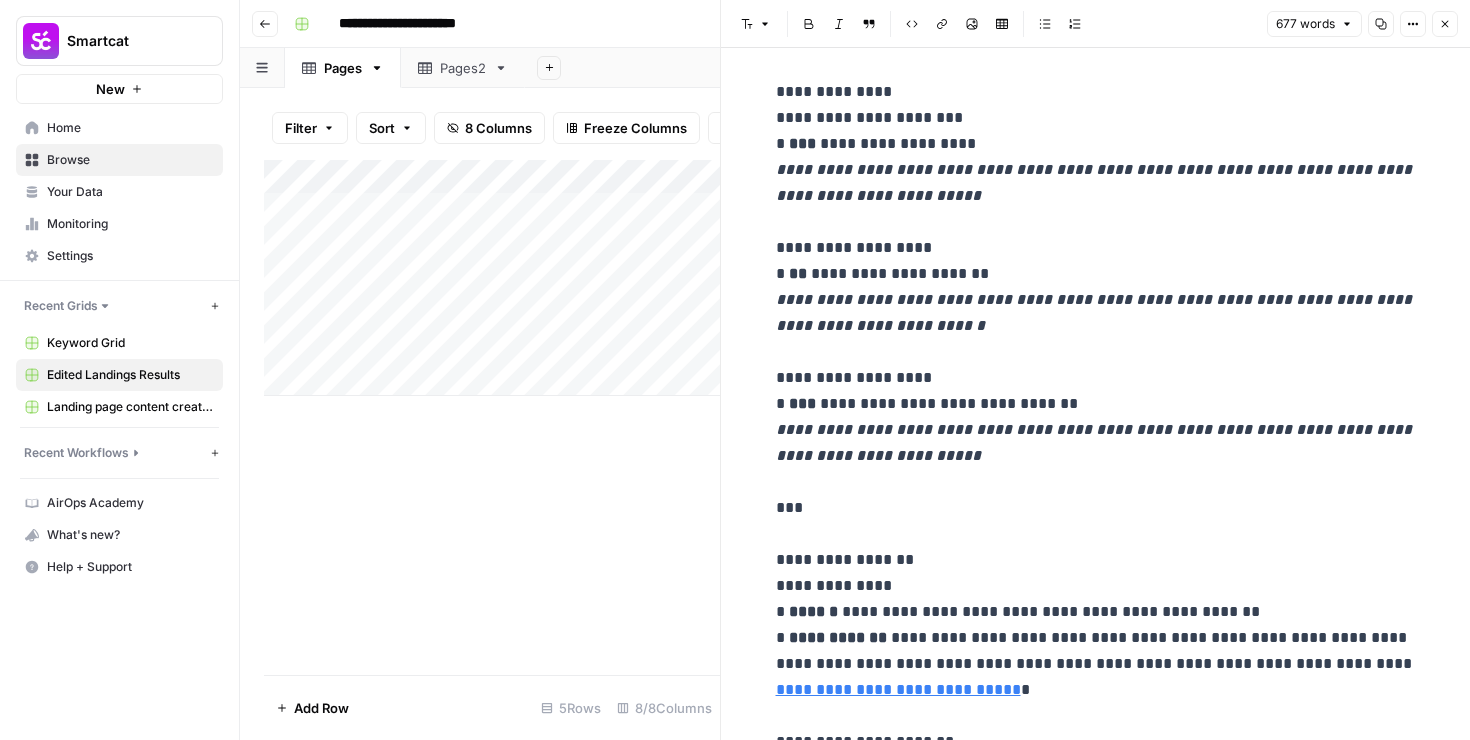 type 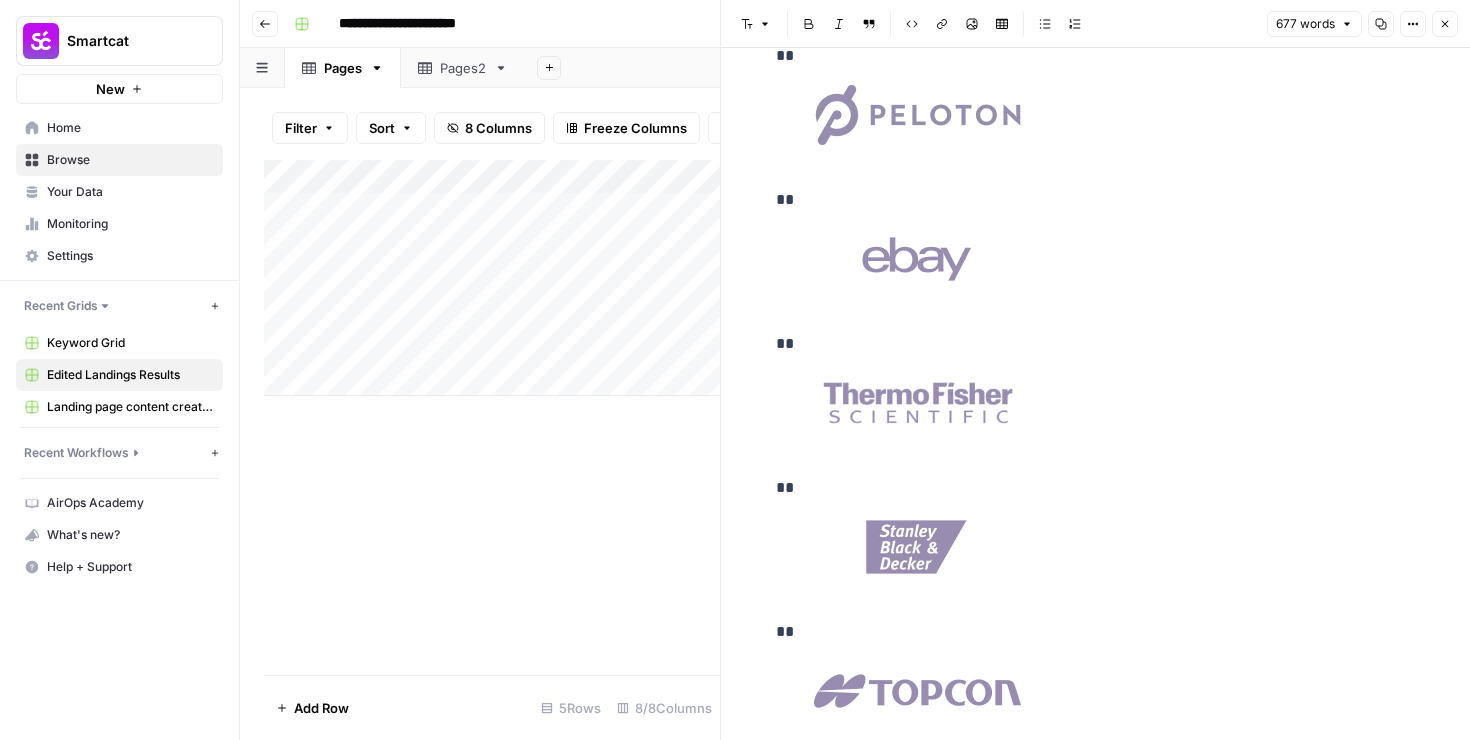 scroll, scrollTop: 1010, scrollLeft: 0, axis: vertical 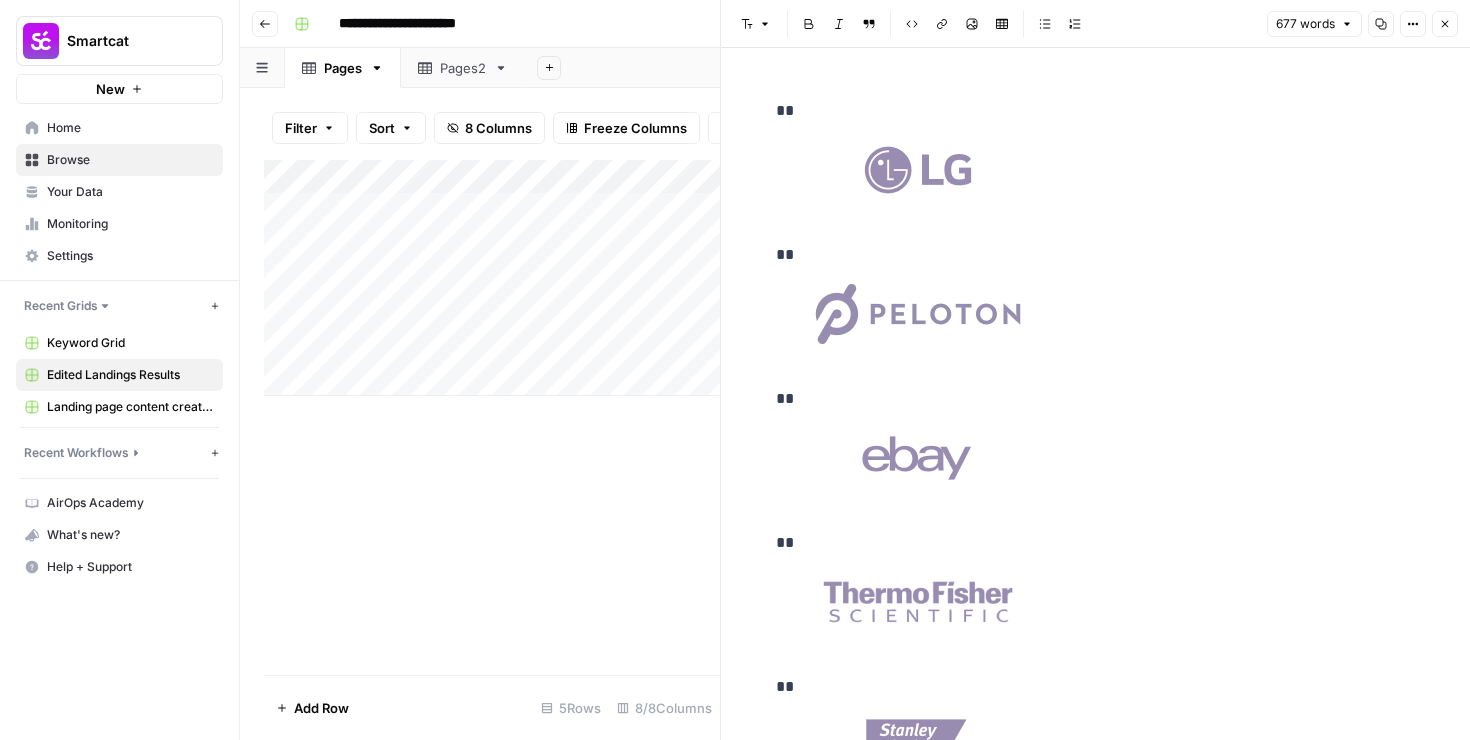 click on "**********" at bounding box center [1096, 1478] 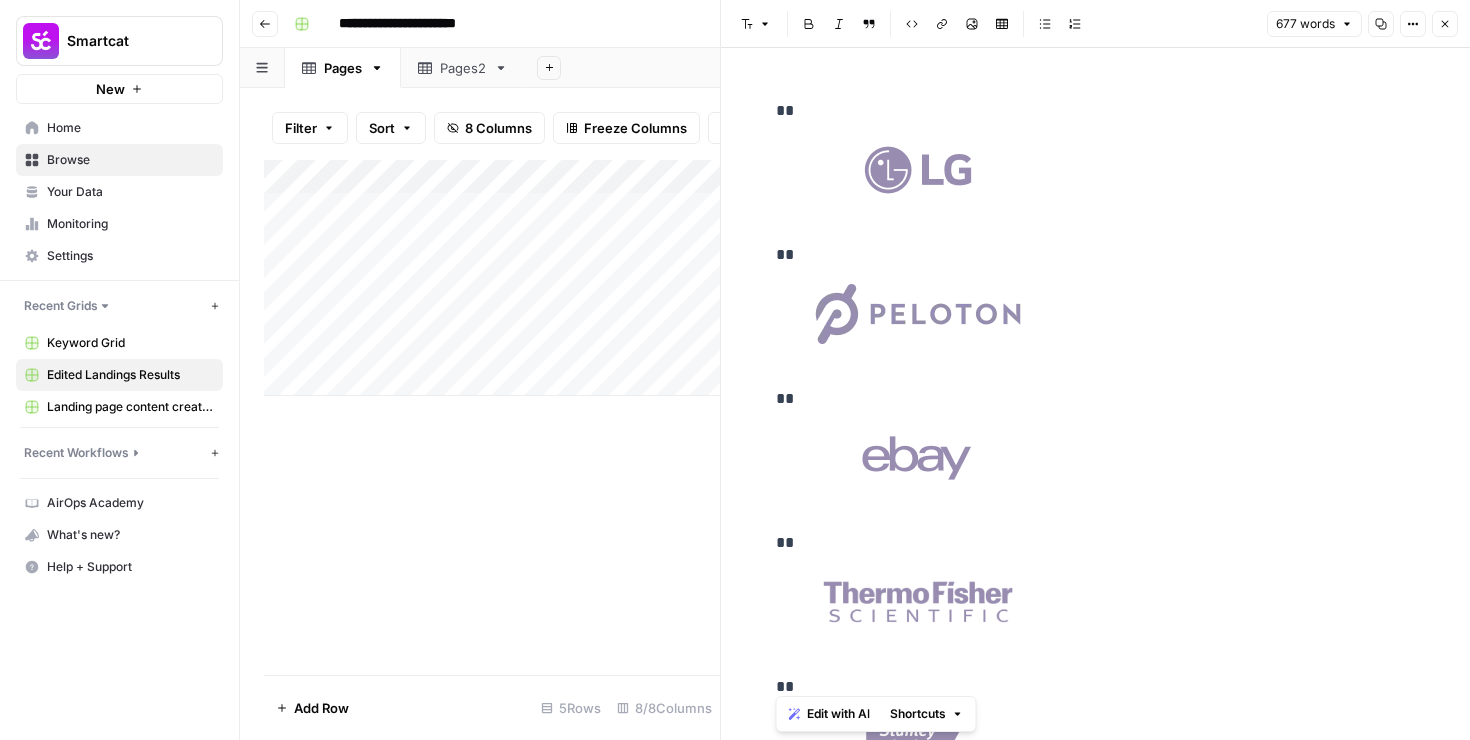 click at bounding box center [917, 170] 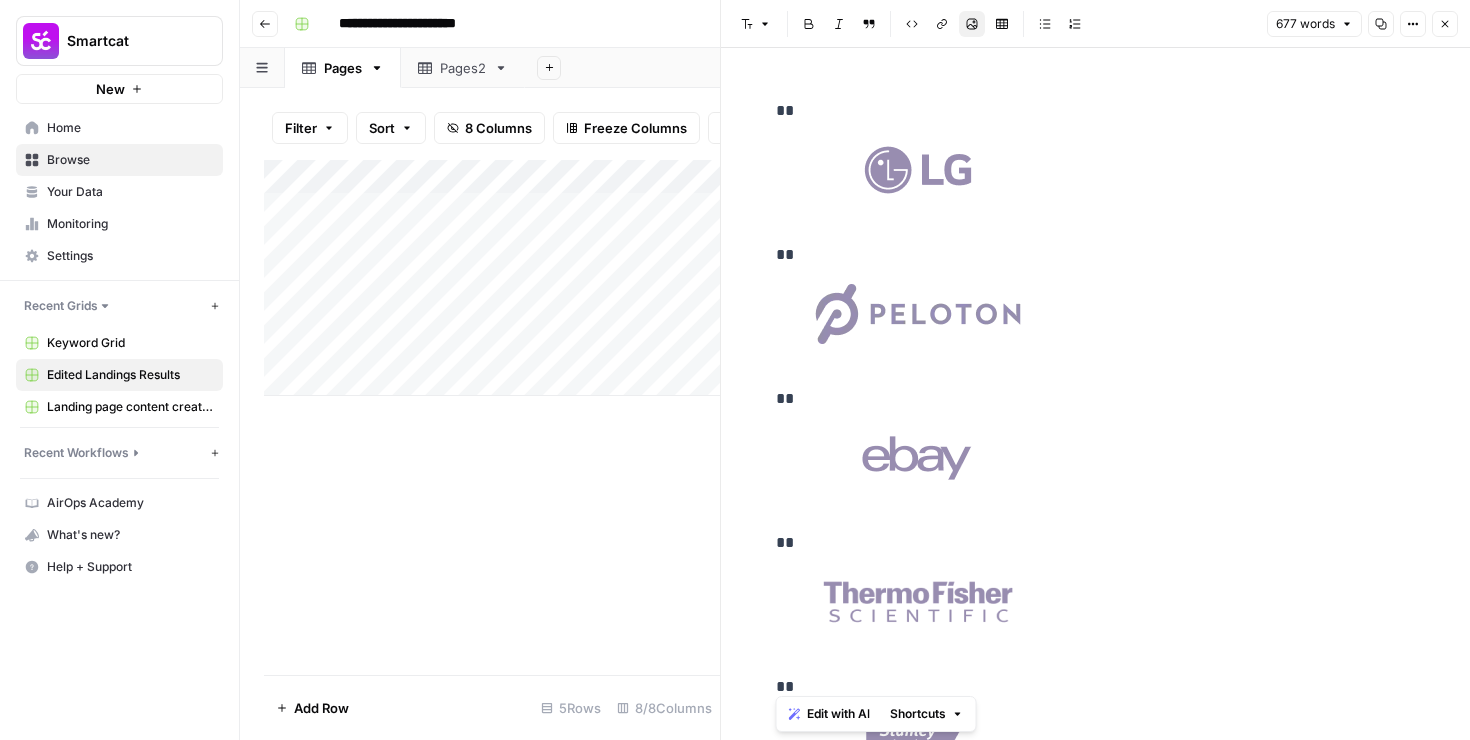 scroll, scrollTop: 0, scrollLeft: 0, axis: both 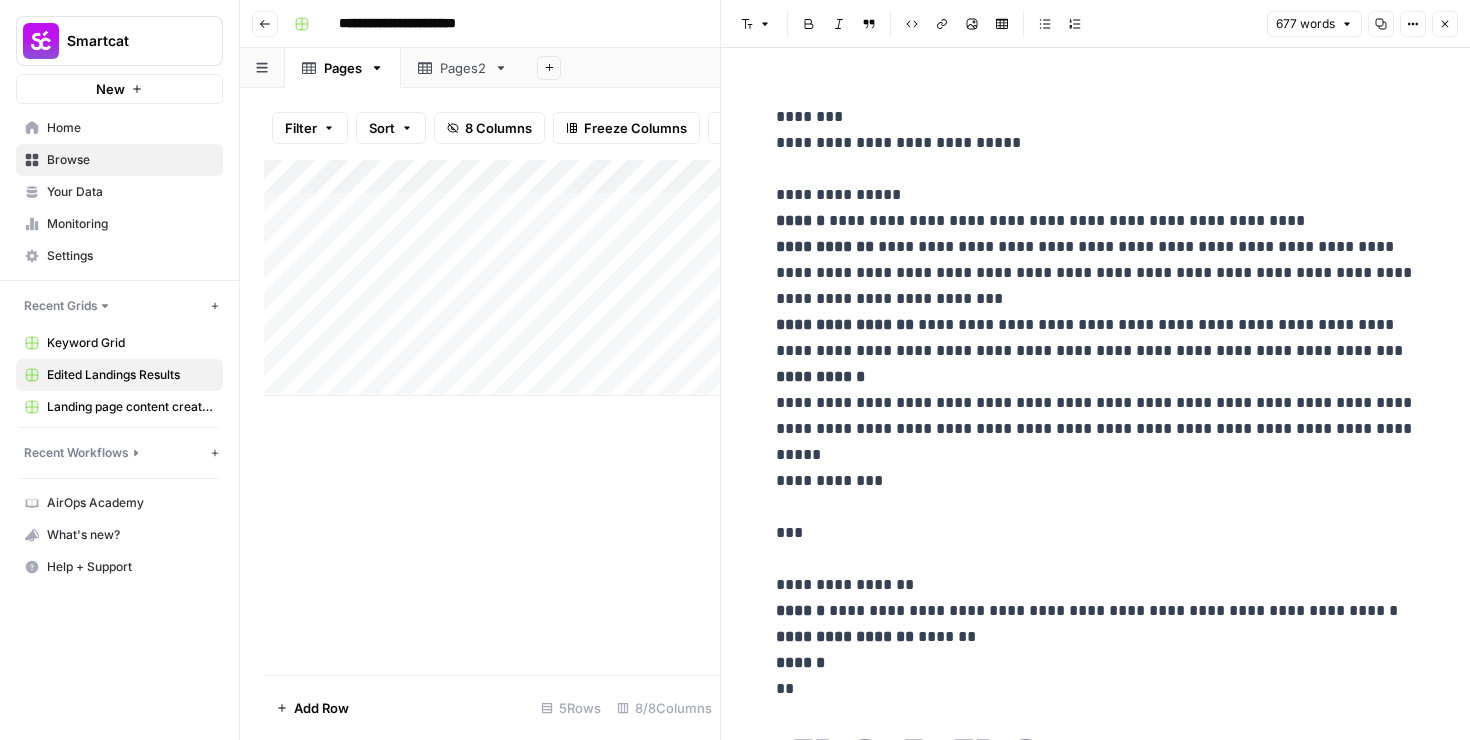 click on "**********" at bounding box center [1096, 2488] 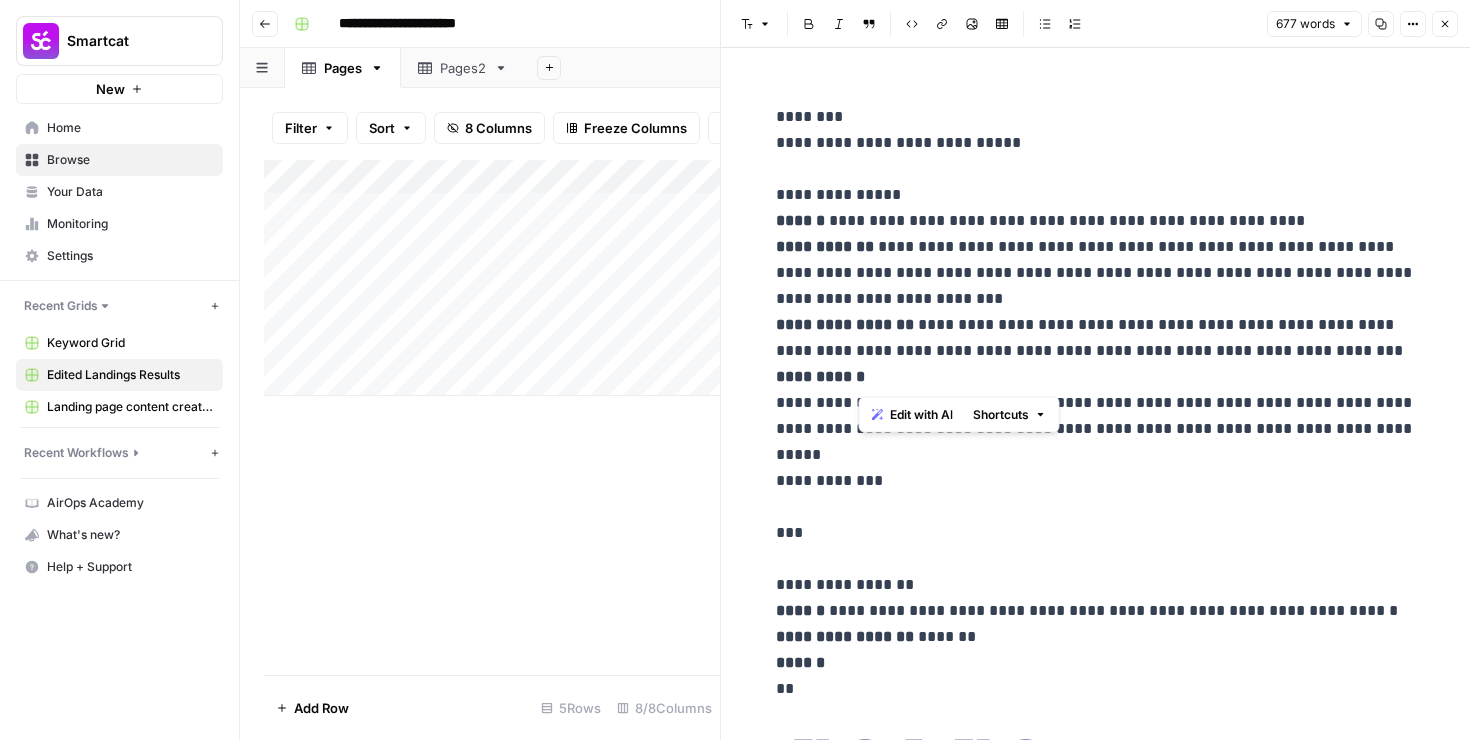 drag, startPoint x: 854, startPoint y: 192, endPoint x: 948, endPoint y: 361, distance: 193.38304 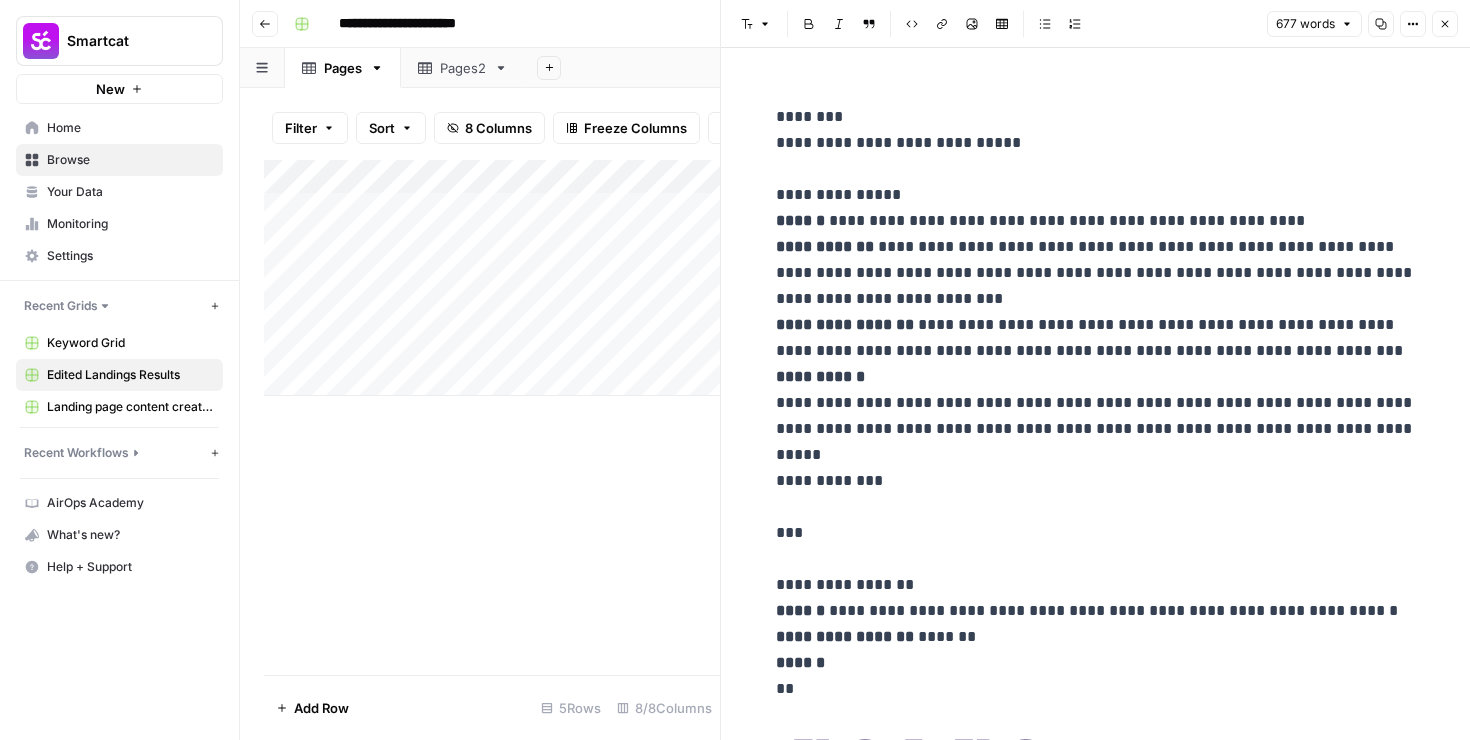 click on "**********" at bounding box center [1096, 2488] 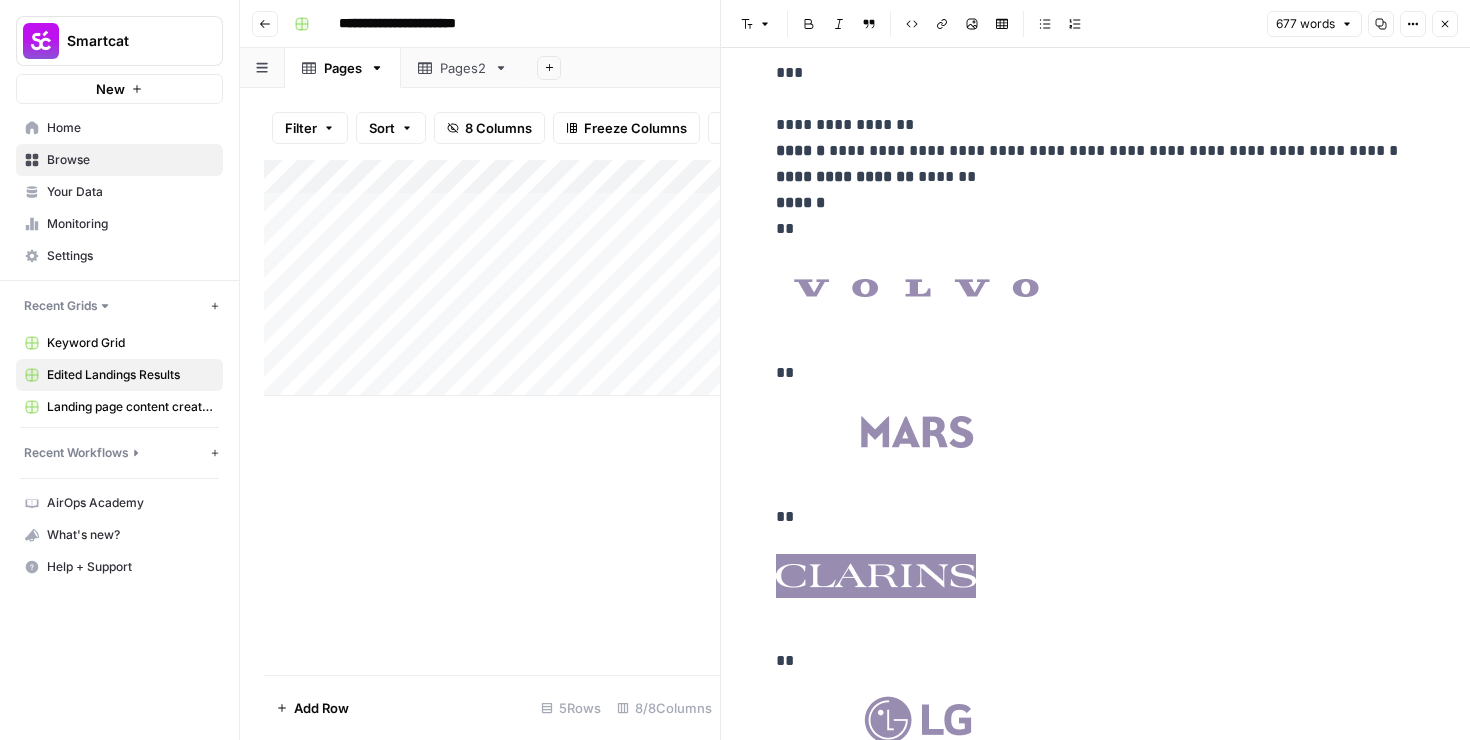 scroll, scrollTop: 0, scrollLeft: 0, axis: both 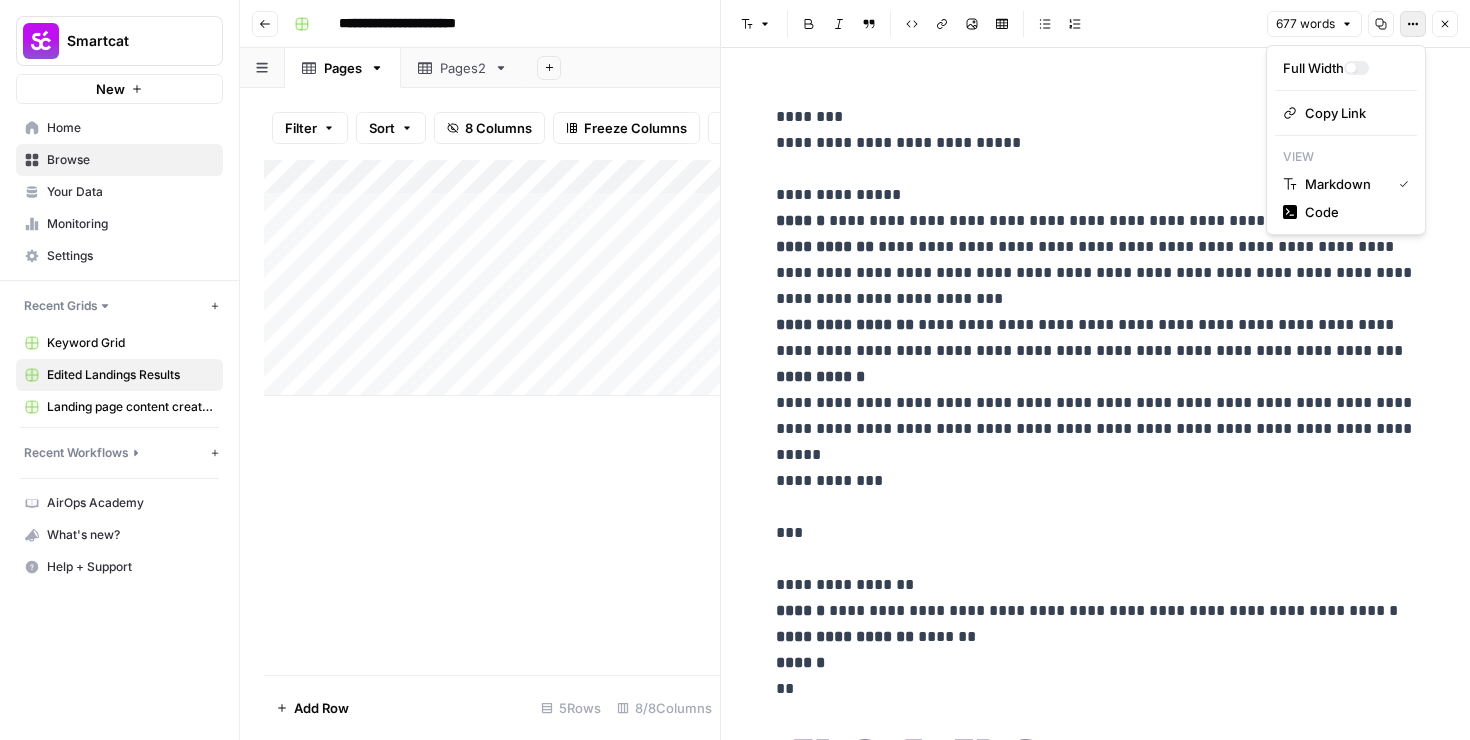 click 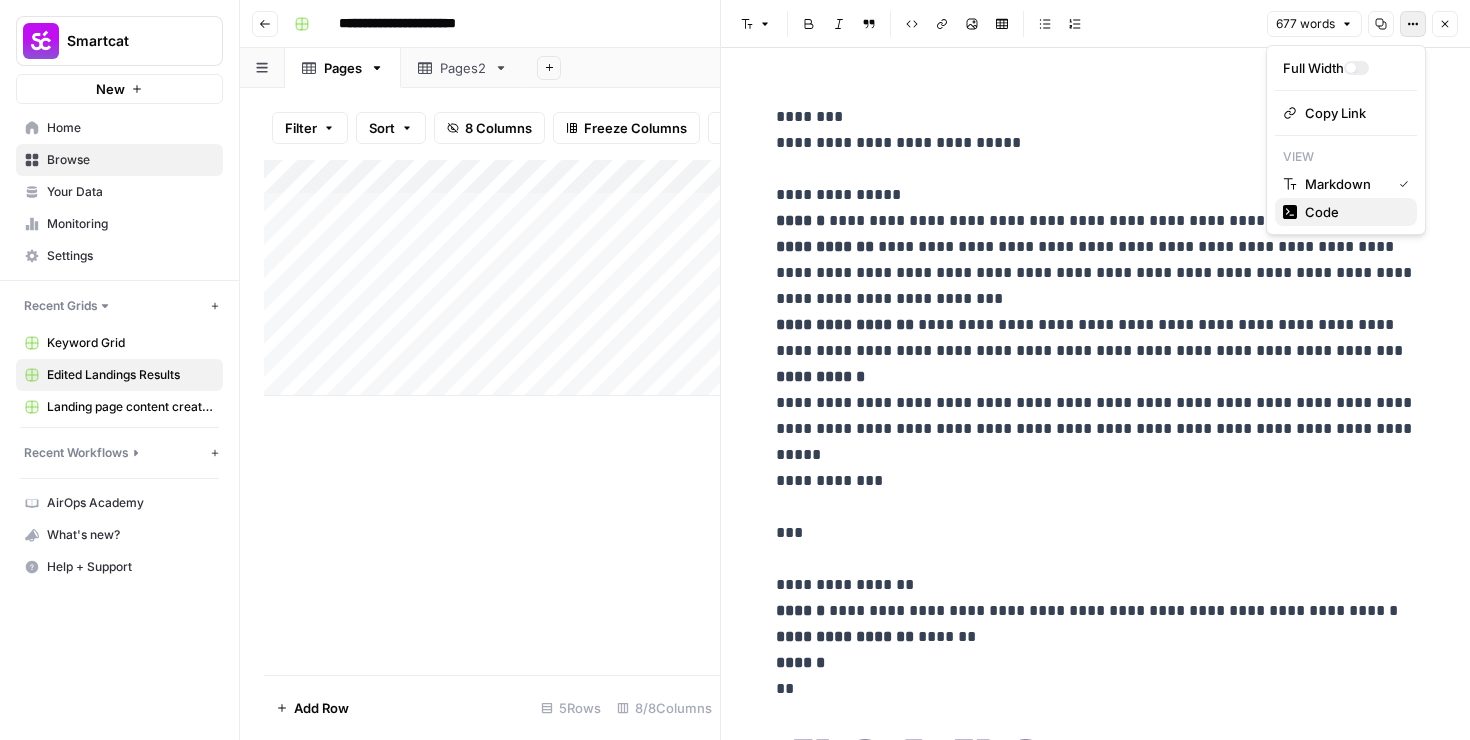 click on "Code" at bounding box center [1322, 212] 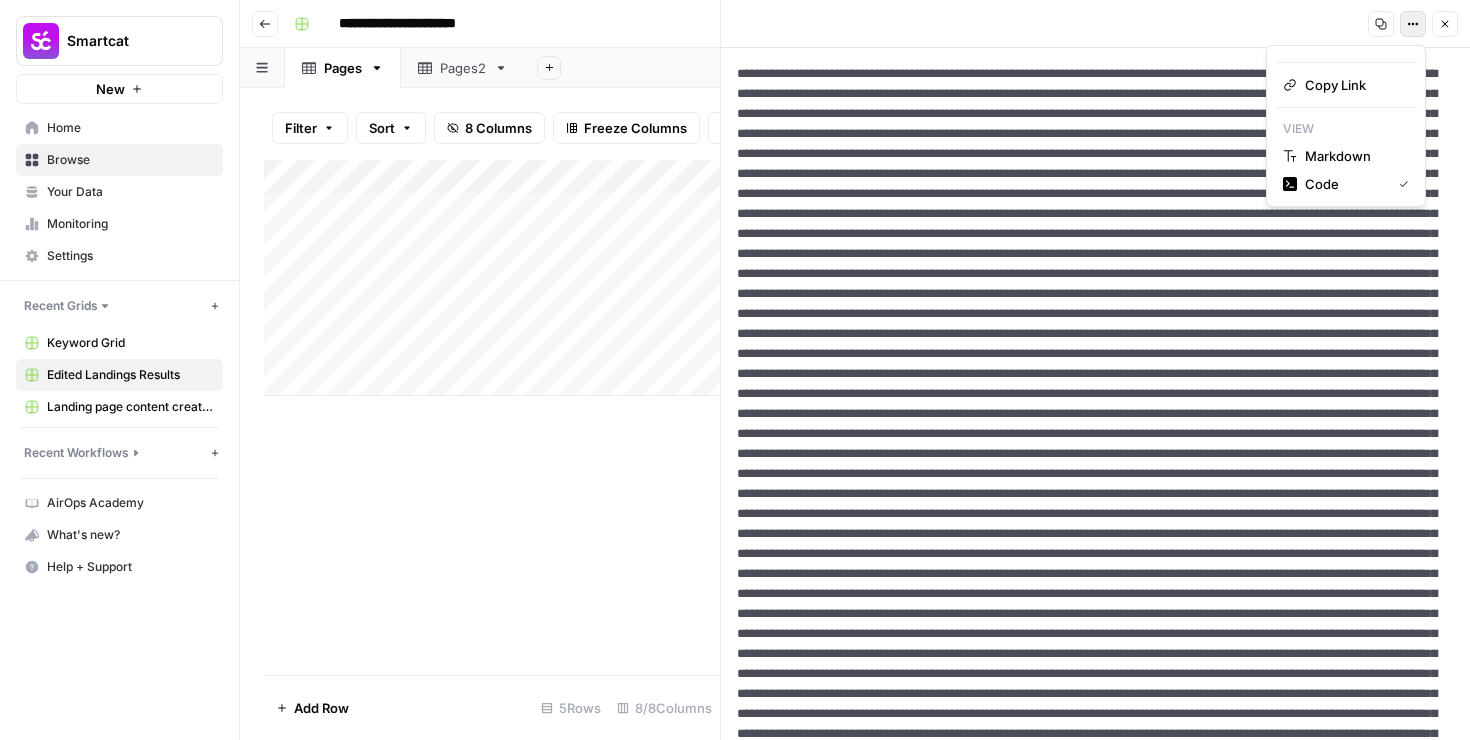 click on "Options" at bounding box center [1413, 24] 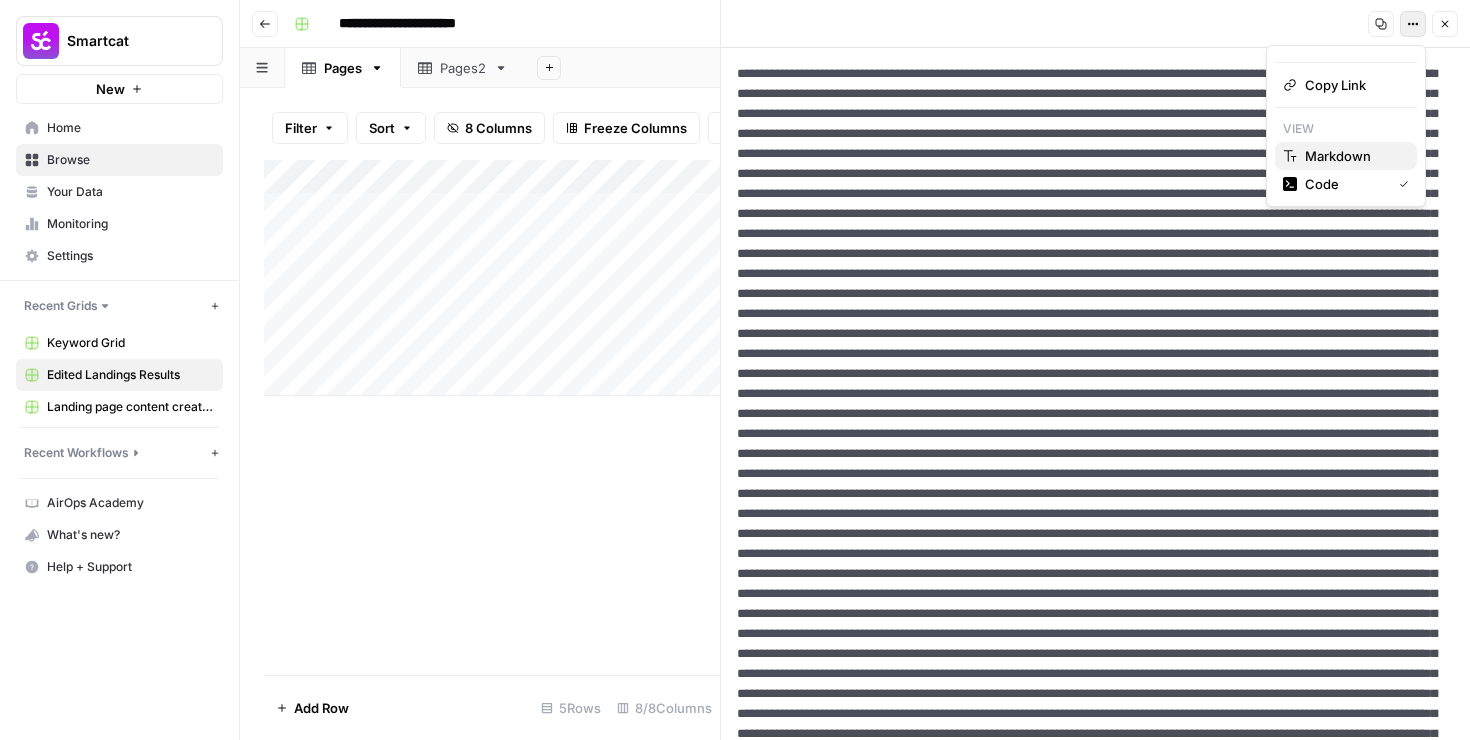 click on "Markdown" at bounding box center (1338, 156) 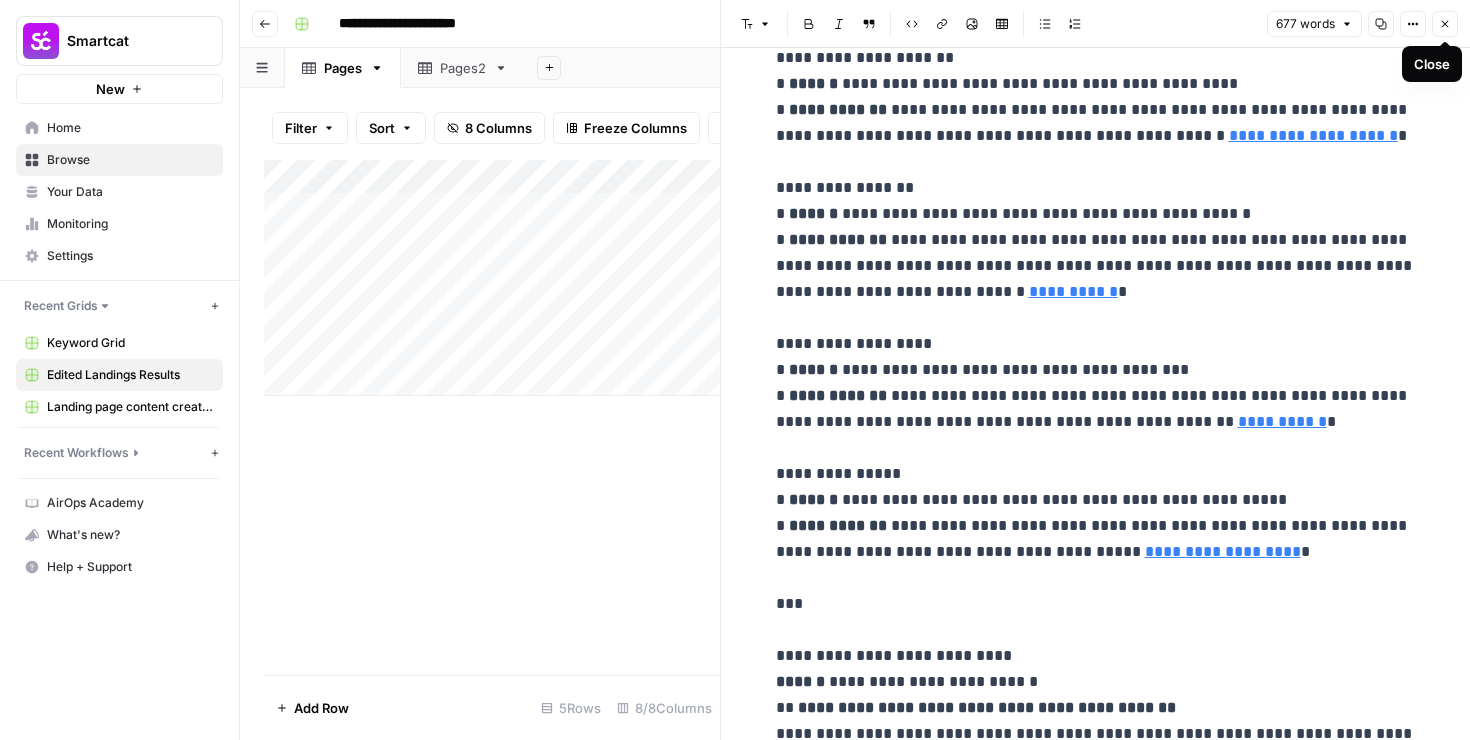 scroll, scrollTop: 3054, scrollLeft: 0, axis: vertical 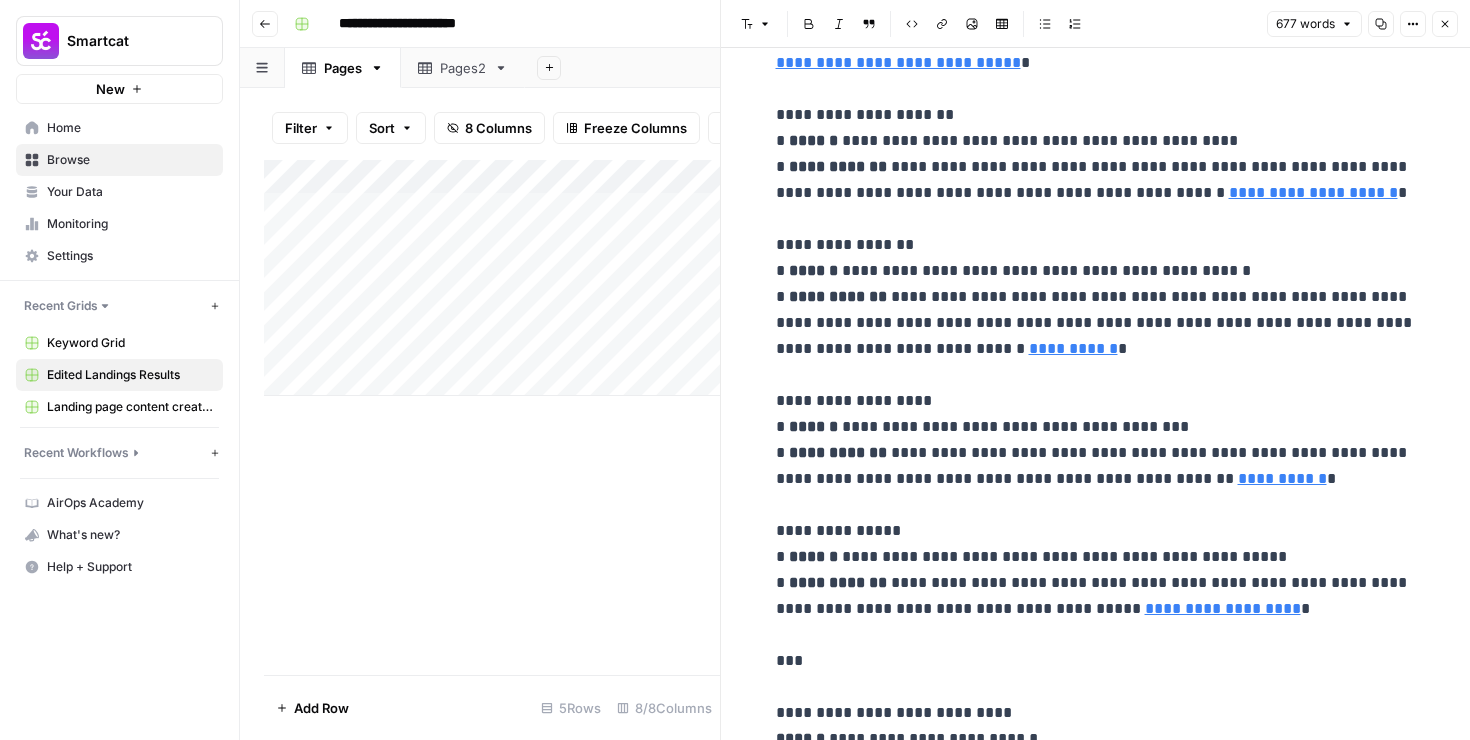 click on "Close" at bounding box center (1445, 24) 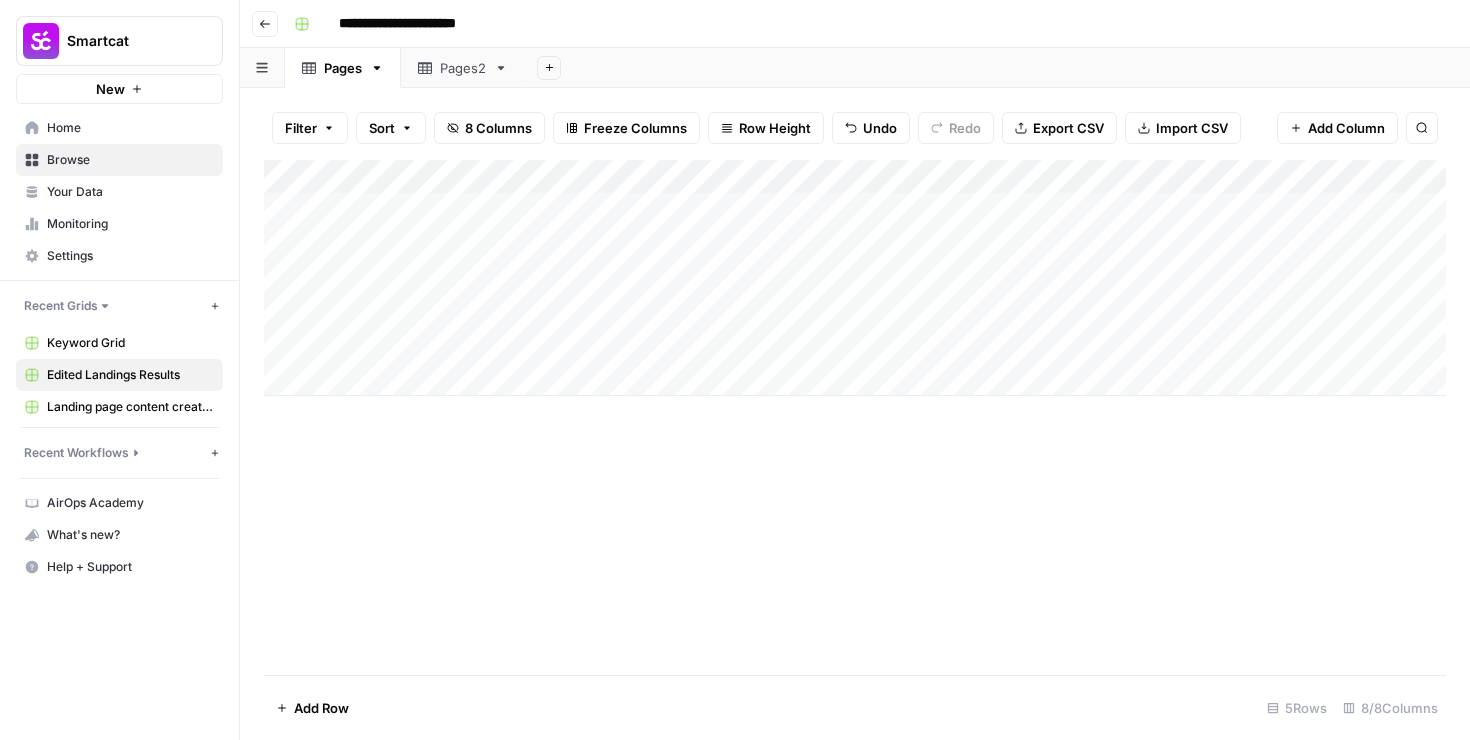 click on "Keyword Grid" at bounding box center [130, 343] 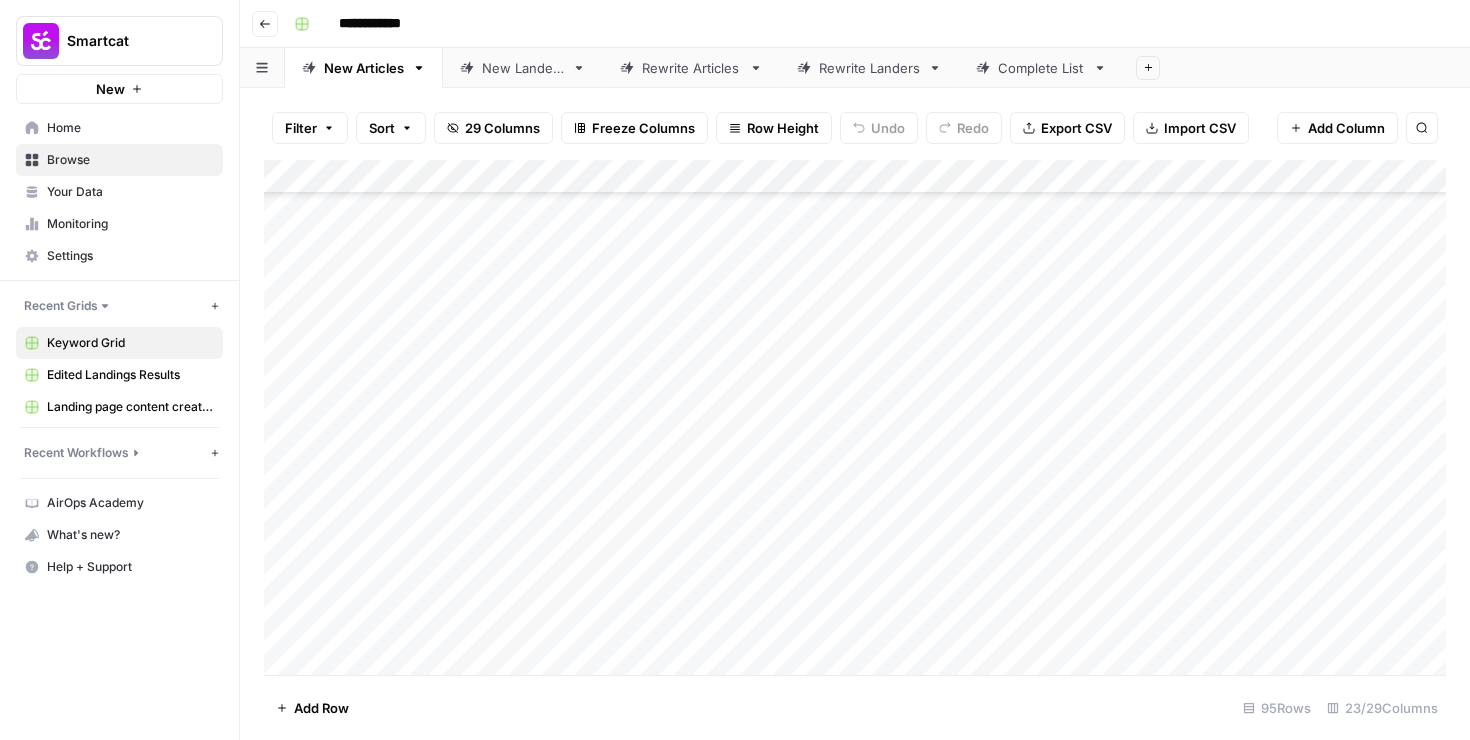 scroll, scrollTop: 0, scrollLeft: 0, axis: both 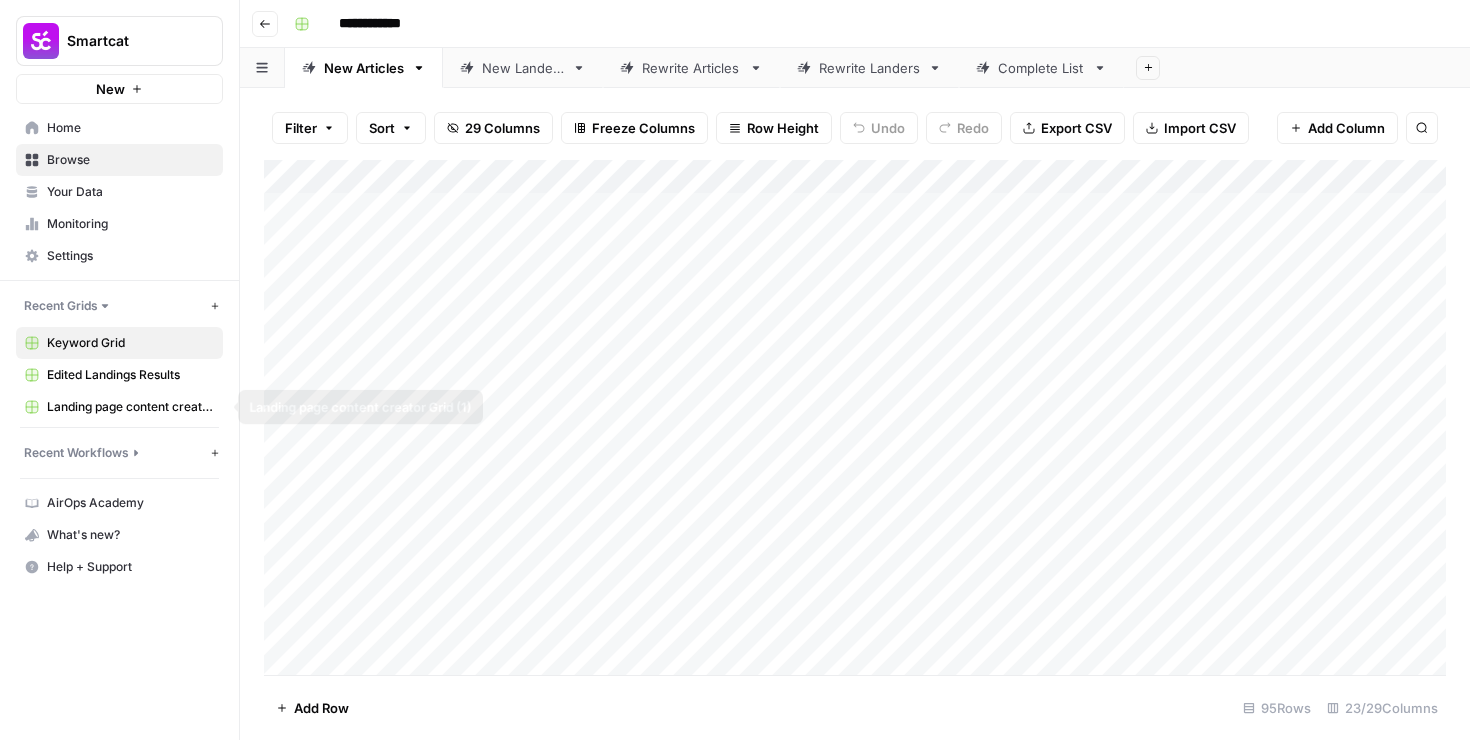 click on "Landing page content creator Grid (1)" at bounding box center [130, 407] 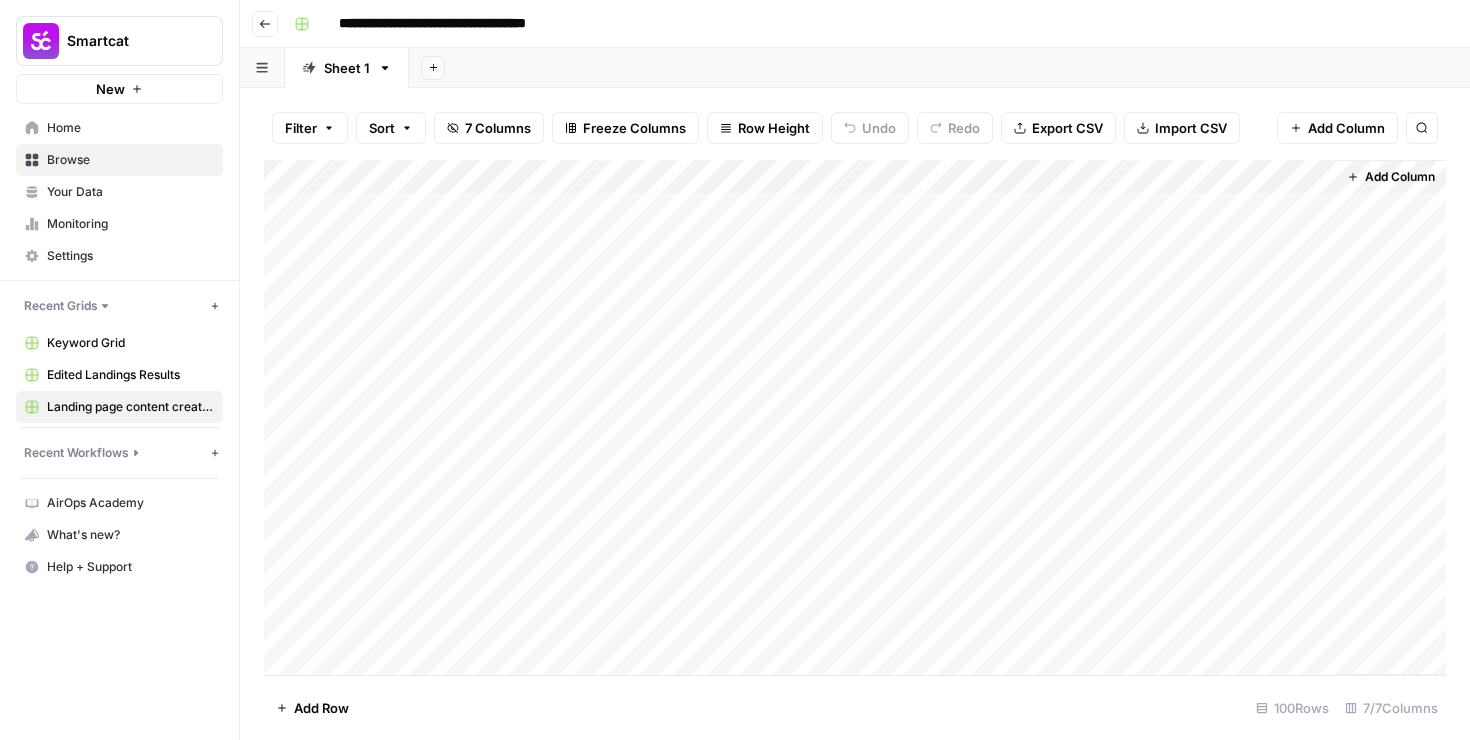 scroll, scrollTop: 0, scrollLeft: 0, axis: both 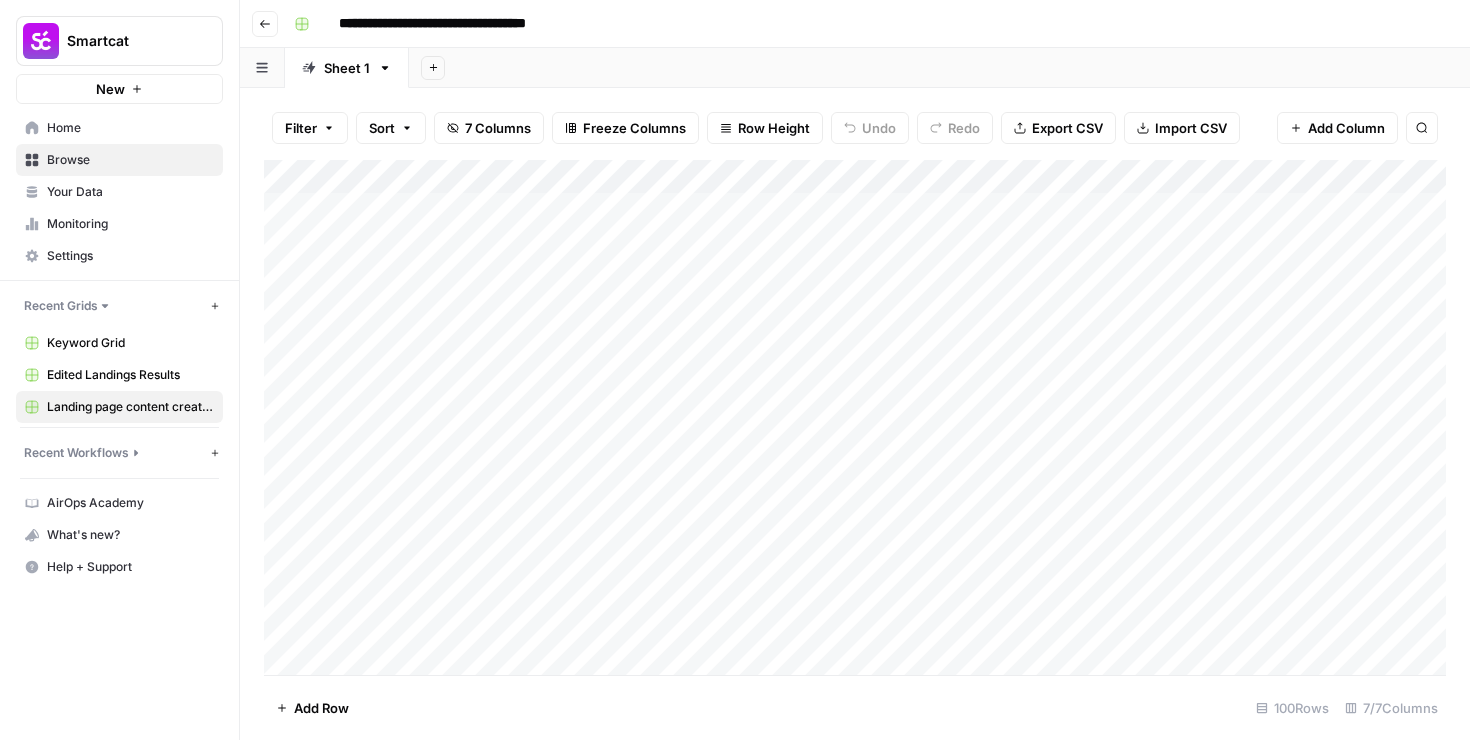 click on "Keyword Grid" at bounding box center [119, 343] 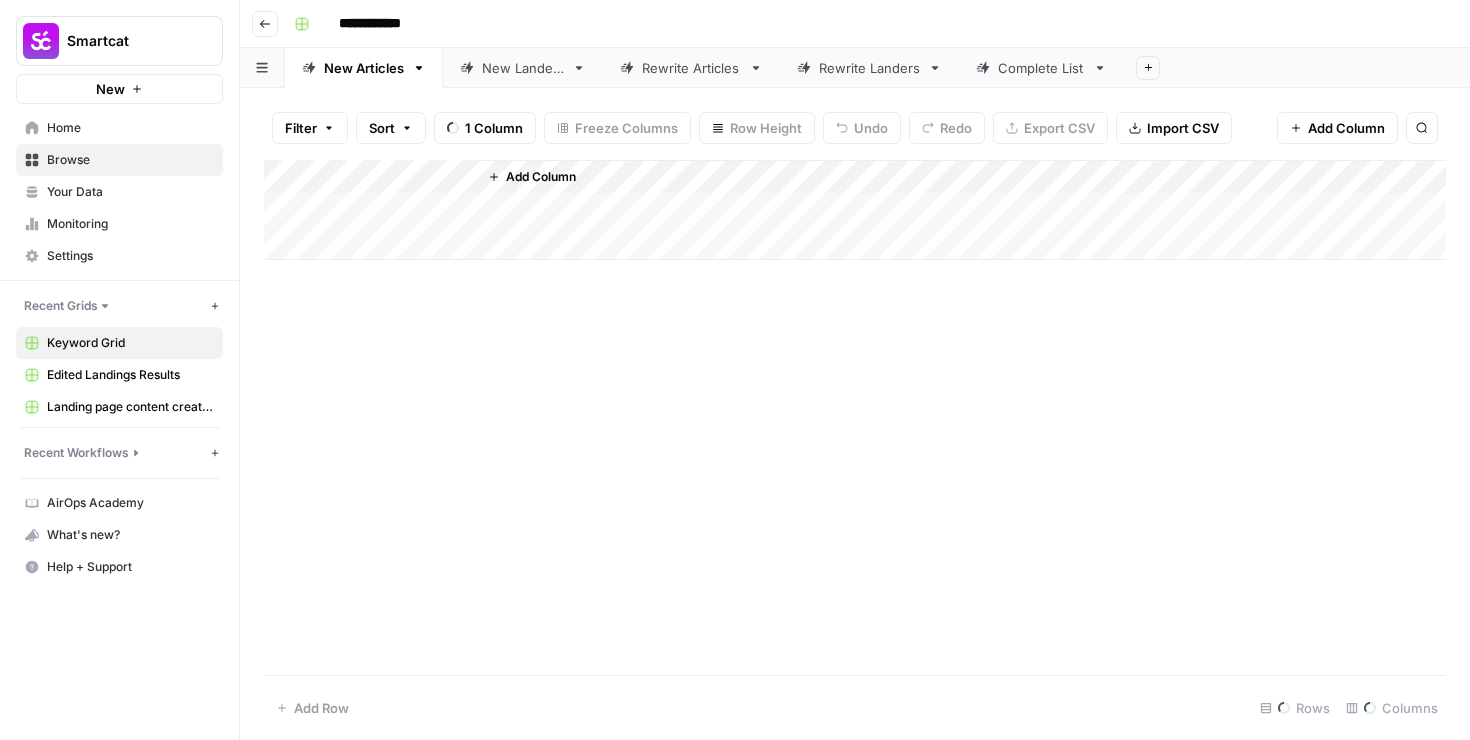 click on "Edited Landings Results" at bounding box center [130, 375] 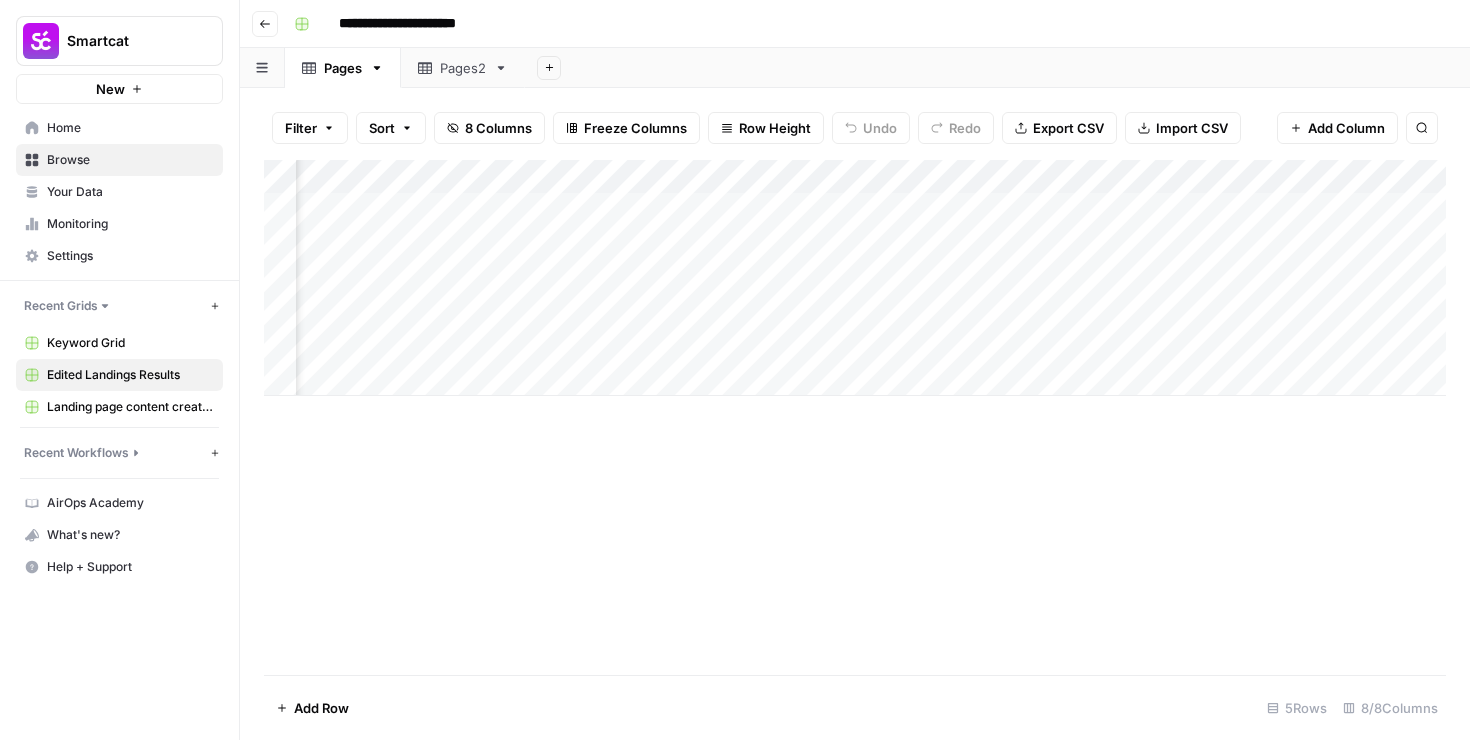 scroll, scrollTop: 0, scrollLeft: 0, axis: both 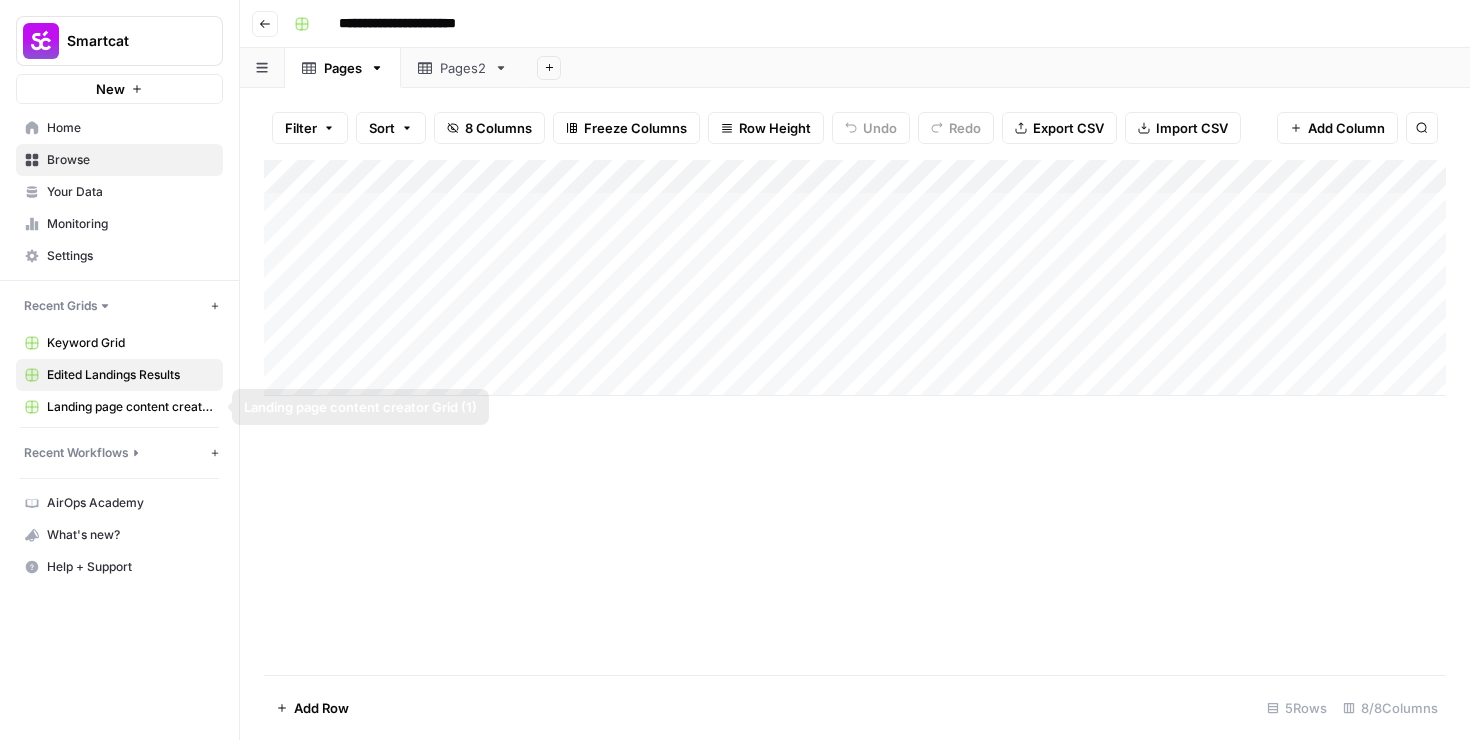 click on "Keyword Grid" at bounding box center [130, 343] 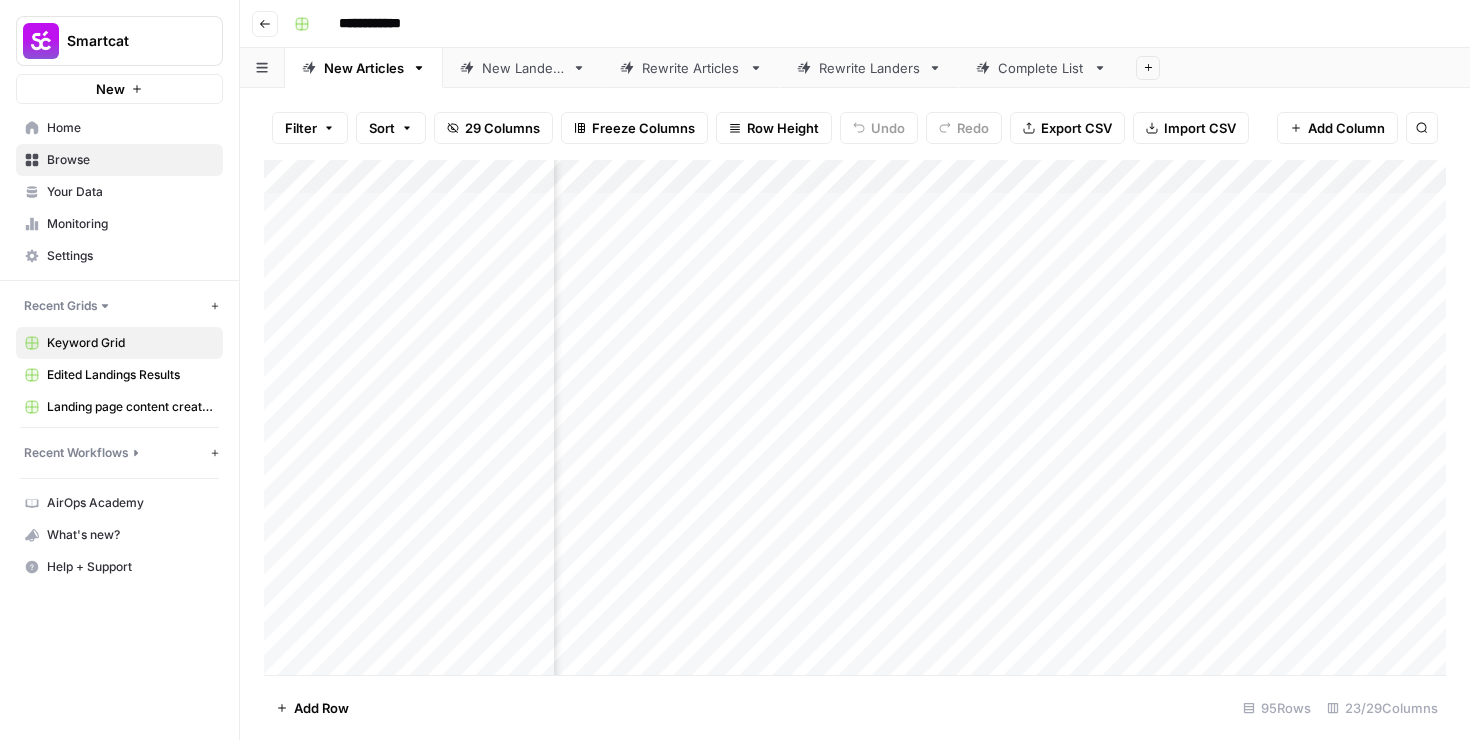 scroll, scrollTop: 0, scrollLeft: 1458, axis: horizontal 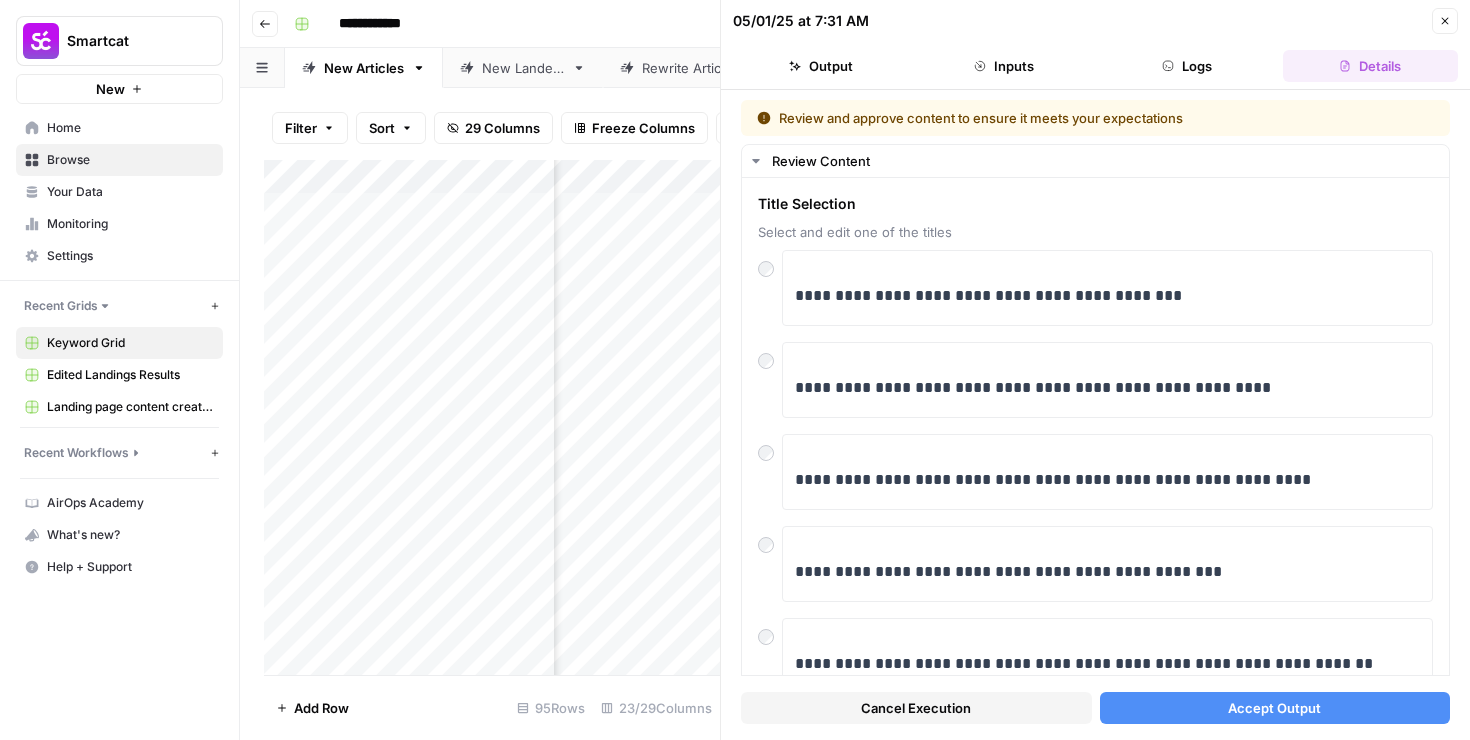 click on "Add Column" at bounding box center [492, 417] 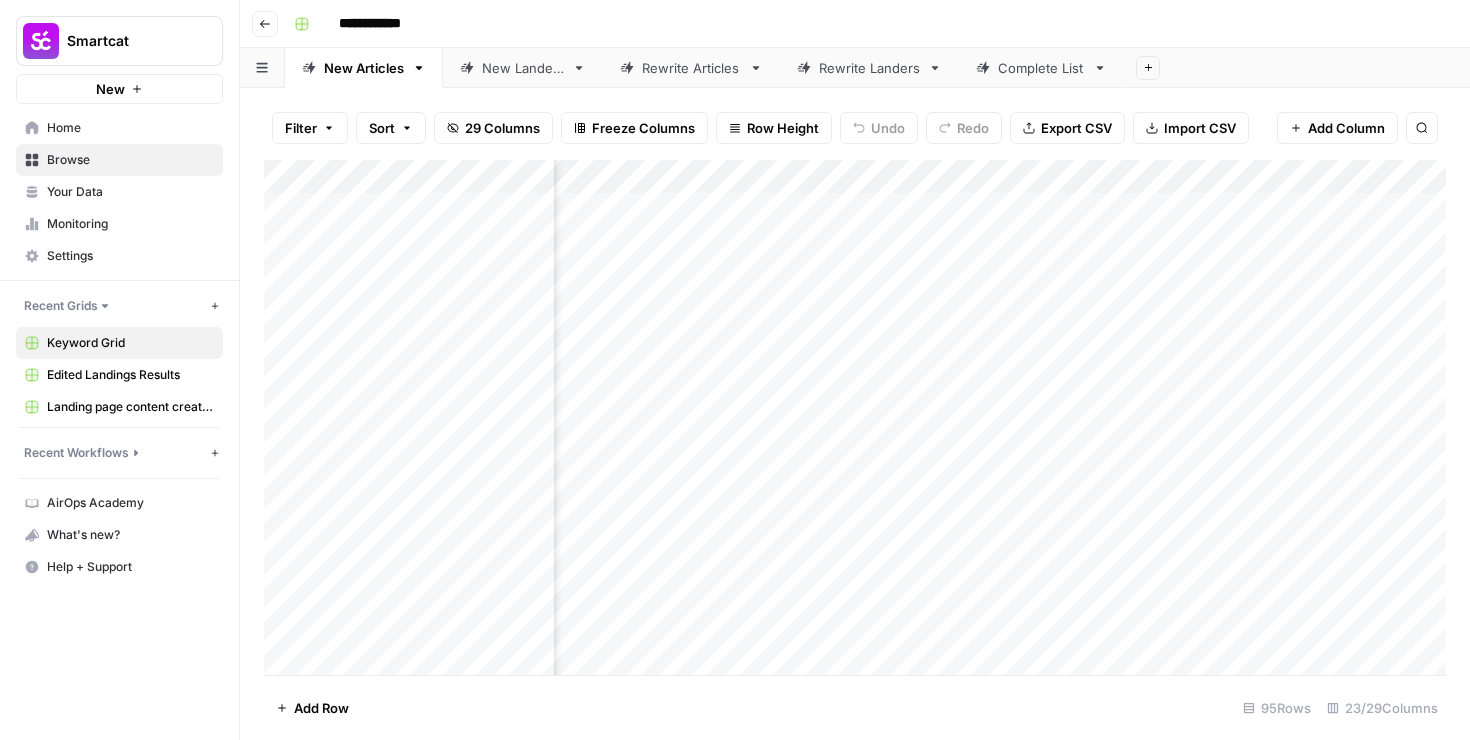 scroll, scrollTop: 0, scrollLeft: 0, axis: both 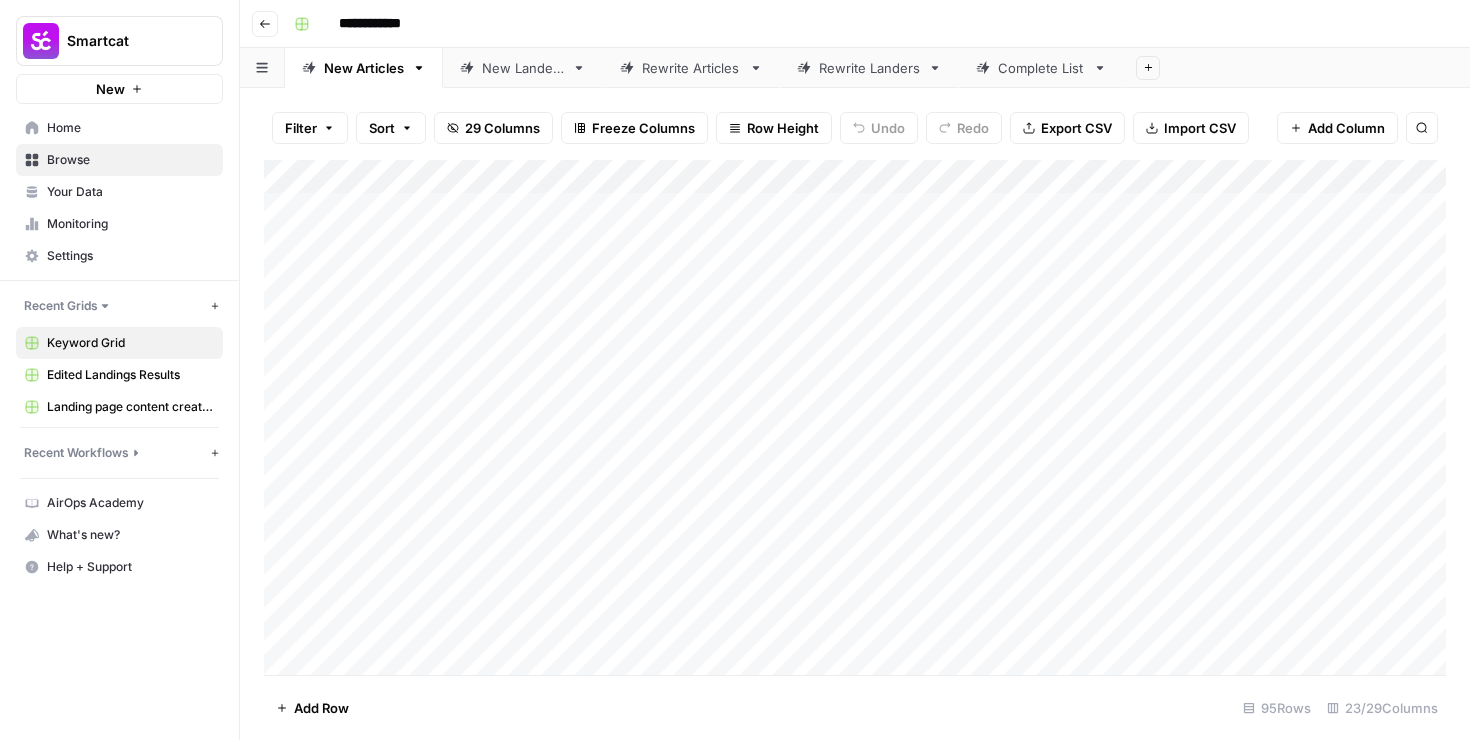 click on "Add Column" at bounding box center (855, 417) 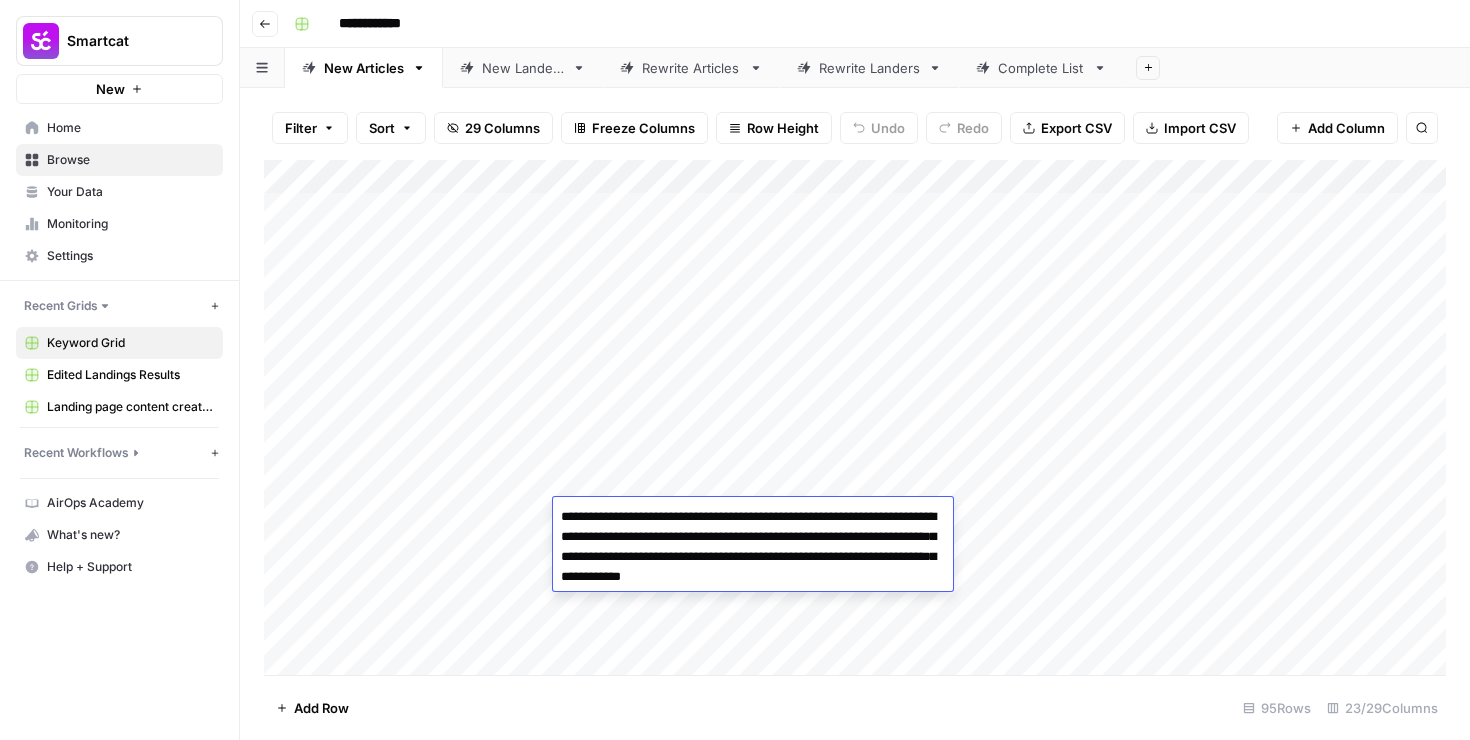 click on "**********" at bounding box center [753, 547] 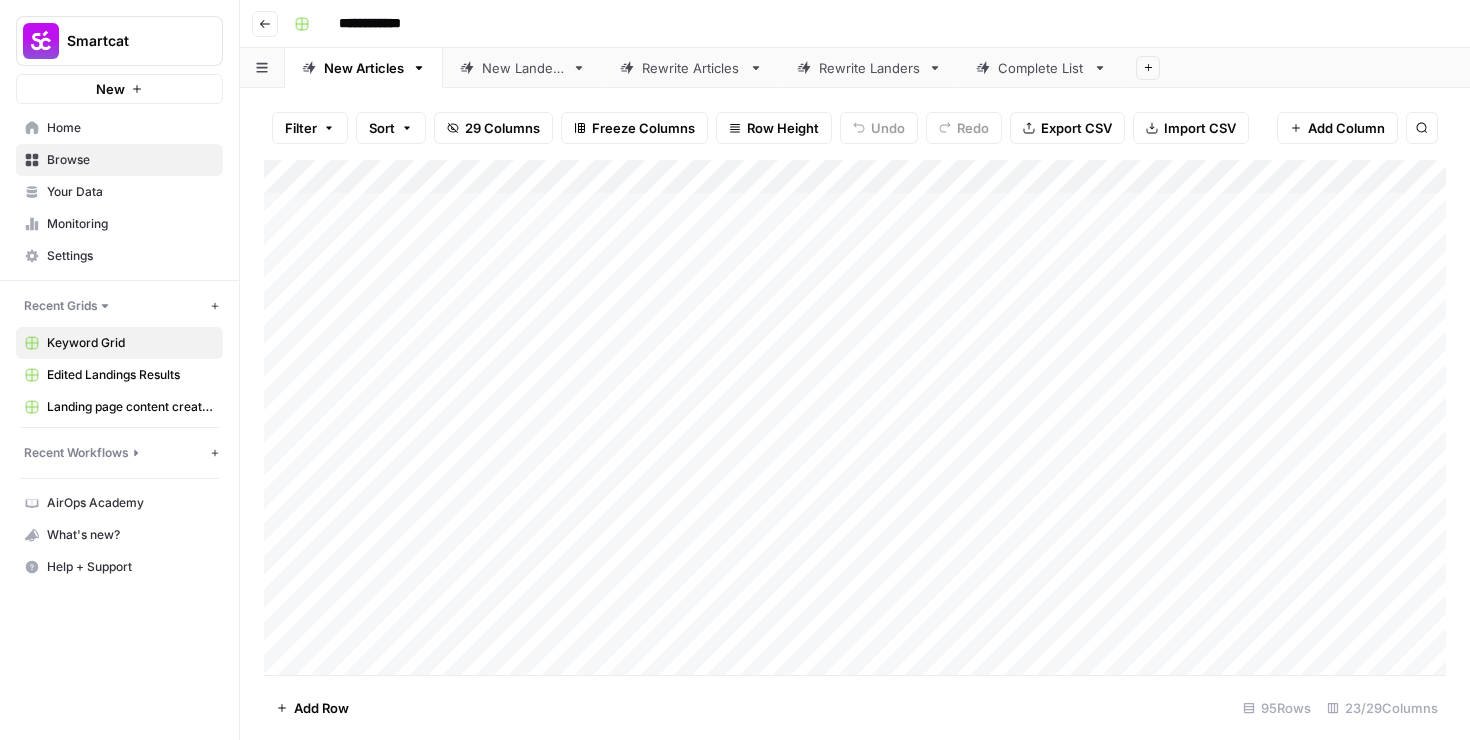 click on "Add Column" at bounding box center (855, 417) 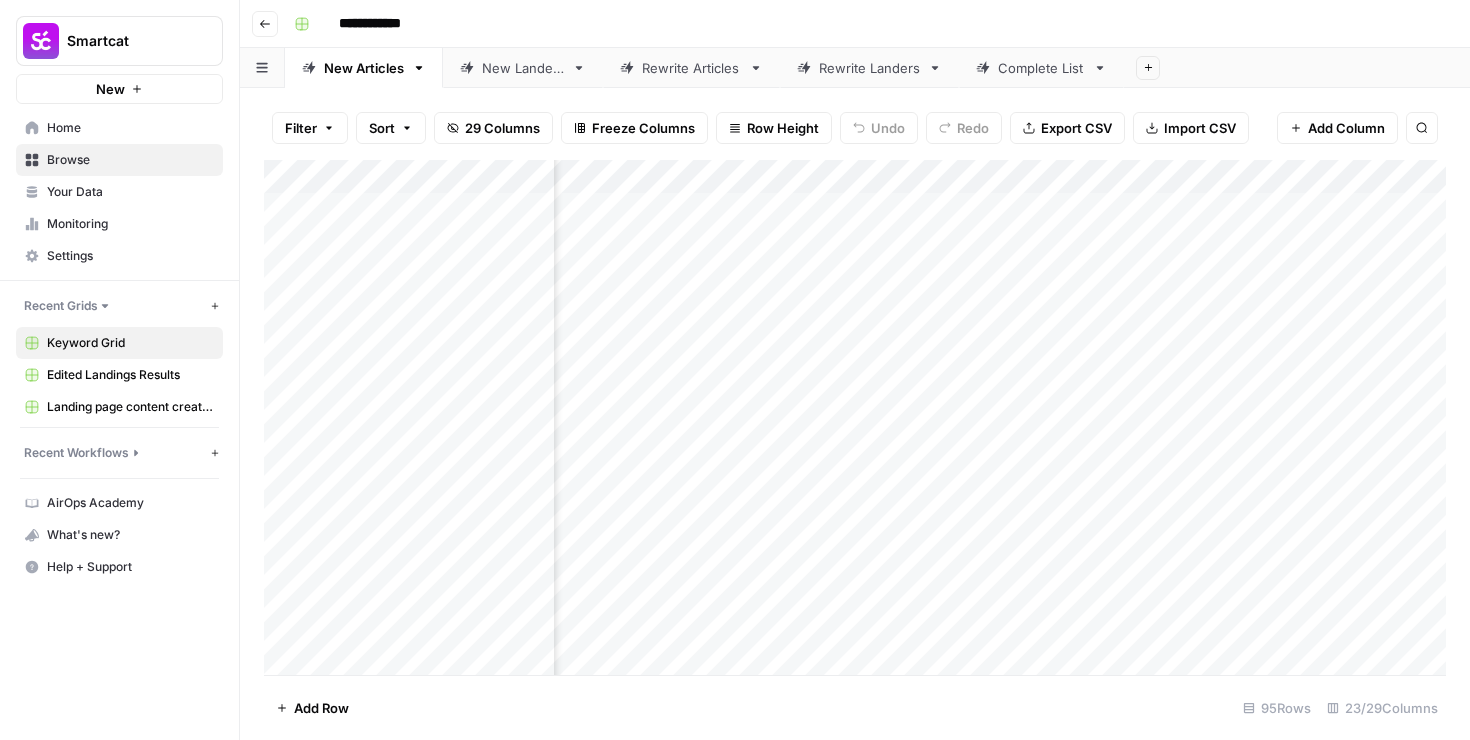 scroll, scrollTop: 0, scrollLeft: 185, axis: horizontal 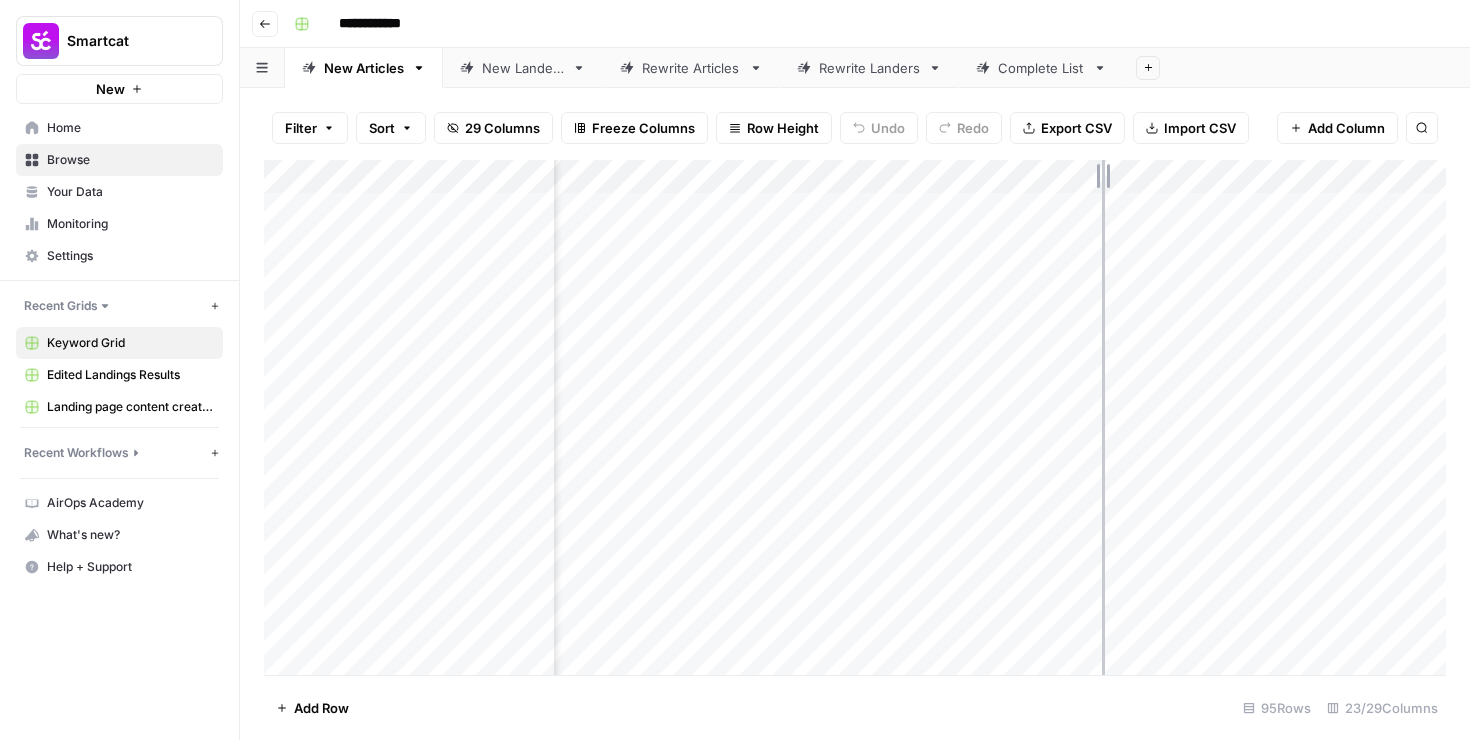 drag, startPoint x: 921, startPoint y: 177, endPoint x: 1126, endPoint y: 184, distance: 205.11948 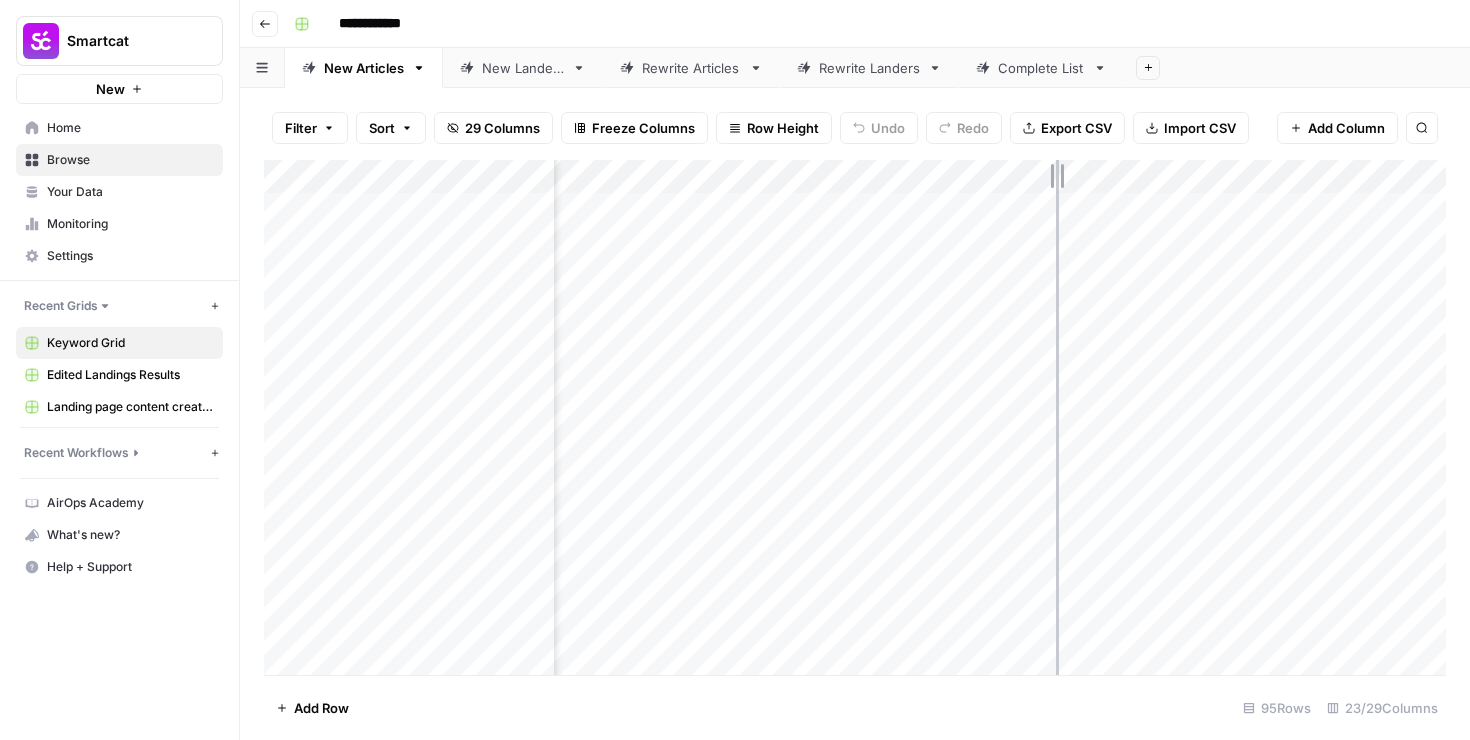 drag, startPoint x: 1123, startPoint y: 180, endPoint x: 1056, endPoint y: 180, distance: 67 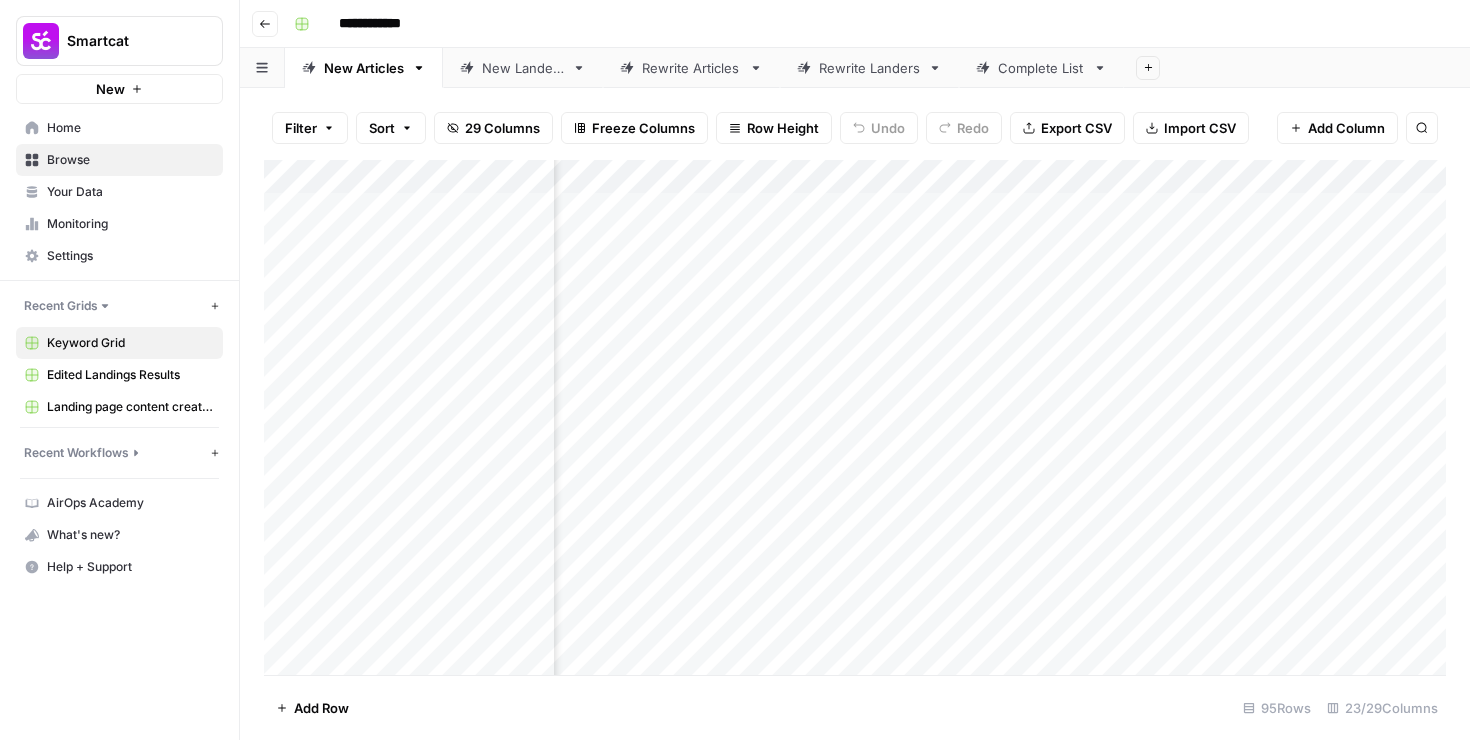 scroll, scrollTop: 0, scrollLeft: 418, axis: horizontal 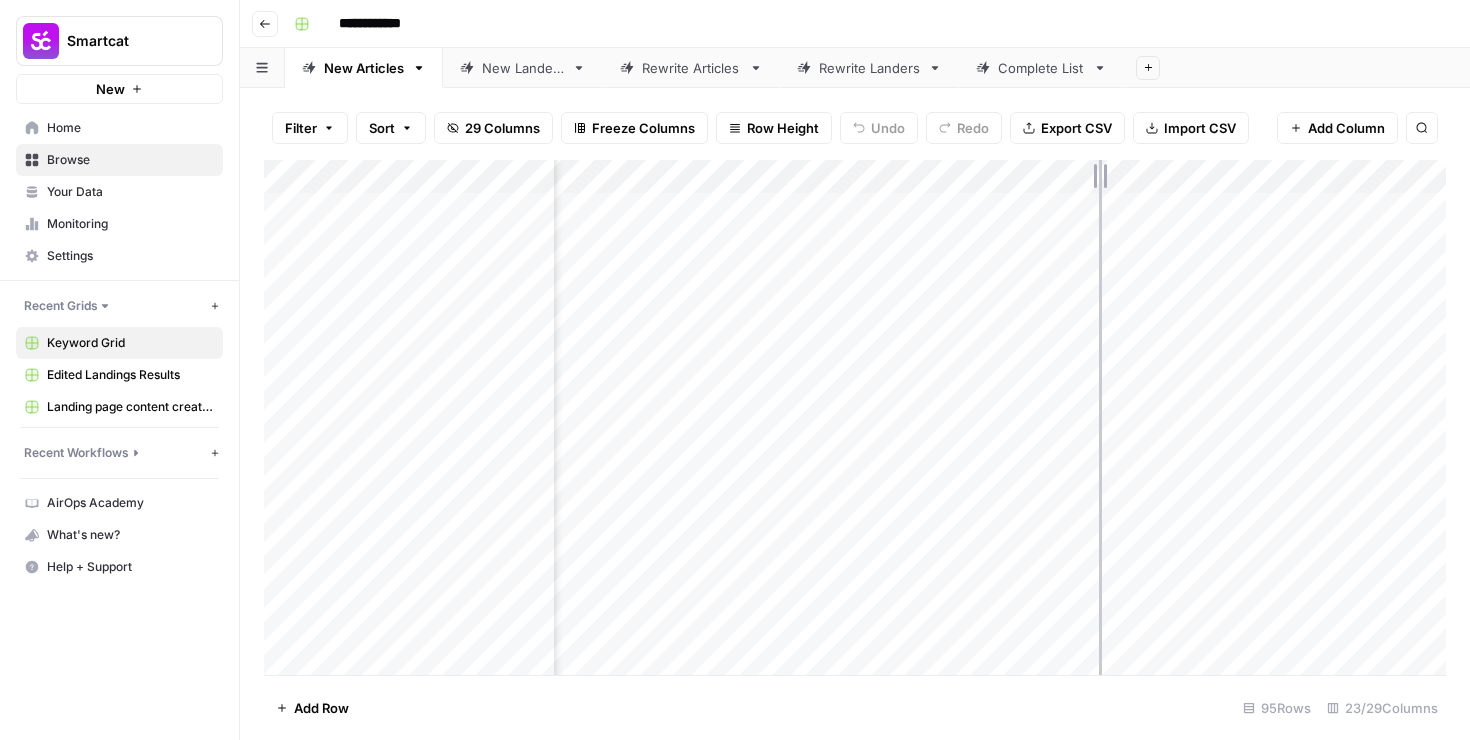 drag, startPoint x: 949, startPoint y: 179, endPoint x: 1111, endPoint y: 177, distance: 162.01234 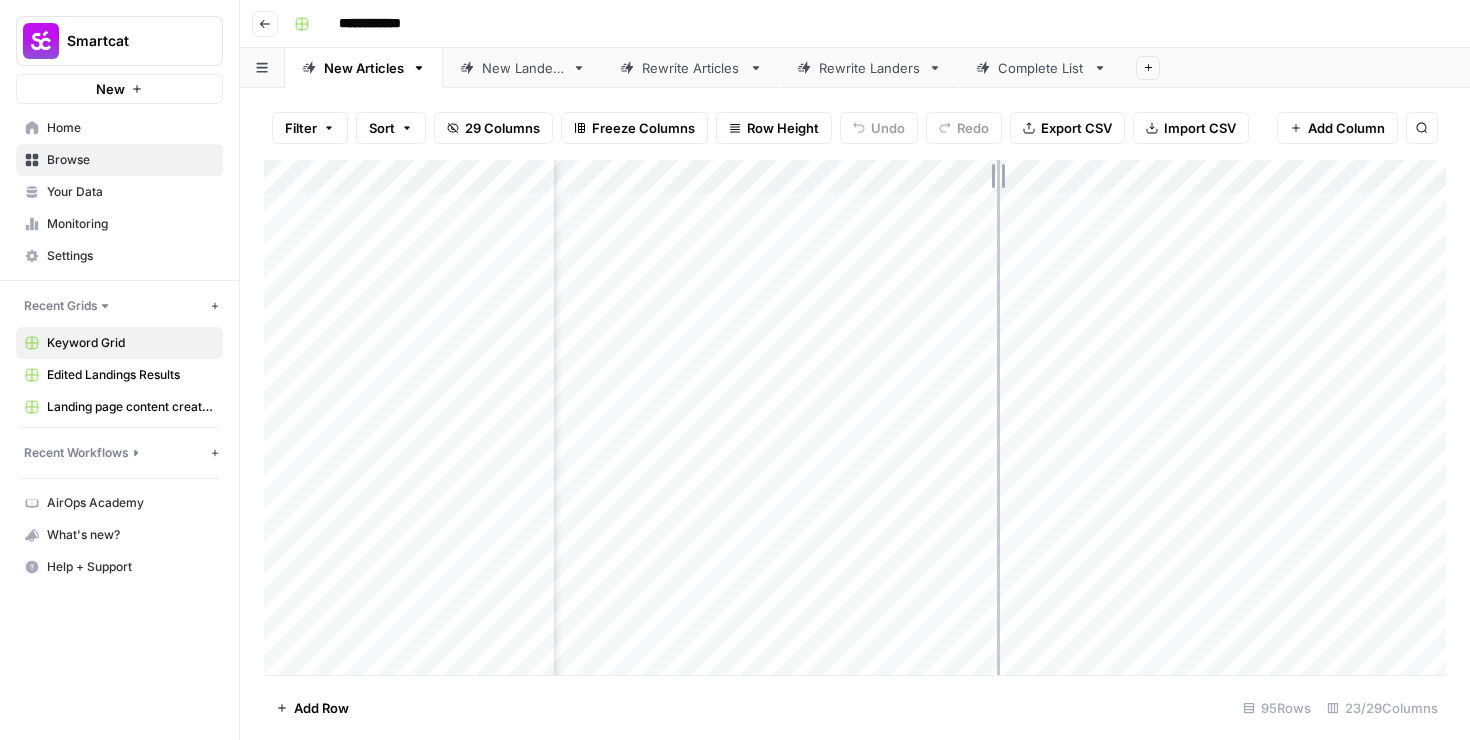 drag, startPoint x: 1111, startPoint y: 177, endPoint x: 996, endPoint y: 177, distance: 115 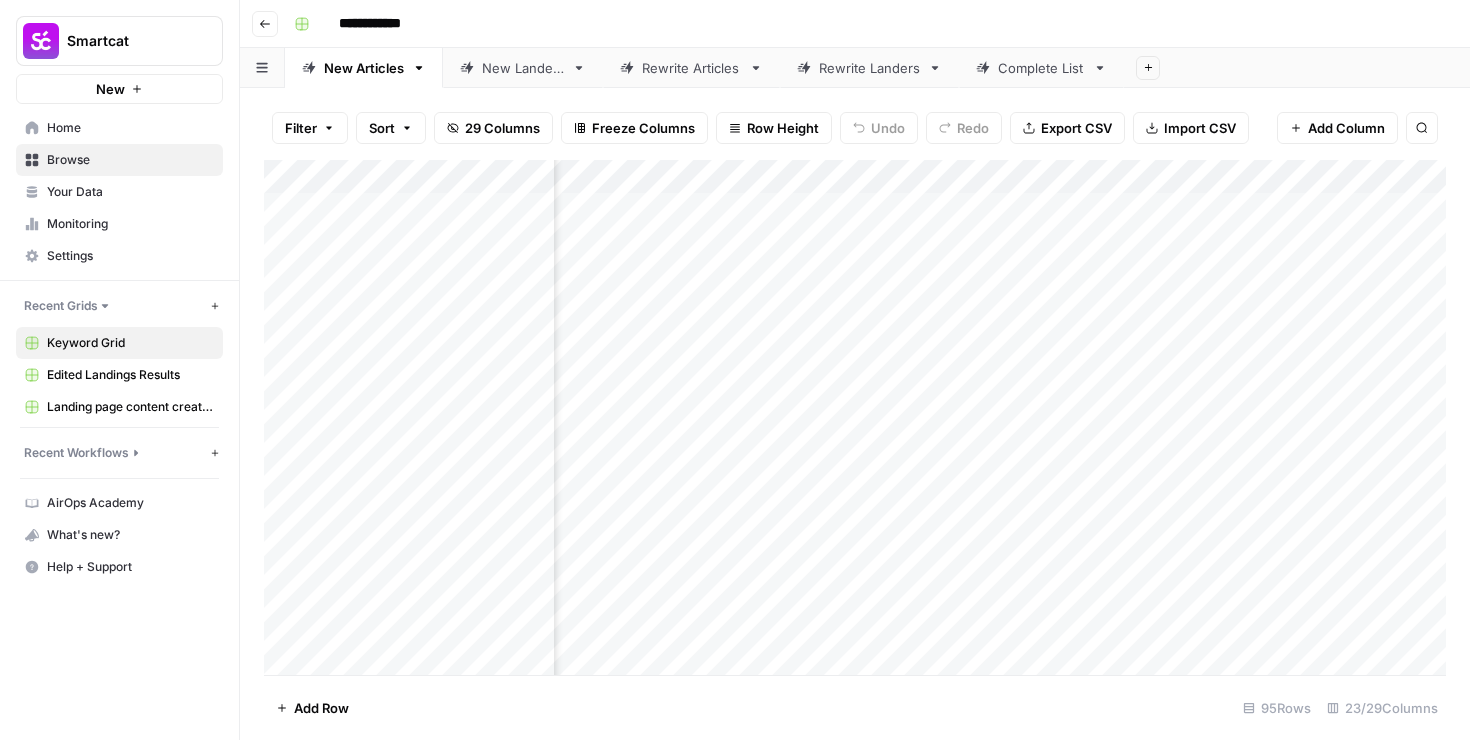 scroll, scrollTop: 0, scrollLeft: 1514, axis: horizontal 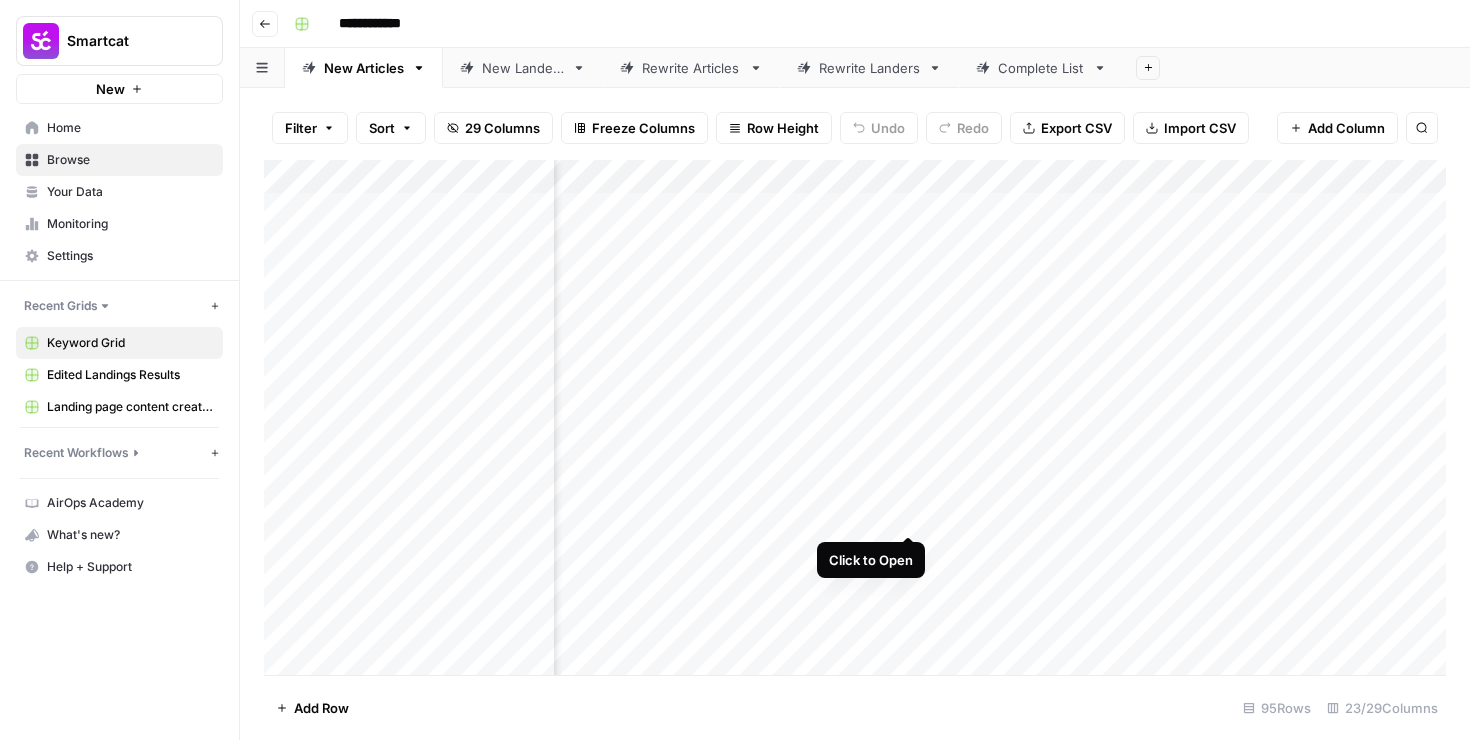 click on "Add Column" at bounding box center (855, 417) 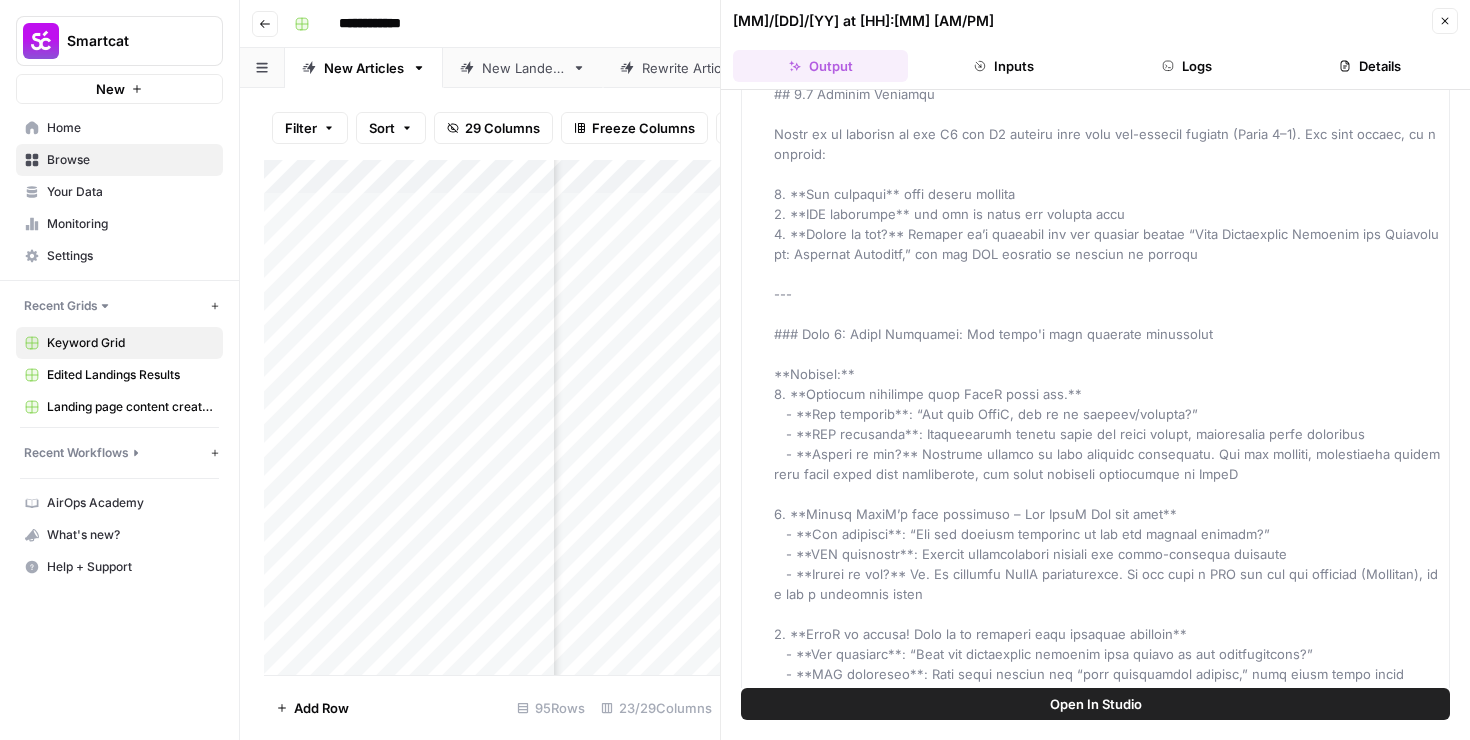 scroll, scrollTop: 0, scrollLeft: 0, axis: both 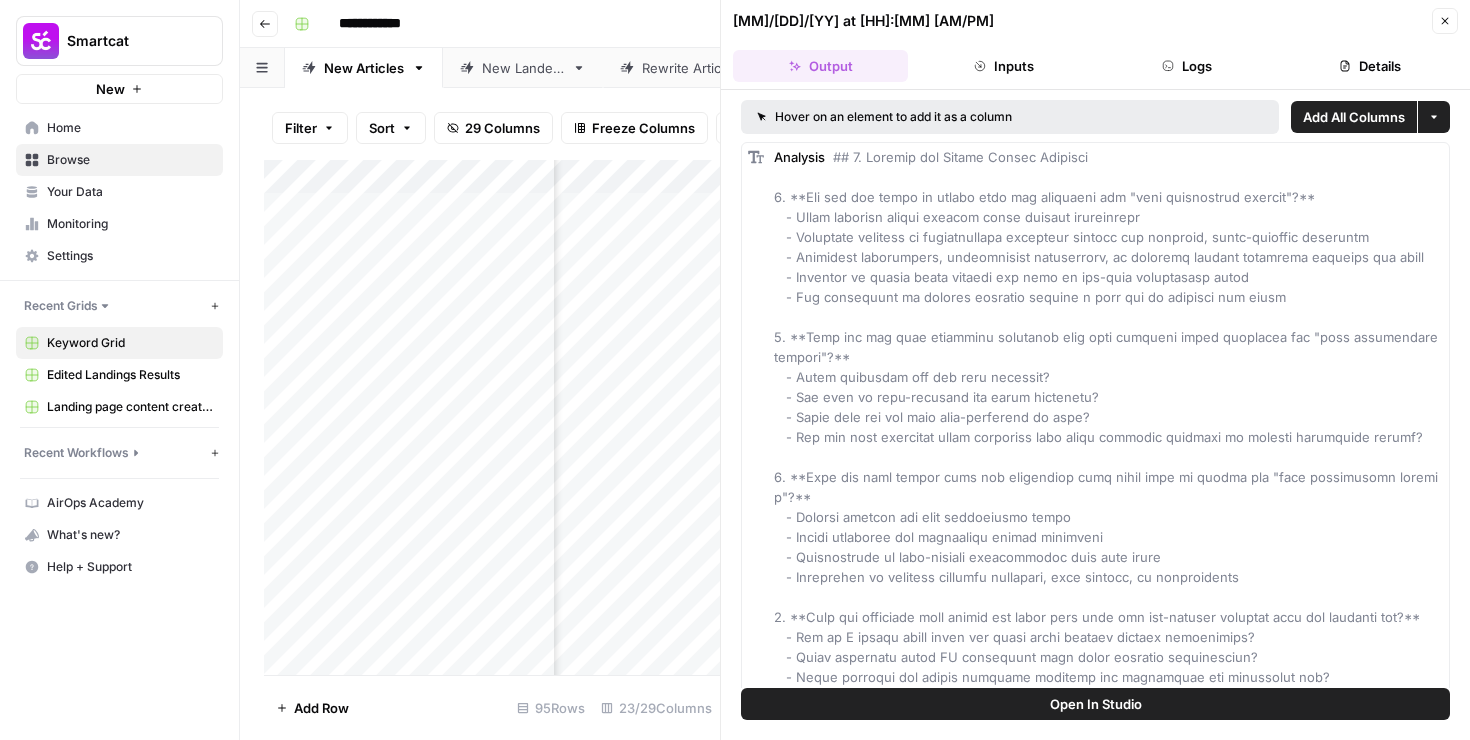 click 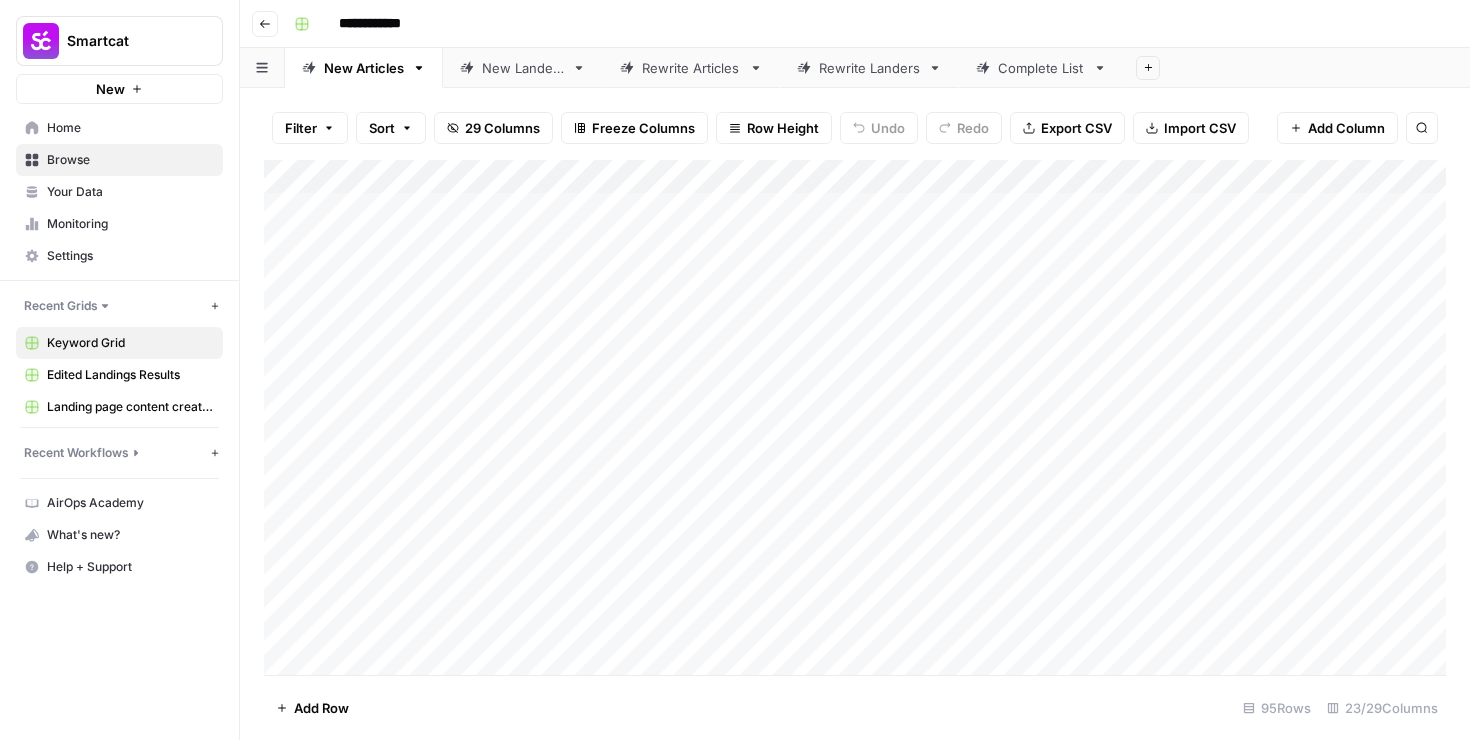scroll, scrollTop: 0, scrollLeft: 0, axis: both 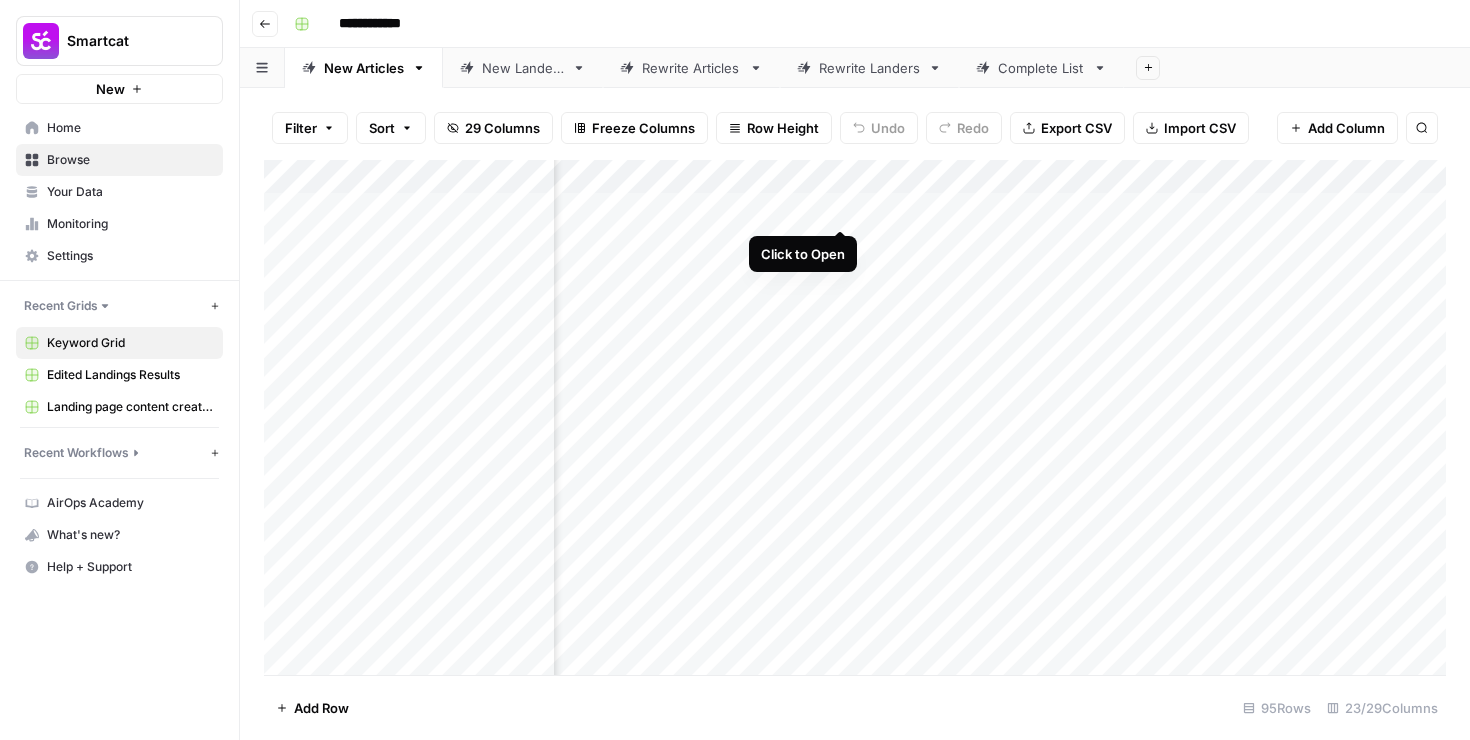 click on "Add Column" at bounding box center [855, 417] 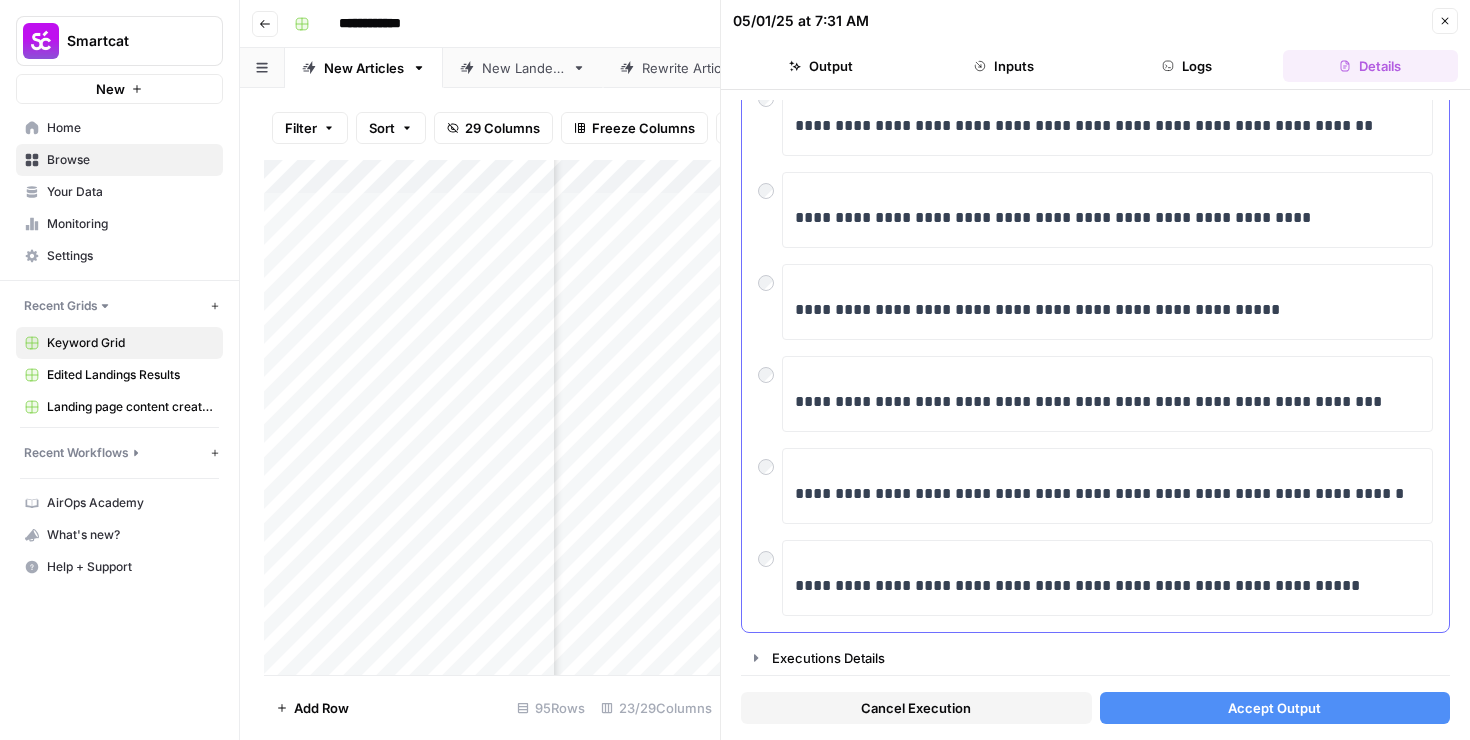 scroll, scrollTop: 0, scrollLeft: 0, axis: both 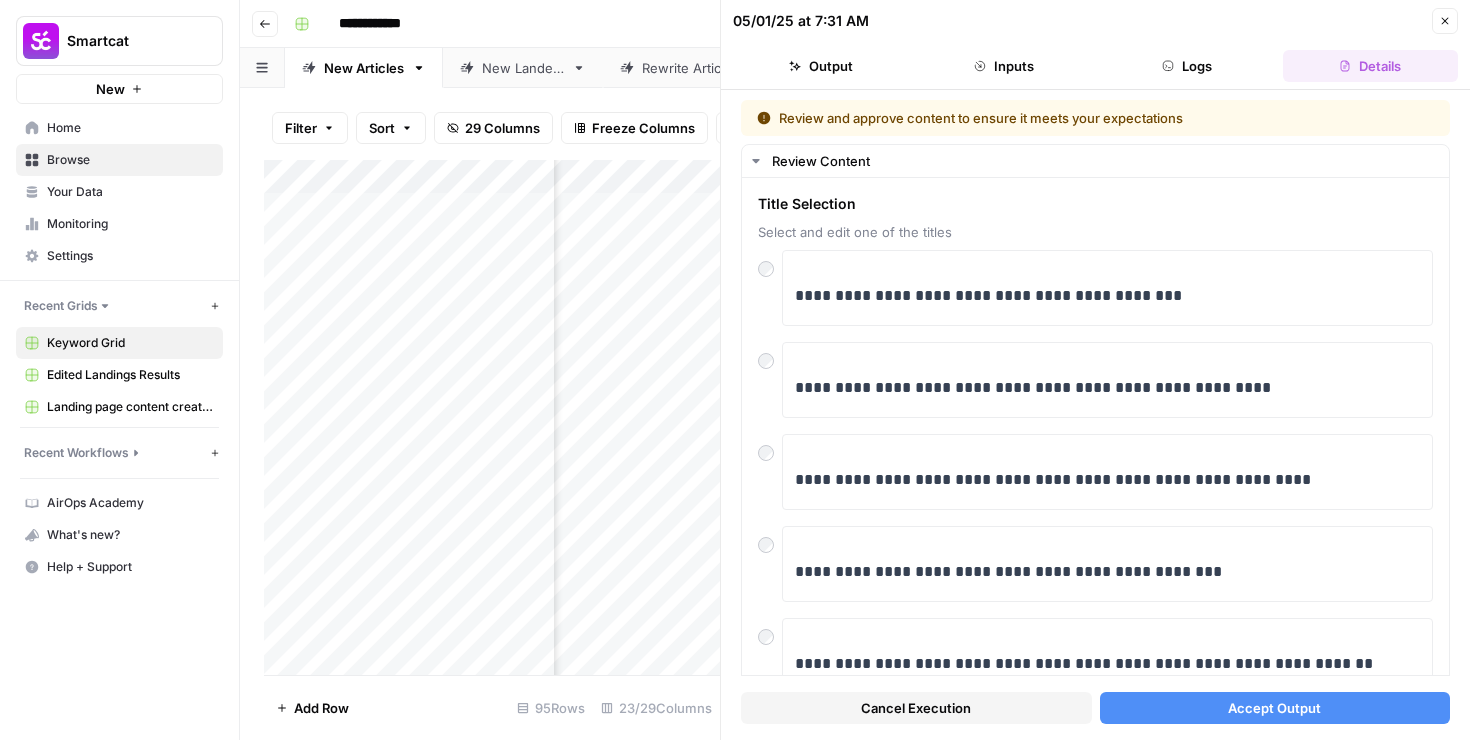 click on "Close" at bounding box center (1445, 21) 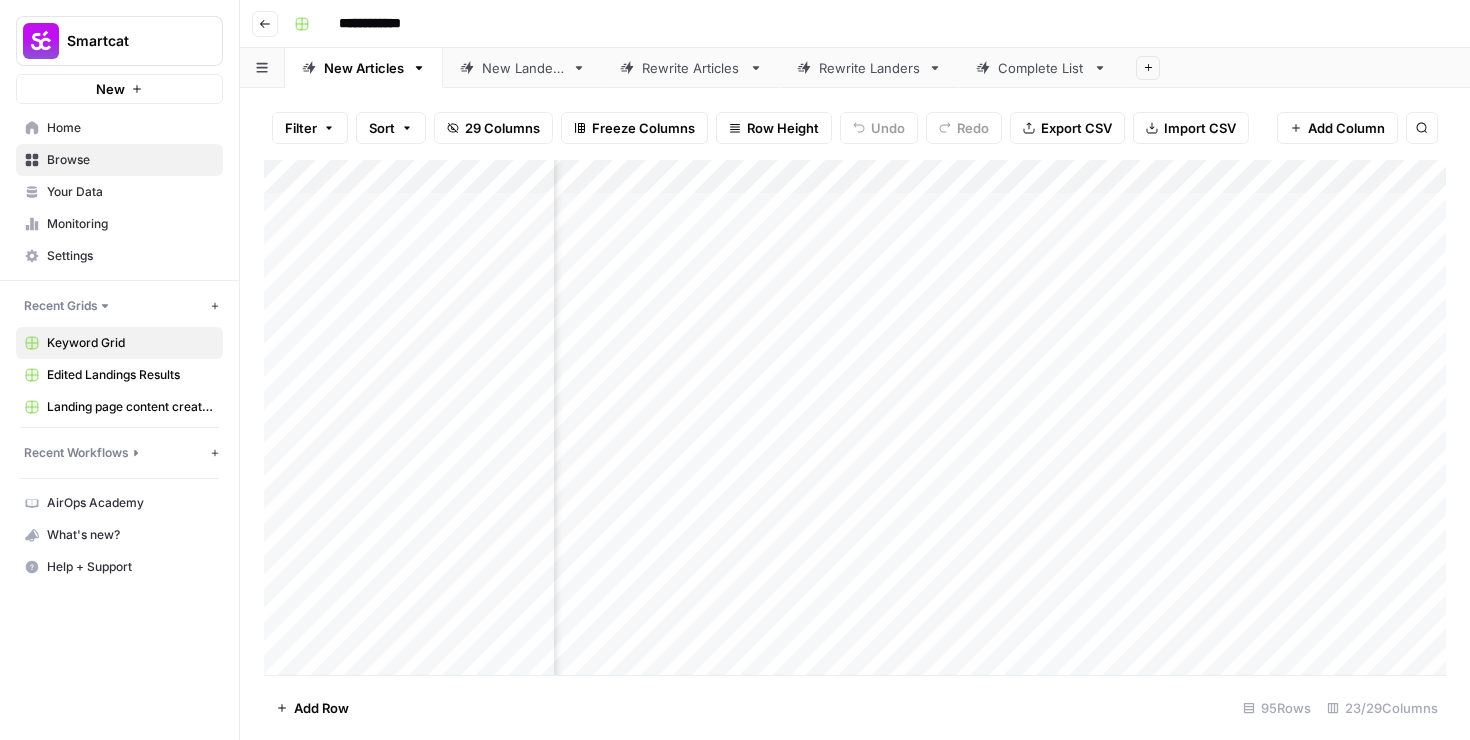 scroll, scrollTop: 0, scrollLeft: 1652, axis: horizontal 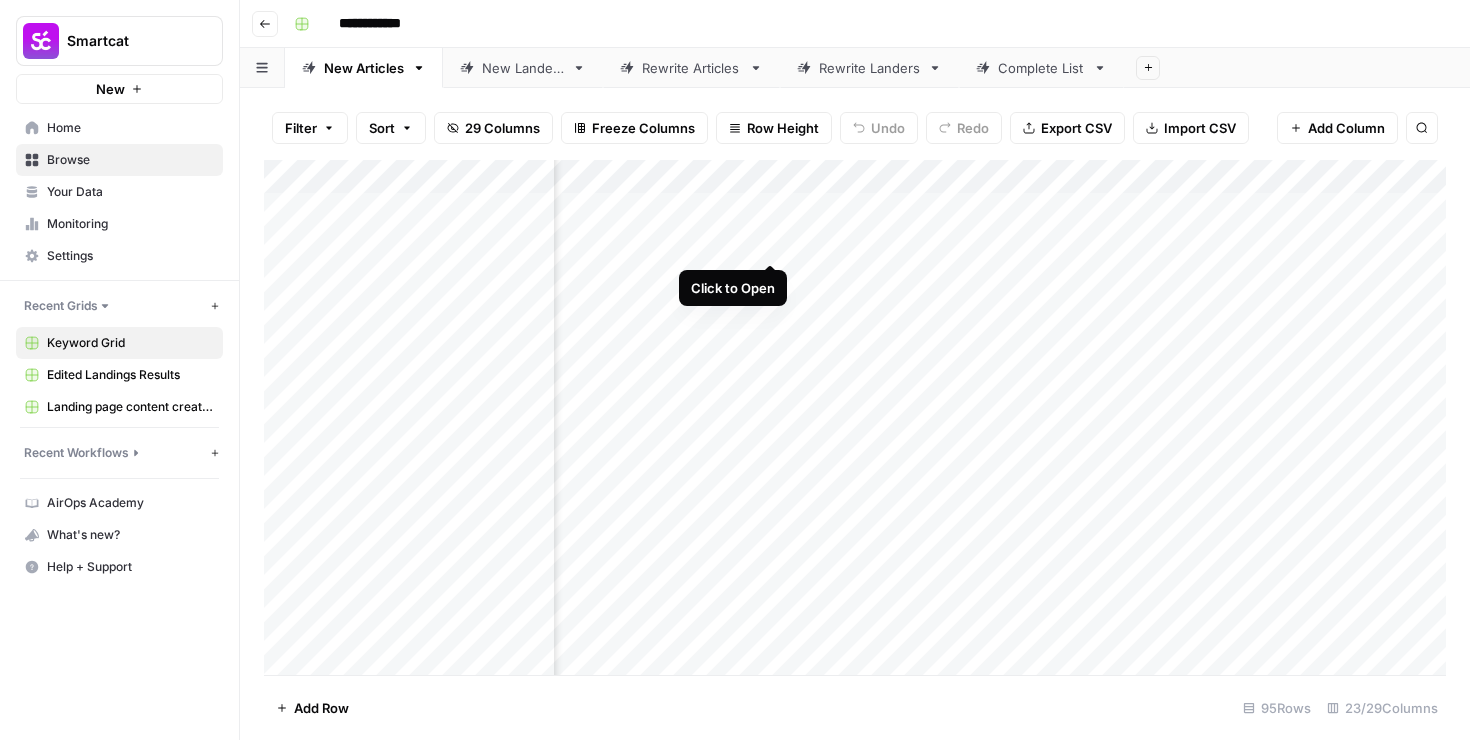 click on "Add Column" at bounding box center (855, 417) 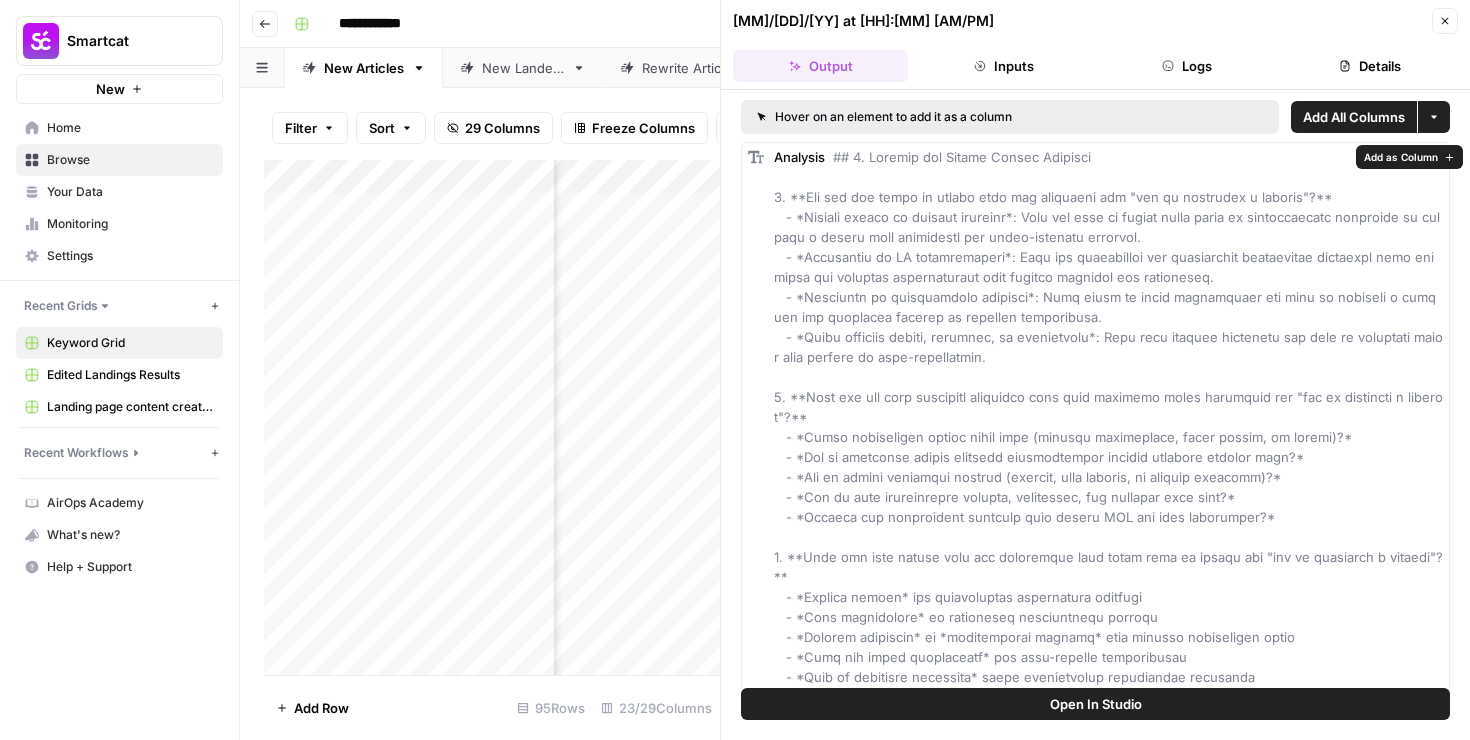 click on "04/09/25 at 6:52 PM Close Output Inputs Logs Details" at bounding box center (1095, 45) 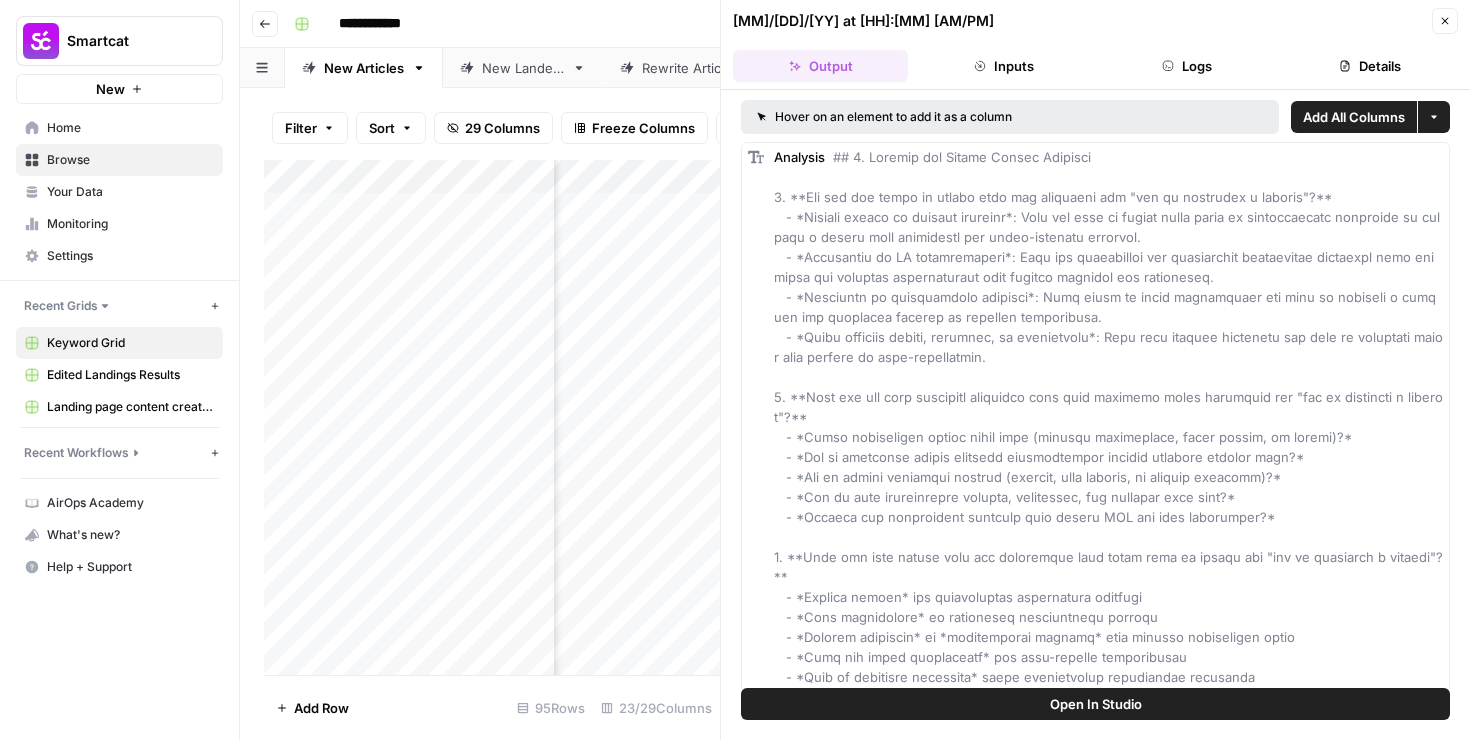click on "04/09/25 at 6:52 PM Close Output Inputs Logs Details" at bounding box center (1095, 45) 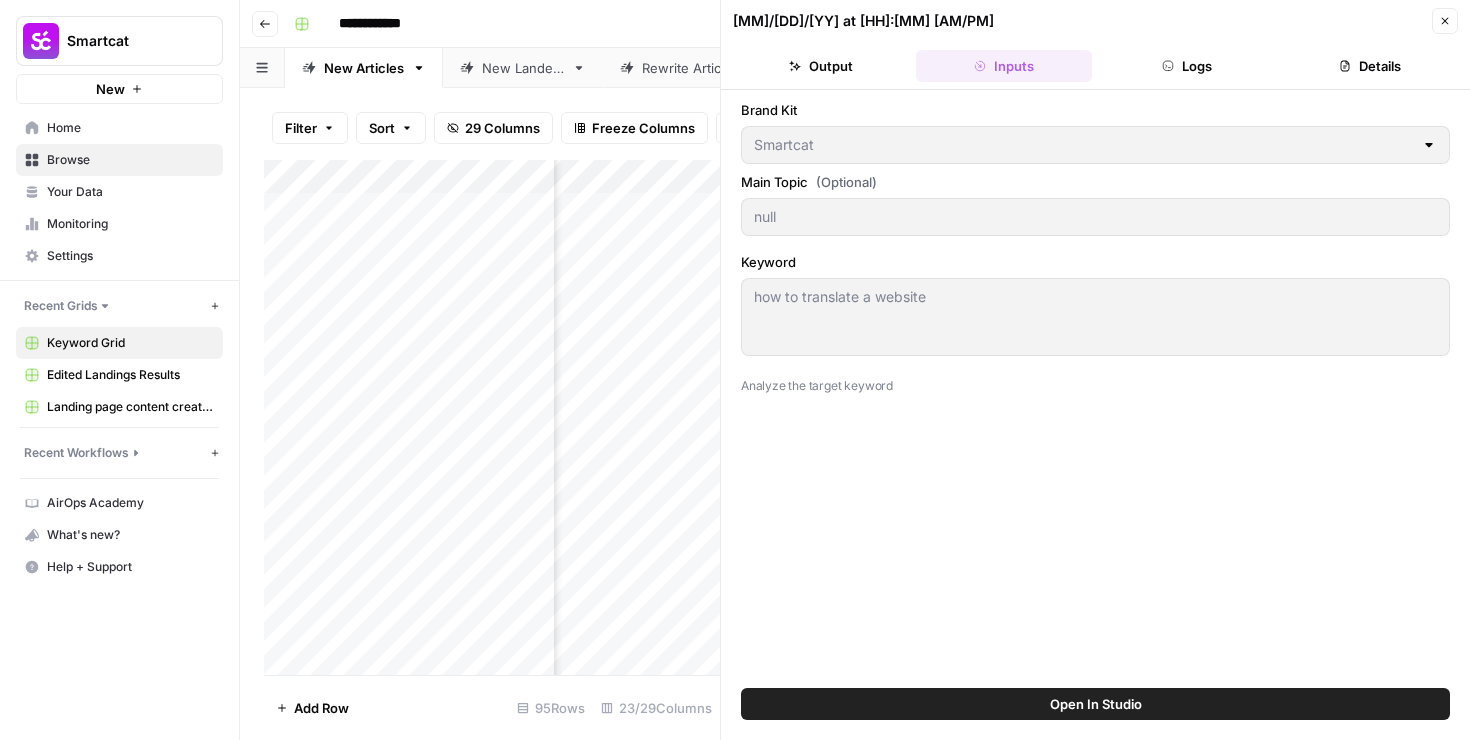 click on "Logs" at bounding box center [1187, 66] 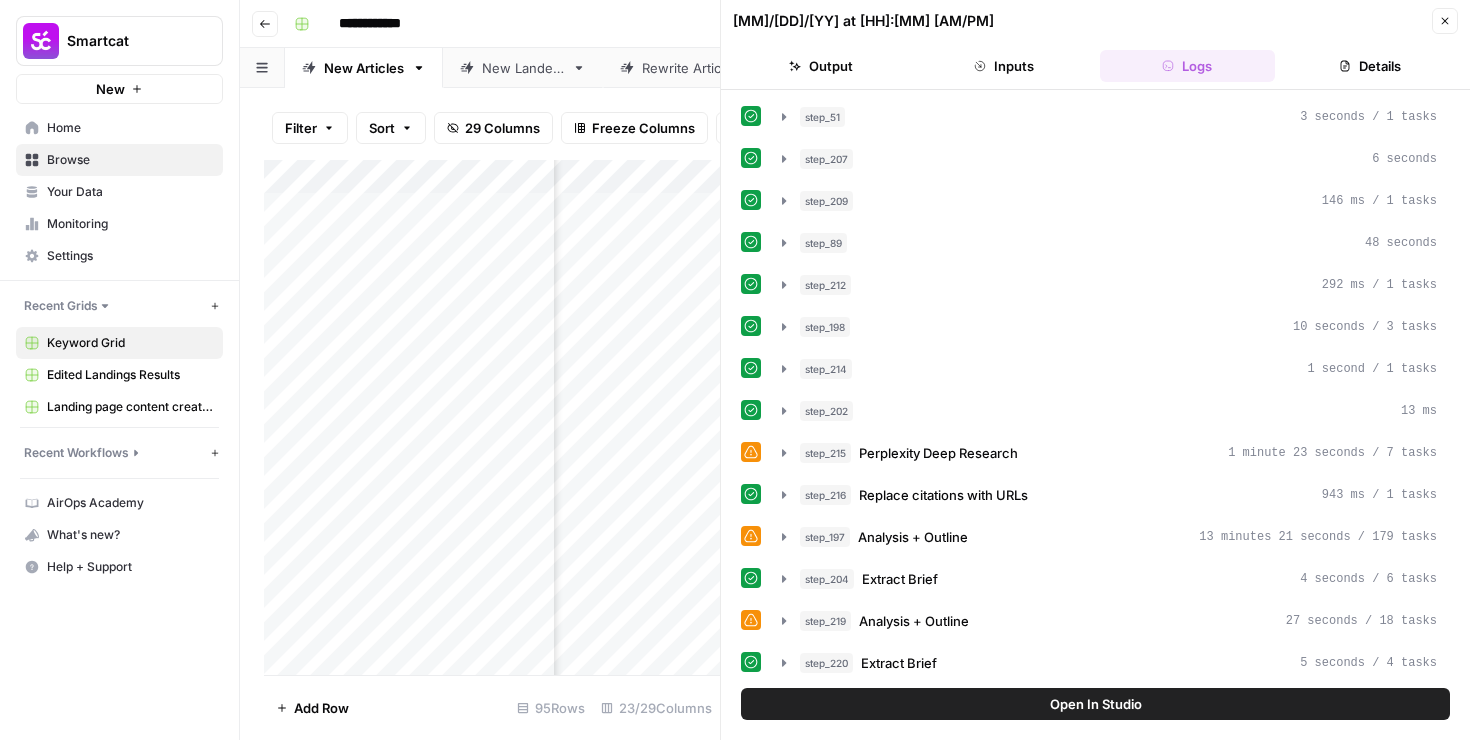 click on "Details" at bounding box center (1370, 66) 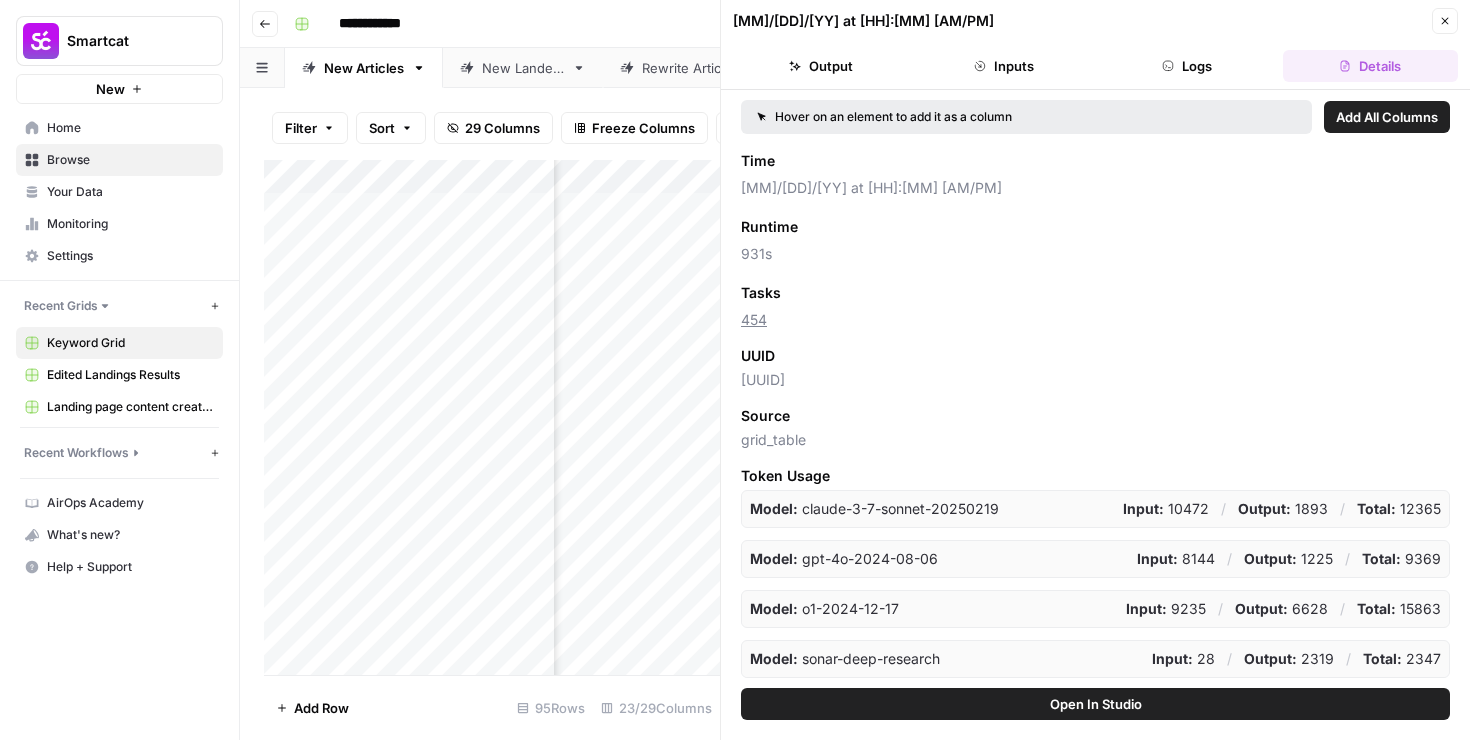scroll, scrollTop: 0, scrollLeft: 0, axis: both 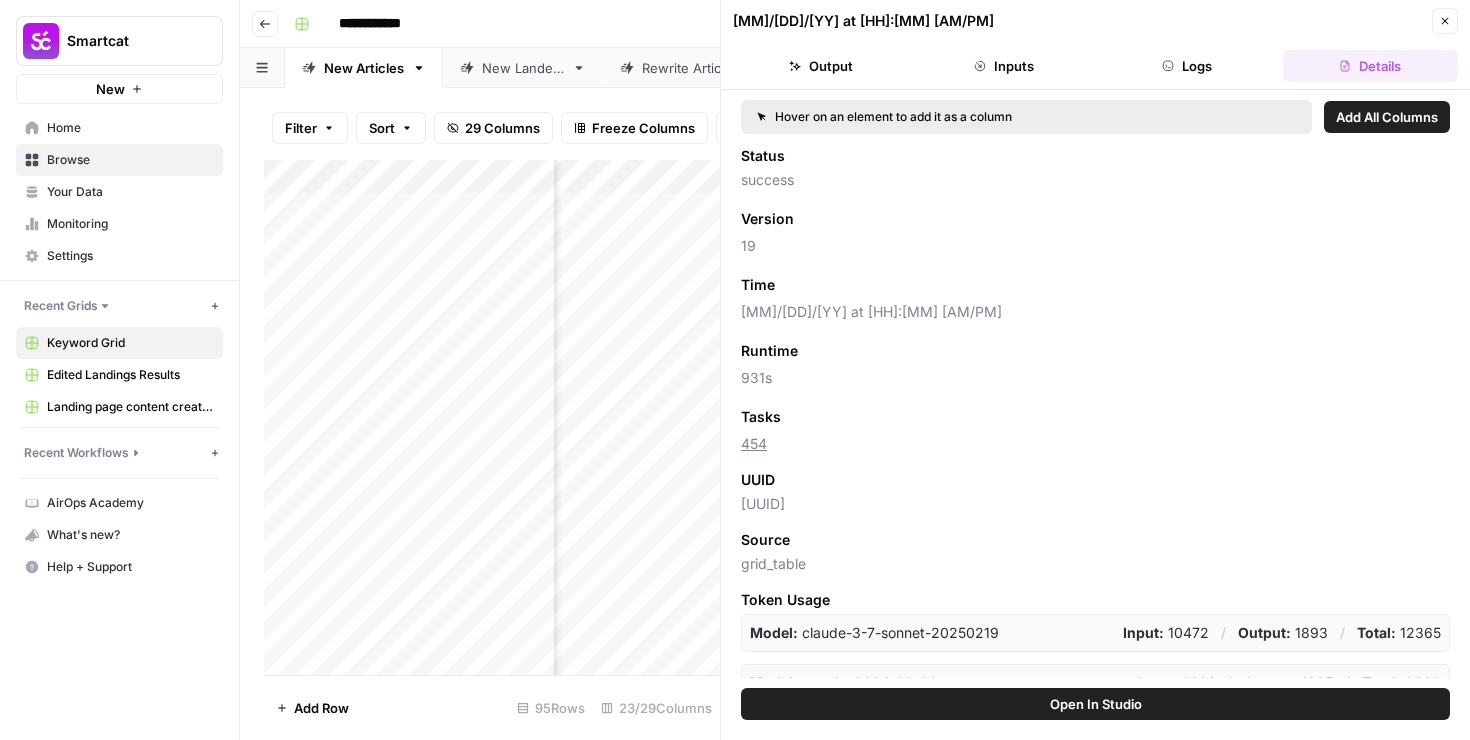 click on "Inputs" at bounding box center [1003, 66] 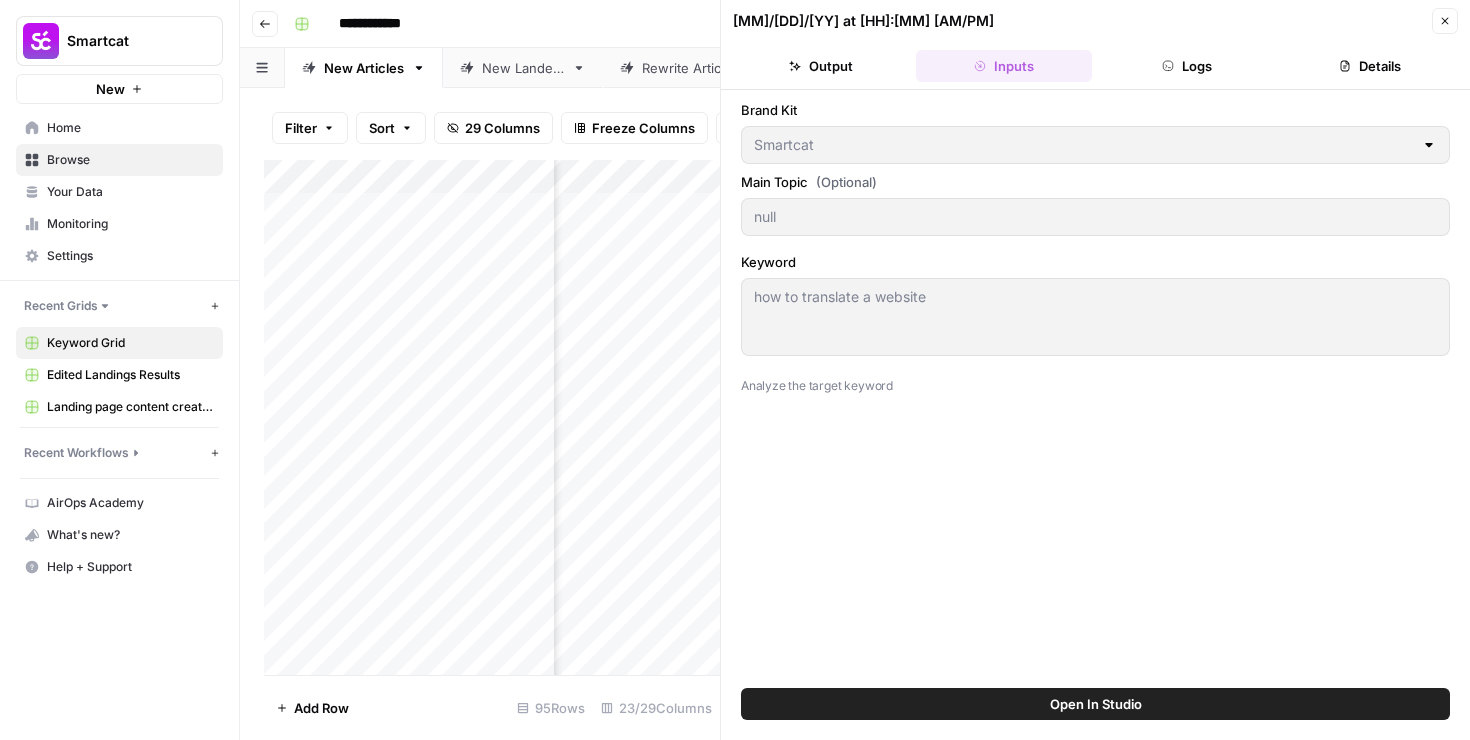 click on "Close" at bounding box center [1445, 21] 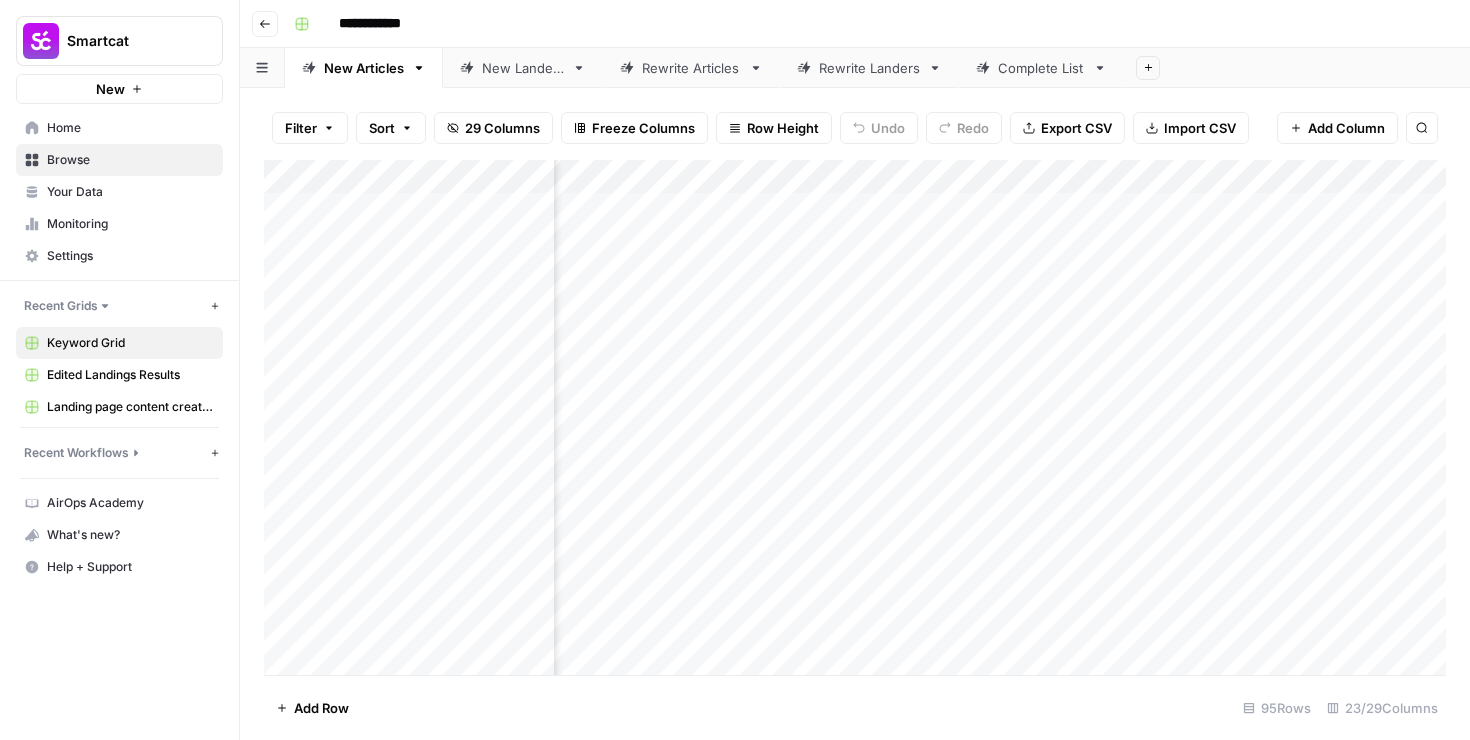 click on "**********" at bounding box center (868, 24) 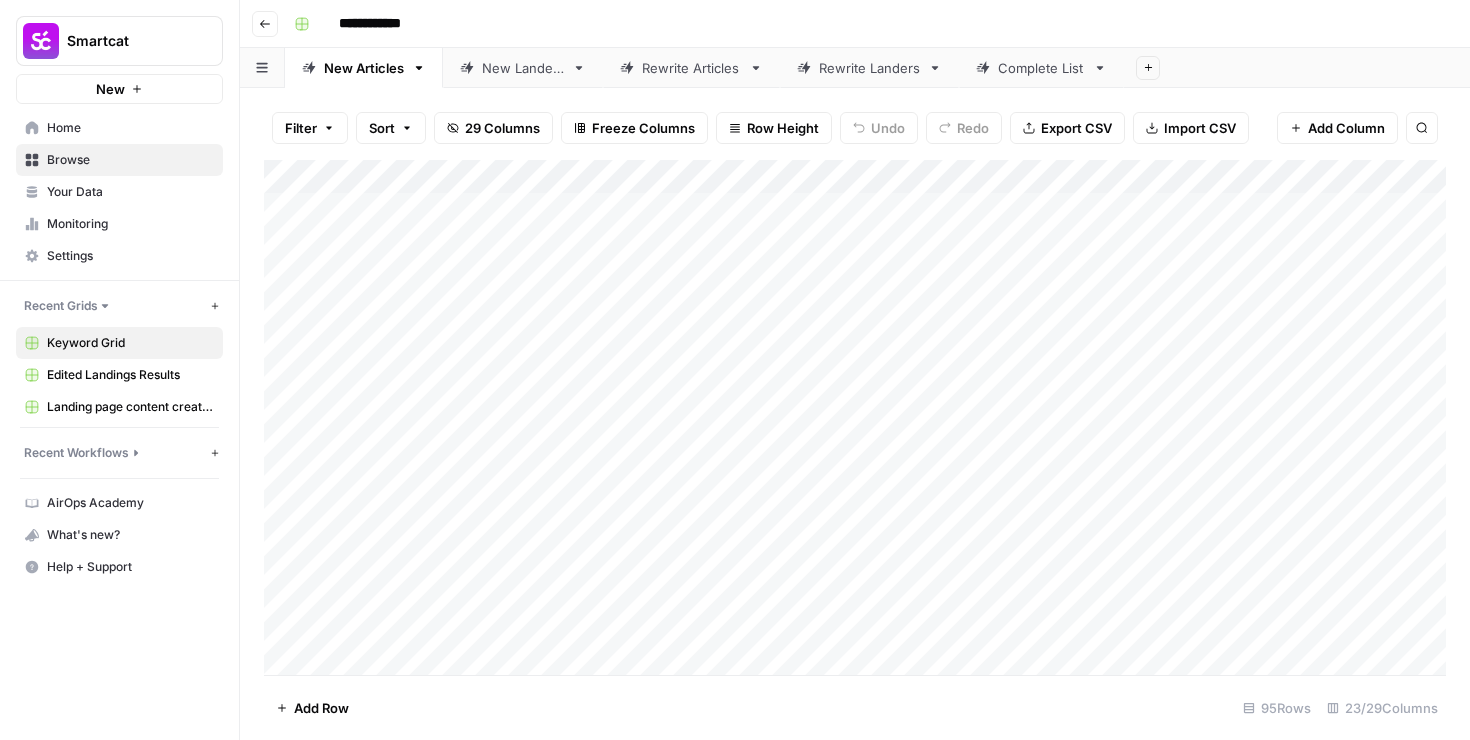 click on "Browse" at bounding box center [119, 160] 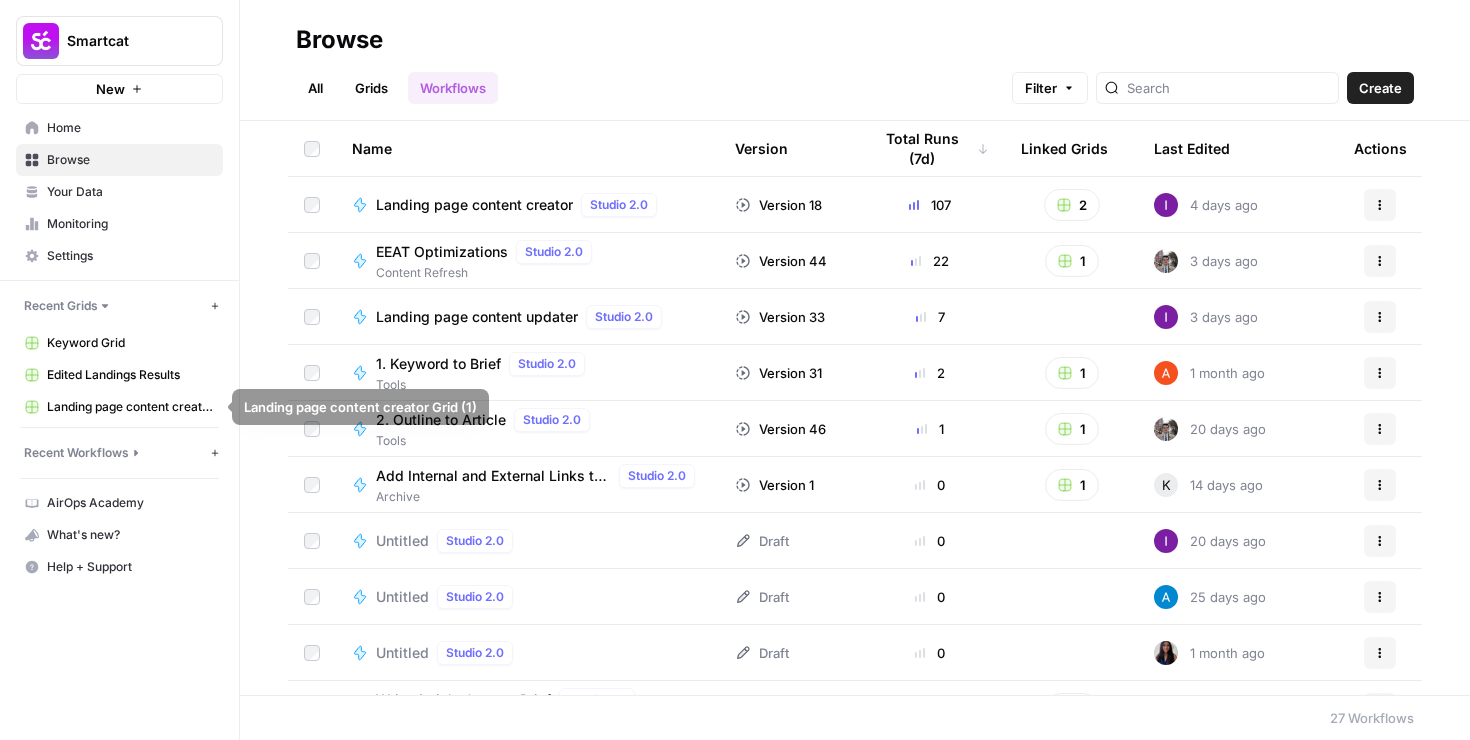 click on "Landing page content creator Grid (1)" at bounding box center [130, 407] 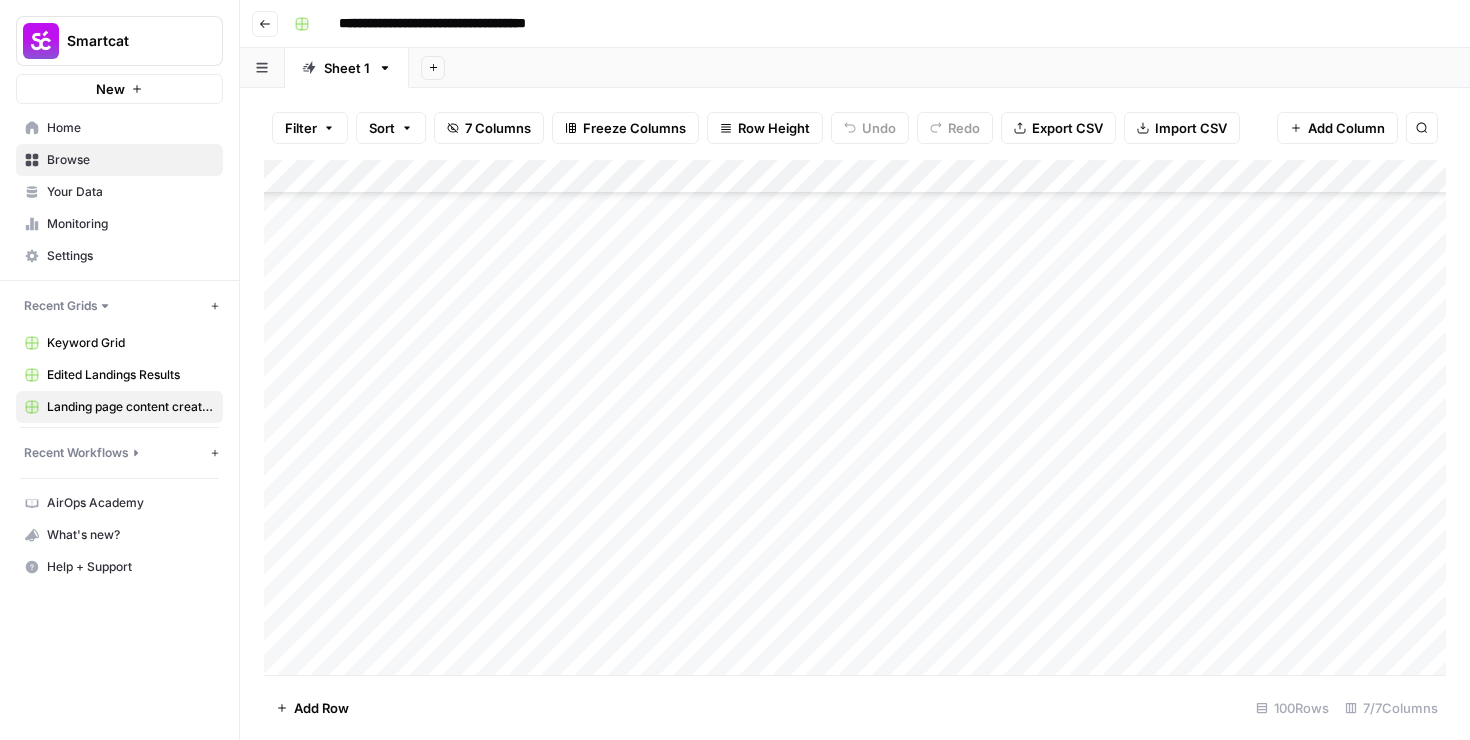 scroll, scrollTop: 687, scrollLeft: 0, axis: vertical 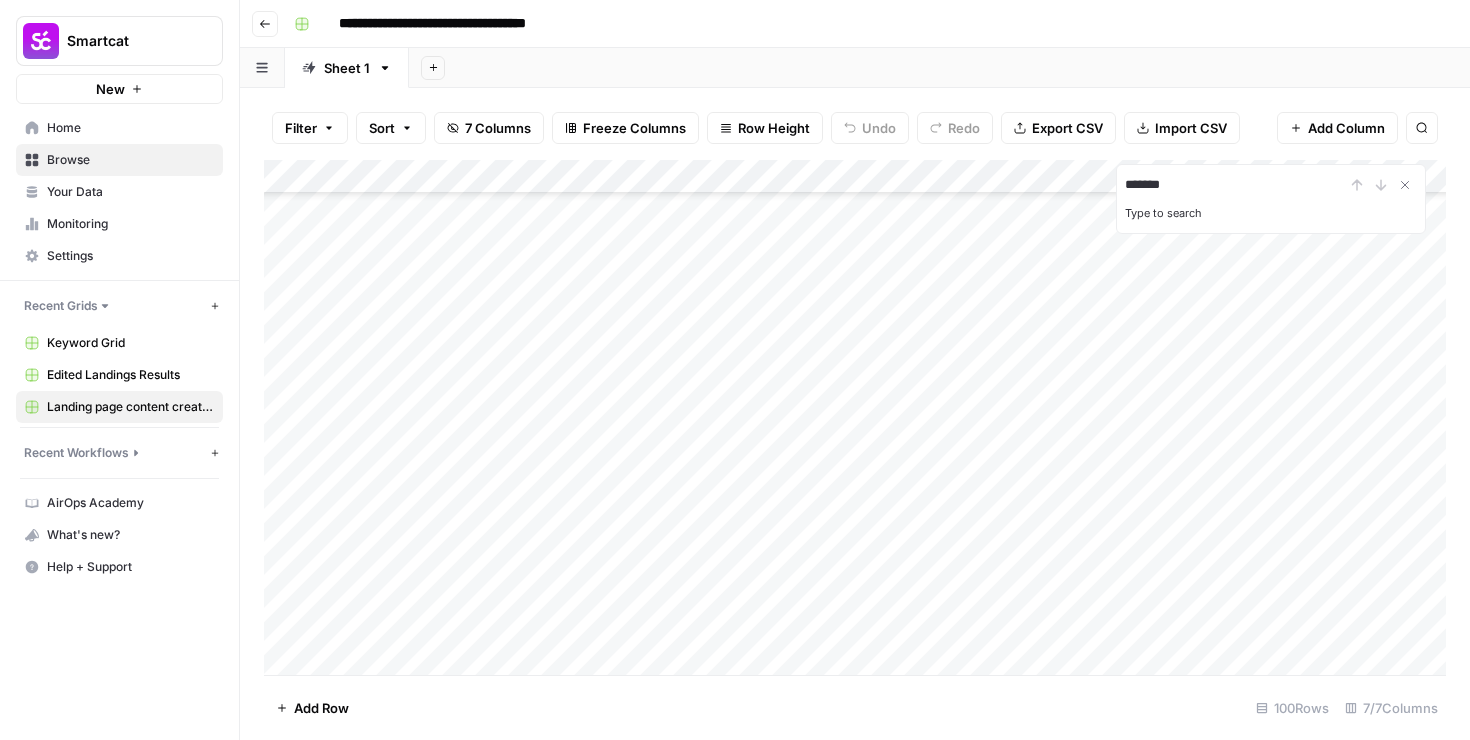 type on "*******" 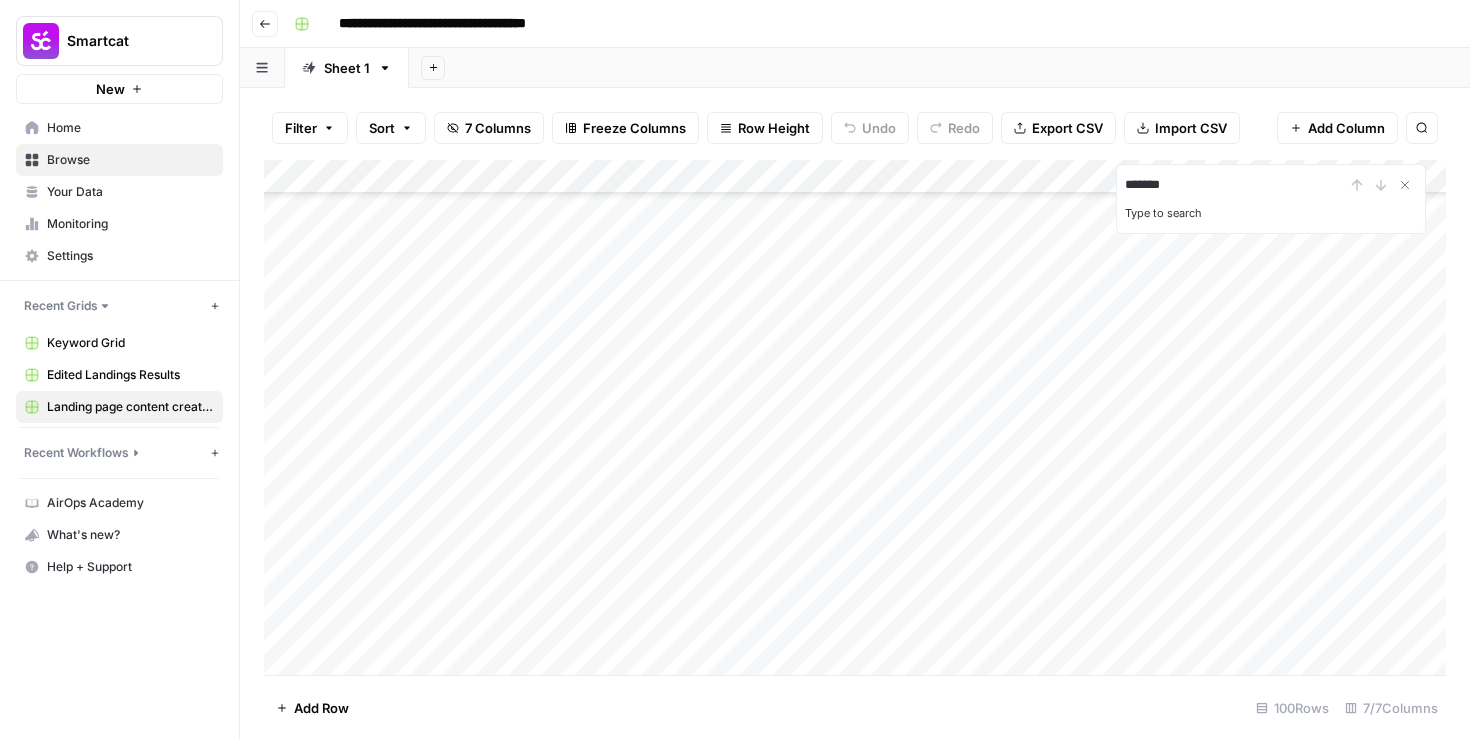 click on "Recent Grids" at bounding box center (61, 306) 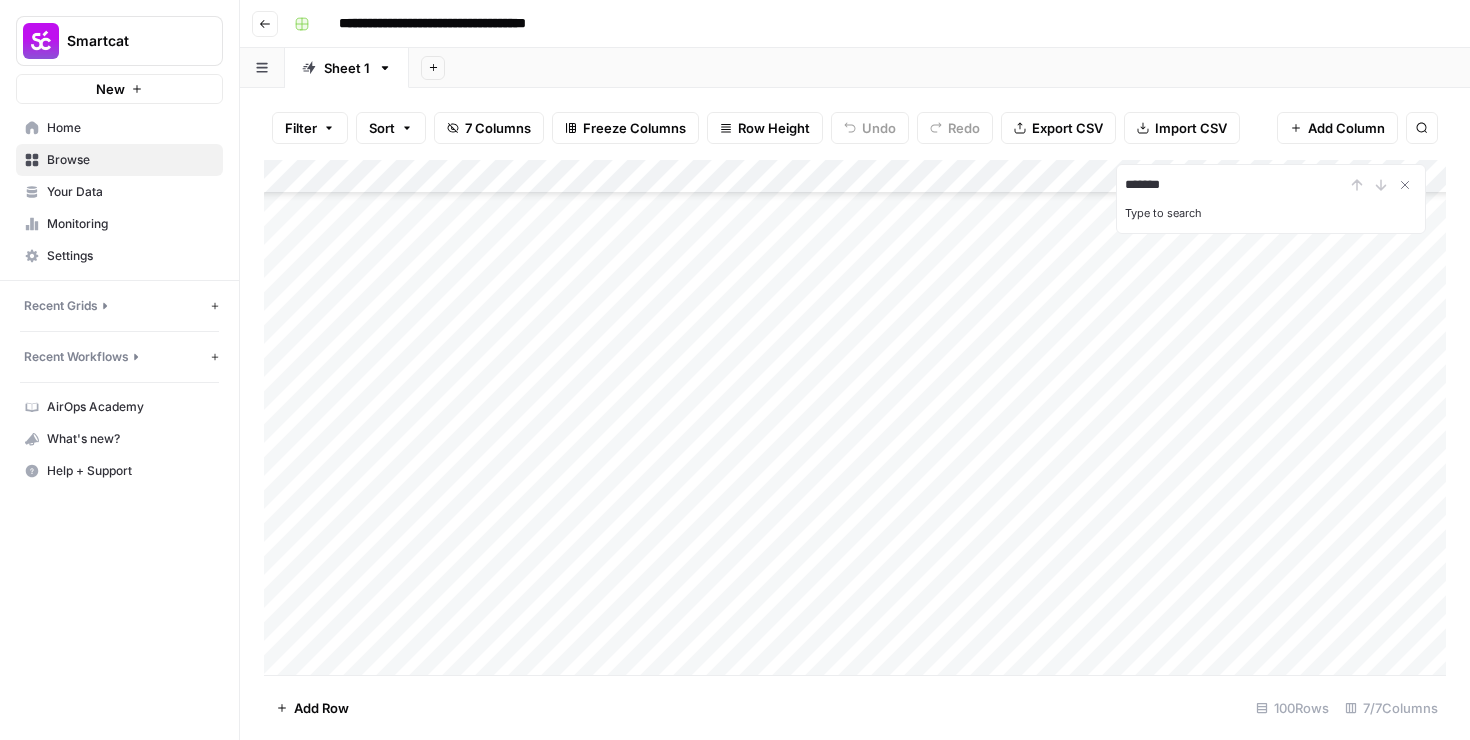 click 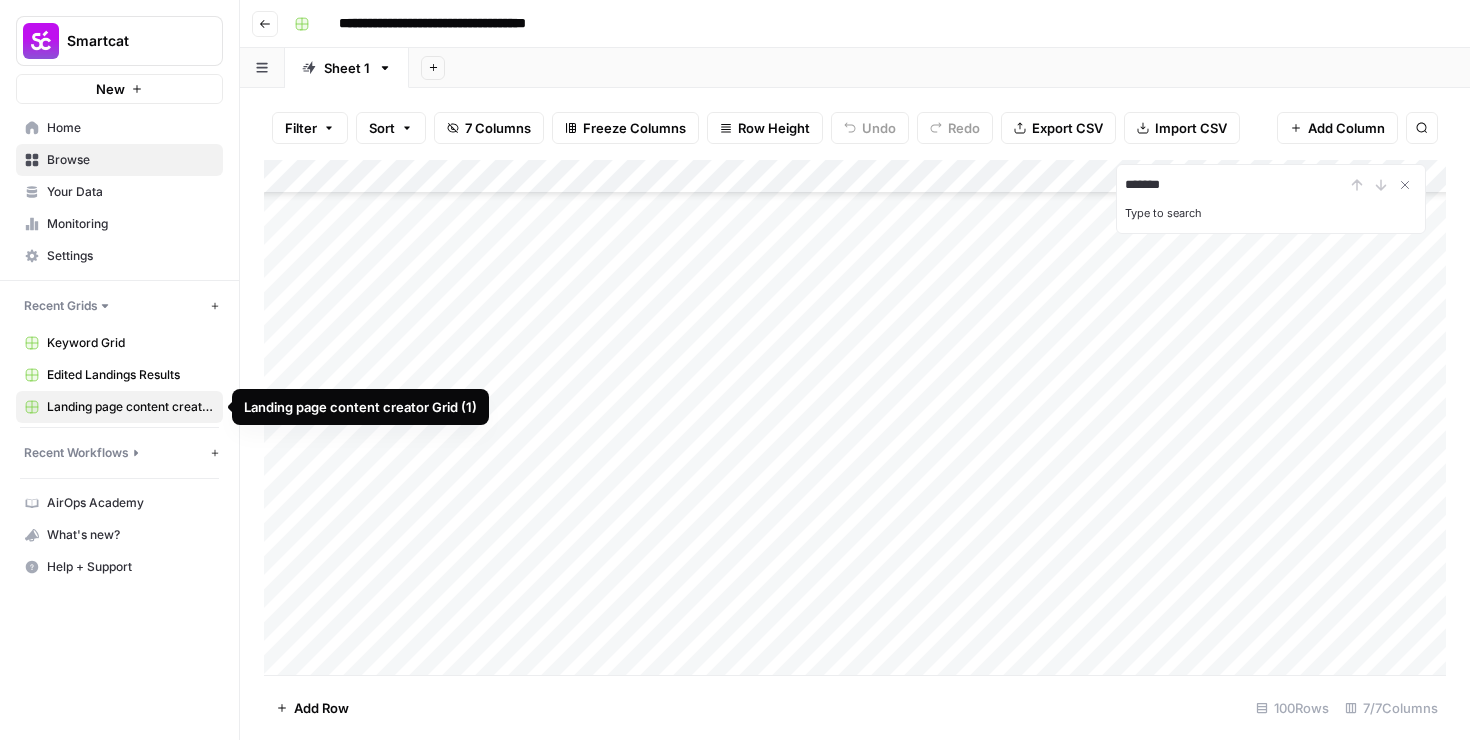 click on "Recent Workflows" at bounding box center [76, 453] 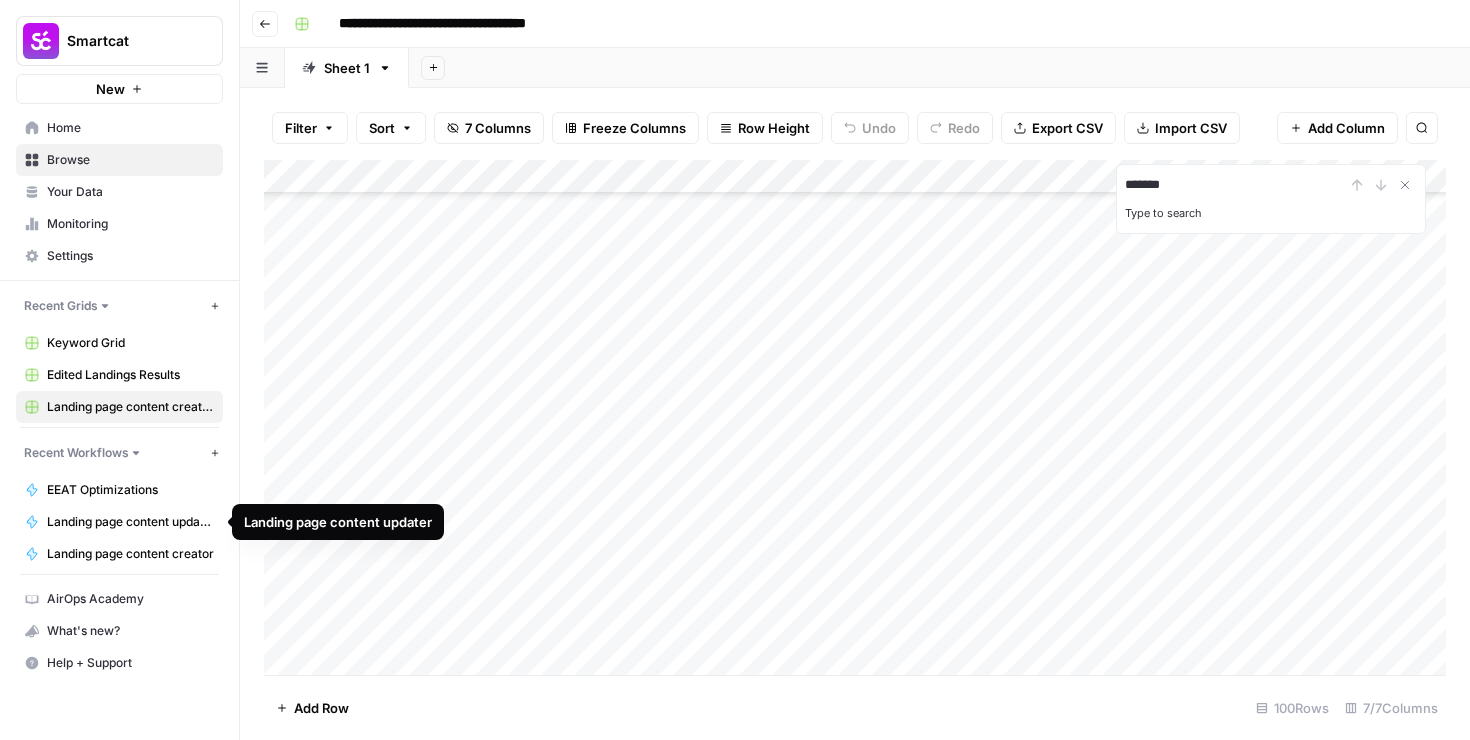 click on "Landing page content creator" at bounding box center (130, 554) 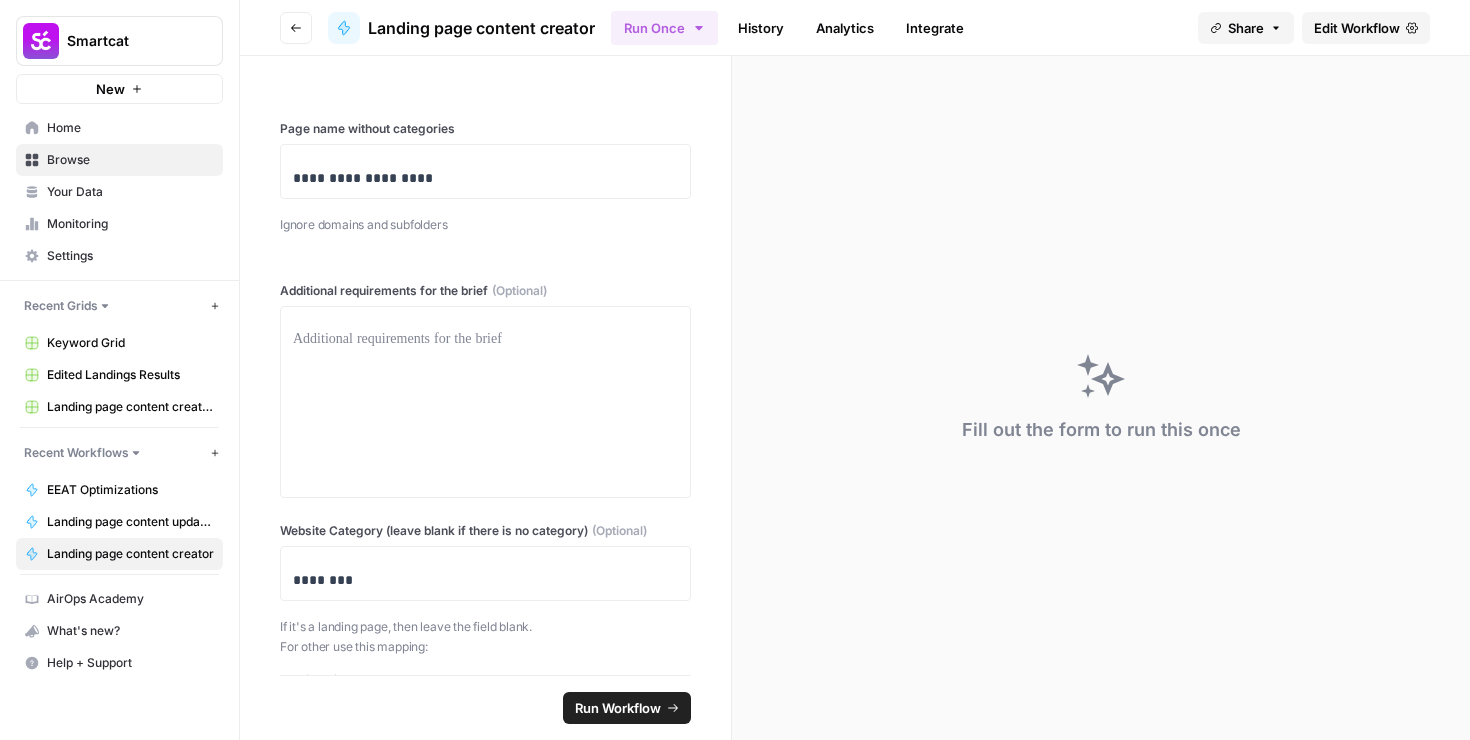 click on "Your Data" at bounding box center (130, 192) 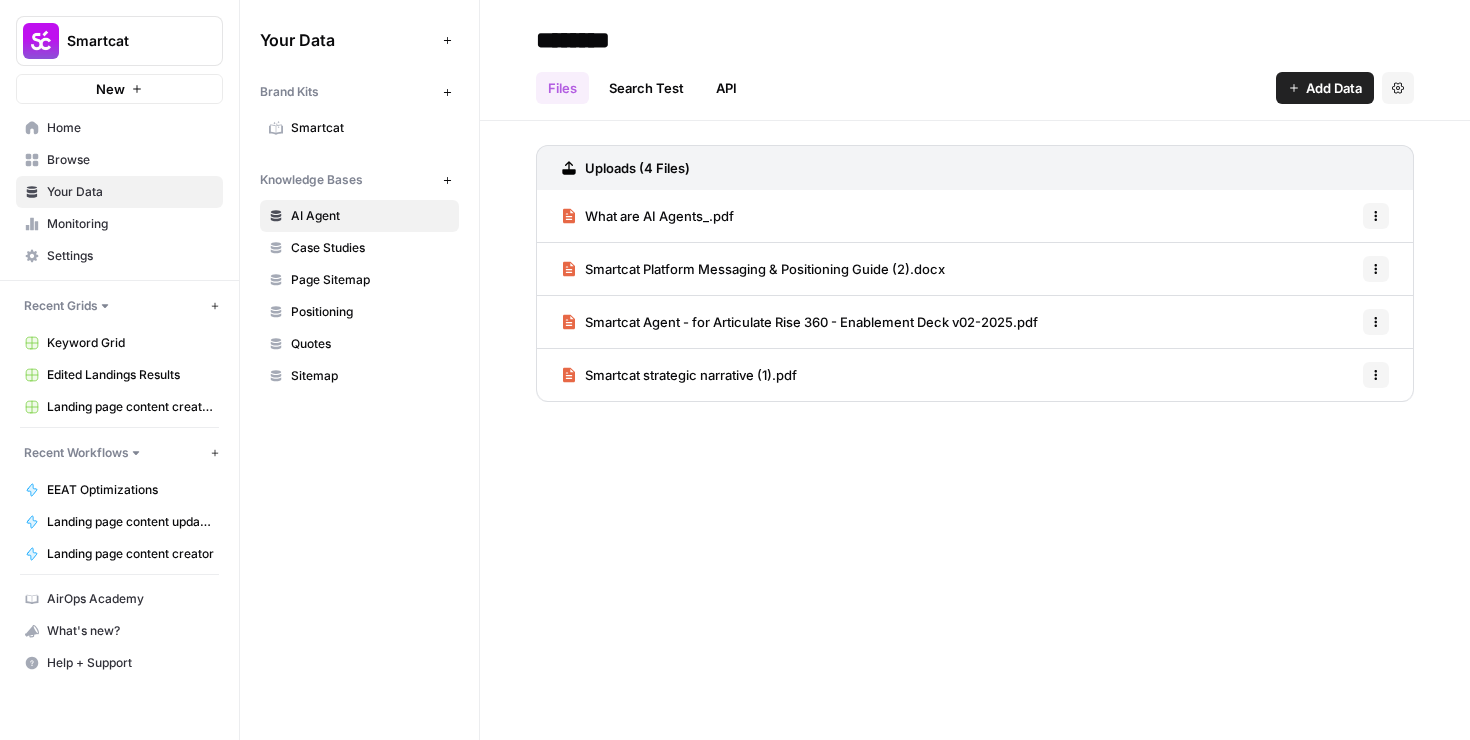 click on "Browse" at bounding box center [130, 160] 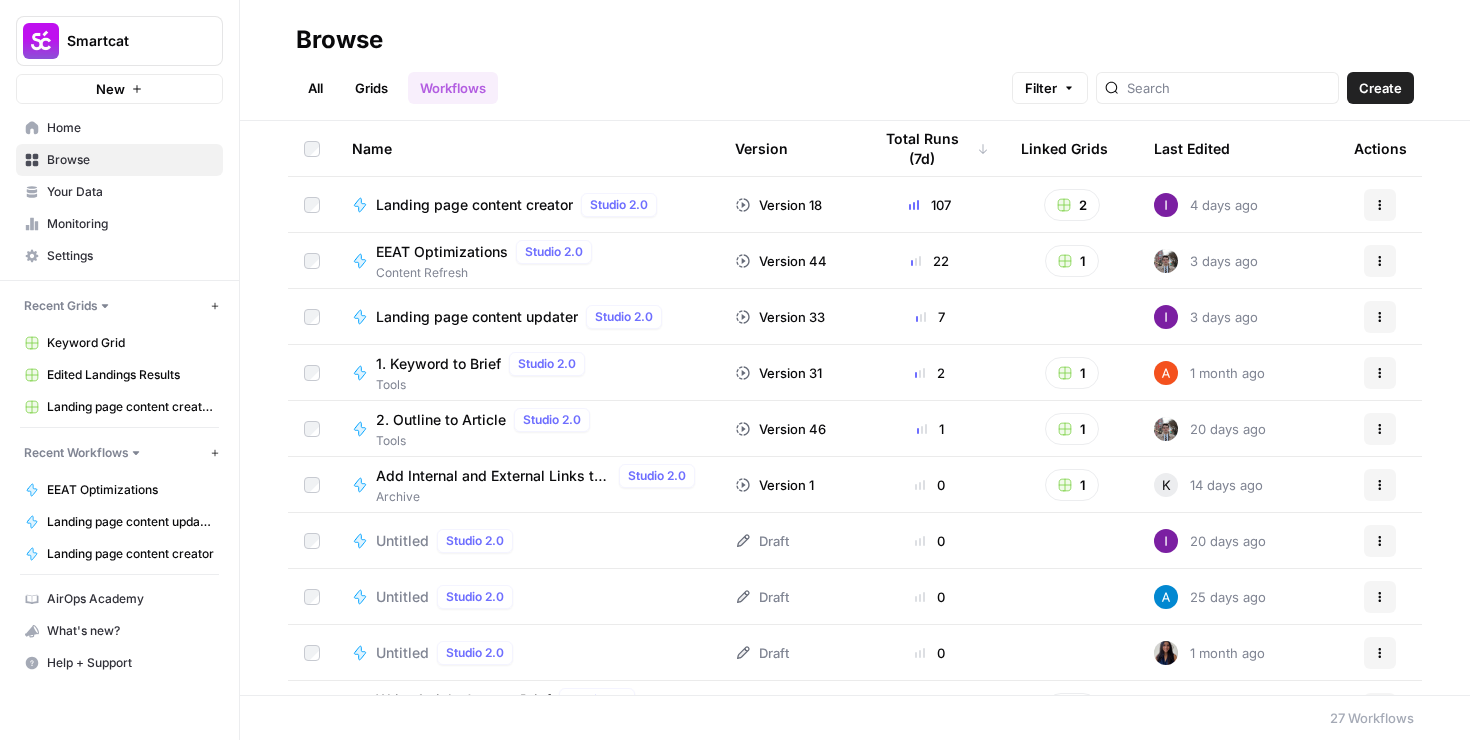 scroll, scrollTop: 0, scrollLeft: 0, axis: both 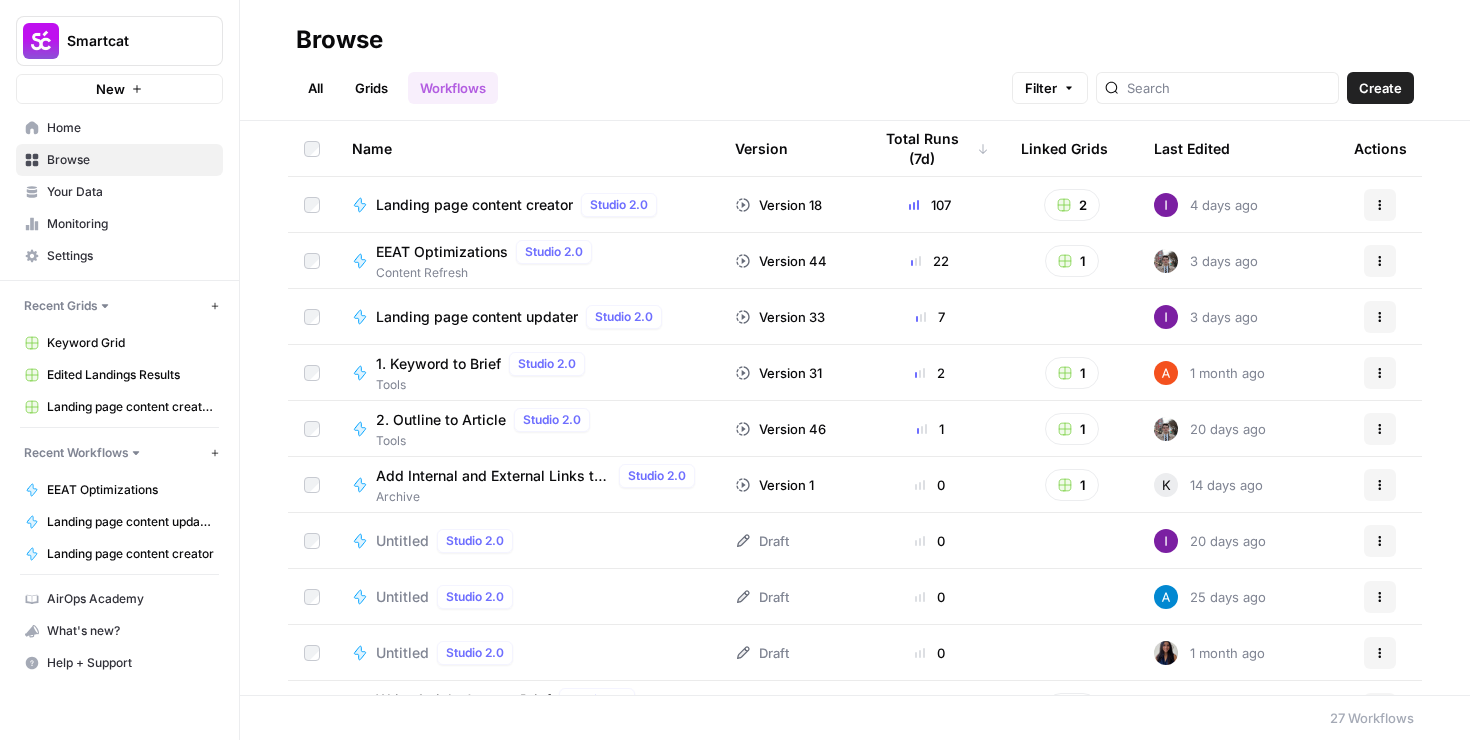 click on "Landing page content creator" at bounding box center [474, 205] 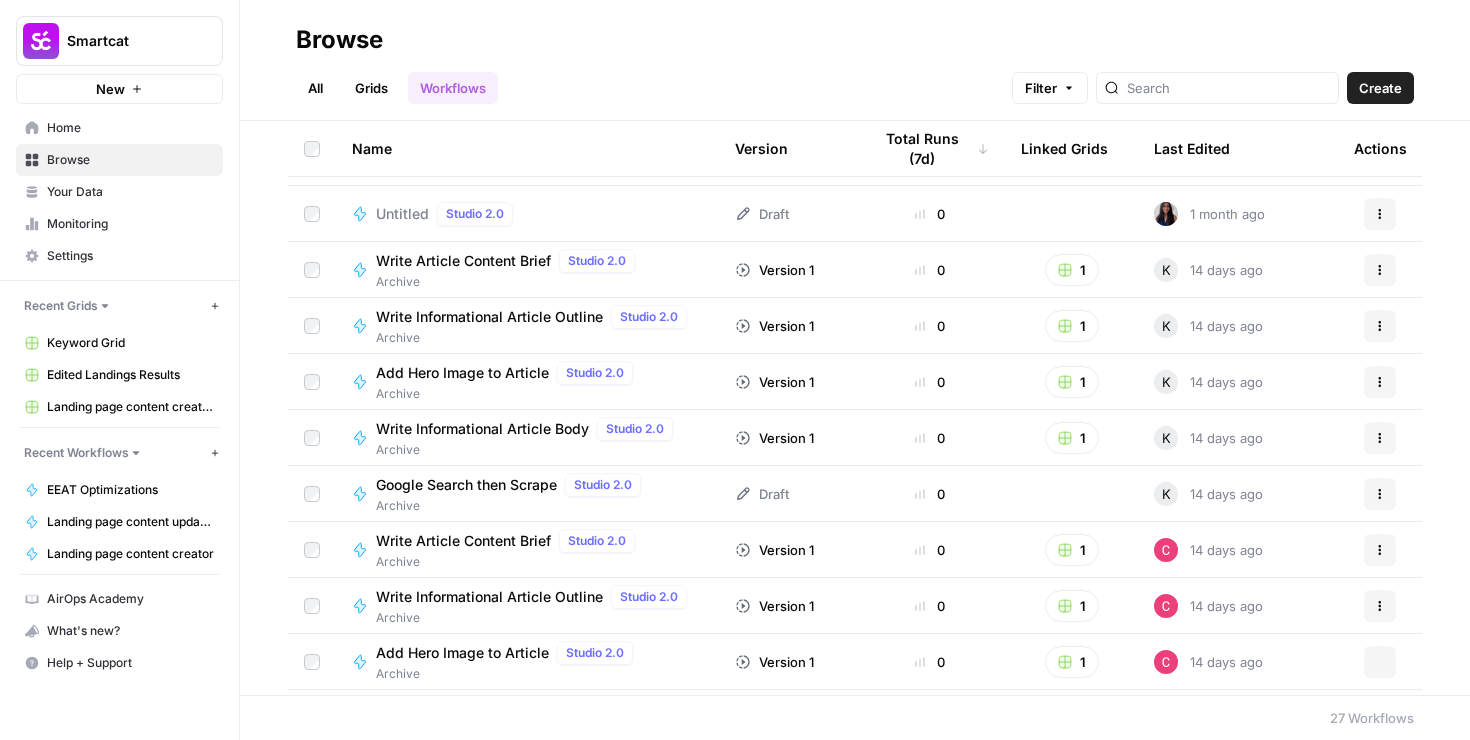 scroll, scrollTop: 460, scrollLeft: 0, axis: vertical 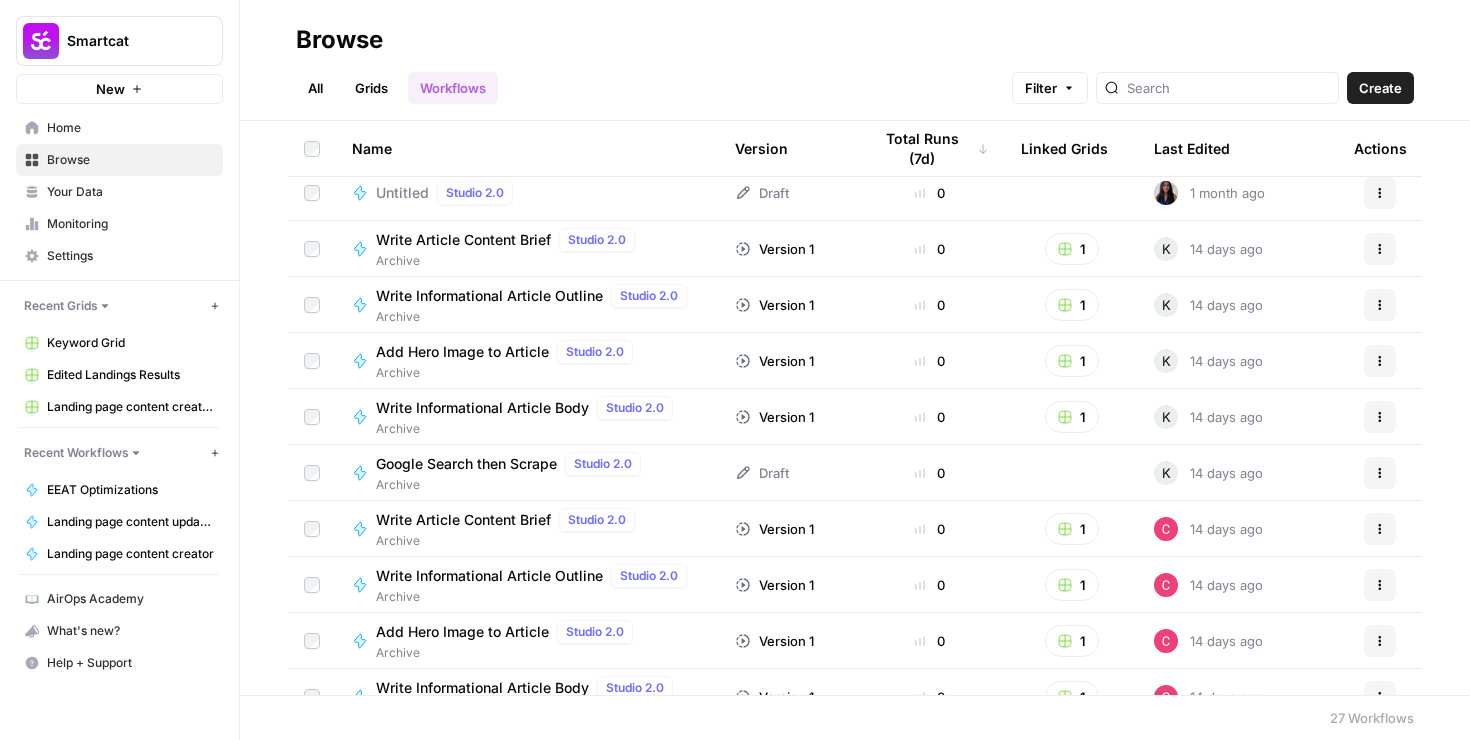 click on "Grids" at bounding box center (371, 88) 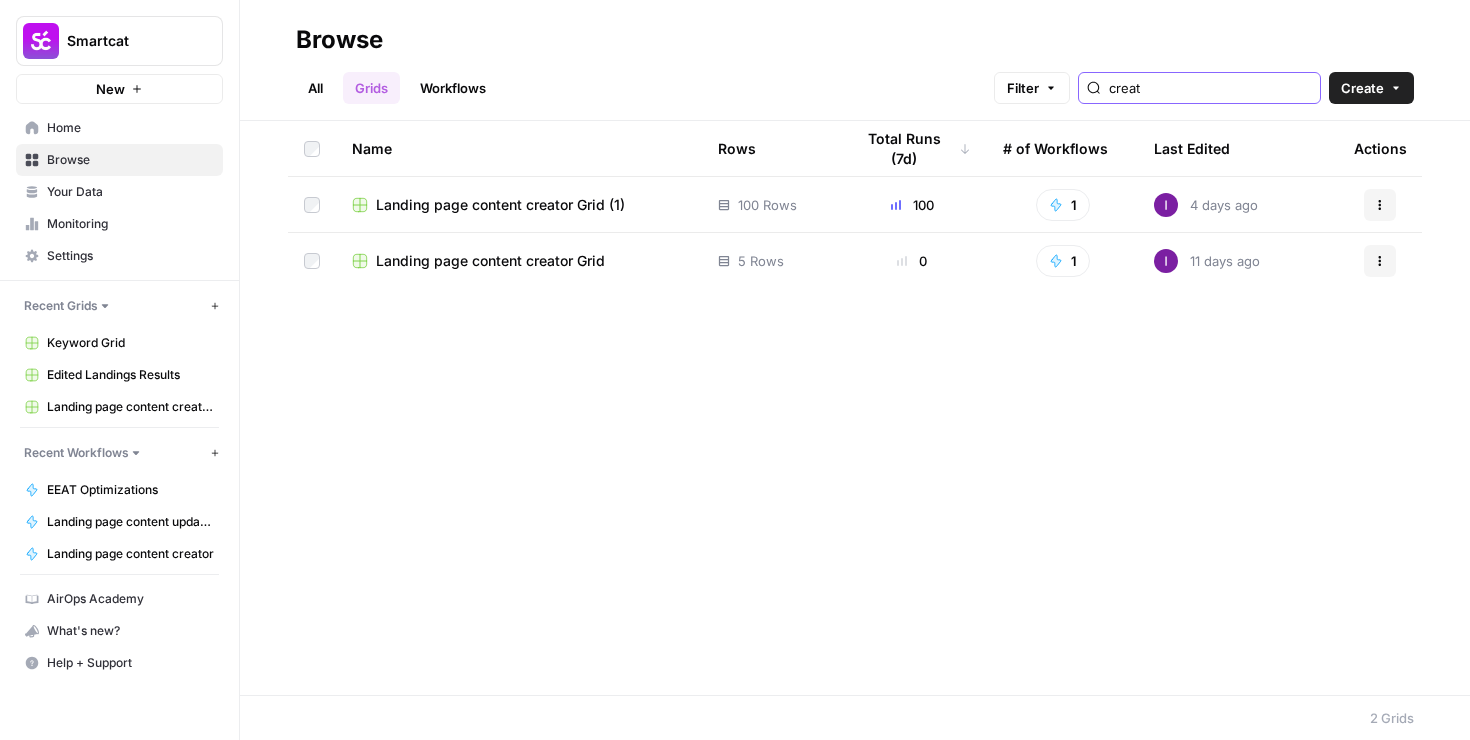 type on "creat" 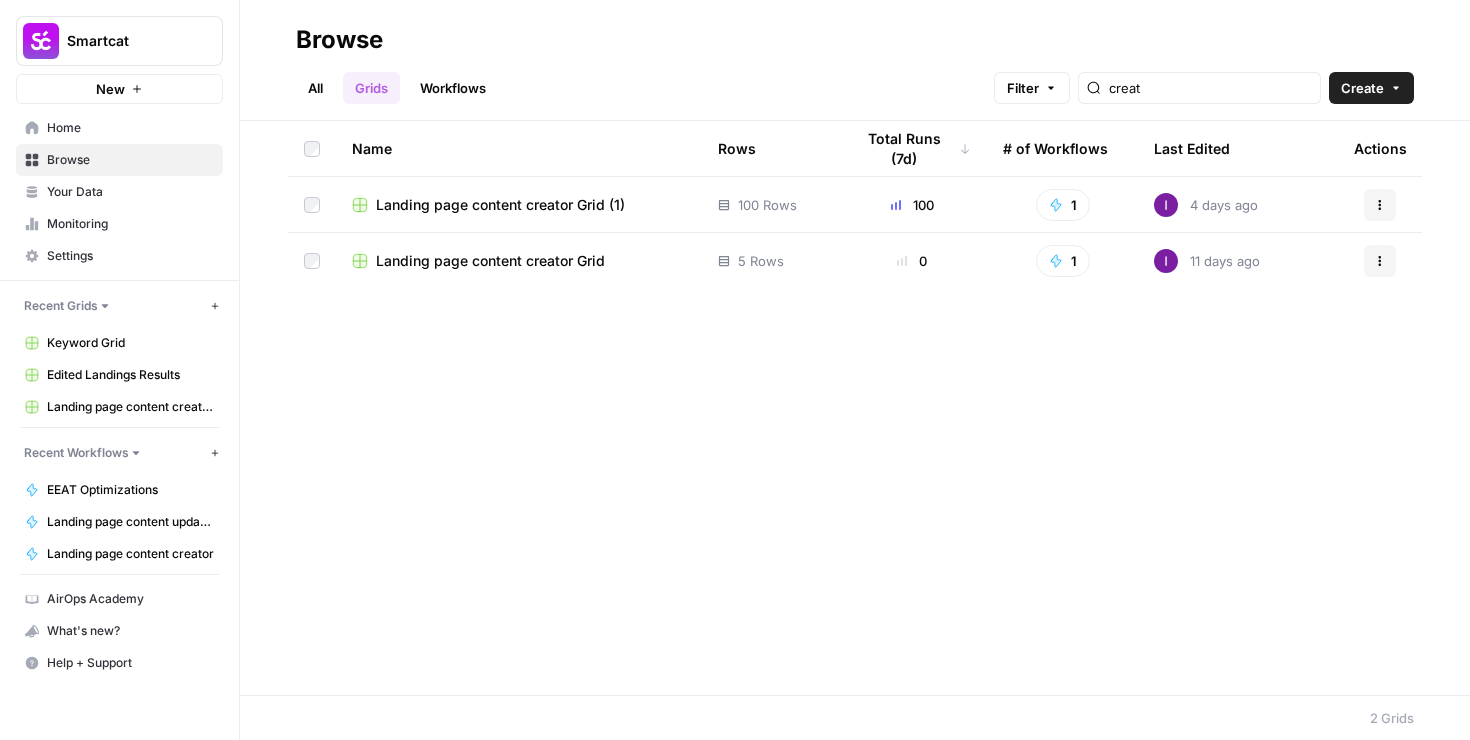 click on "Landing page content creator Grid" at bounding box center (490, 261) 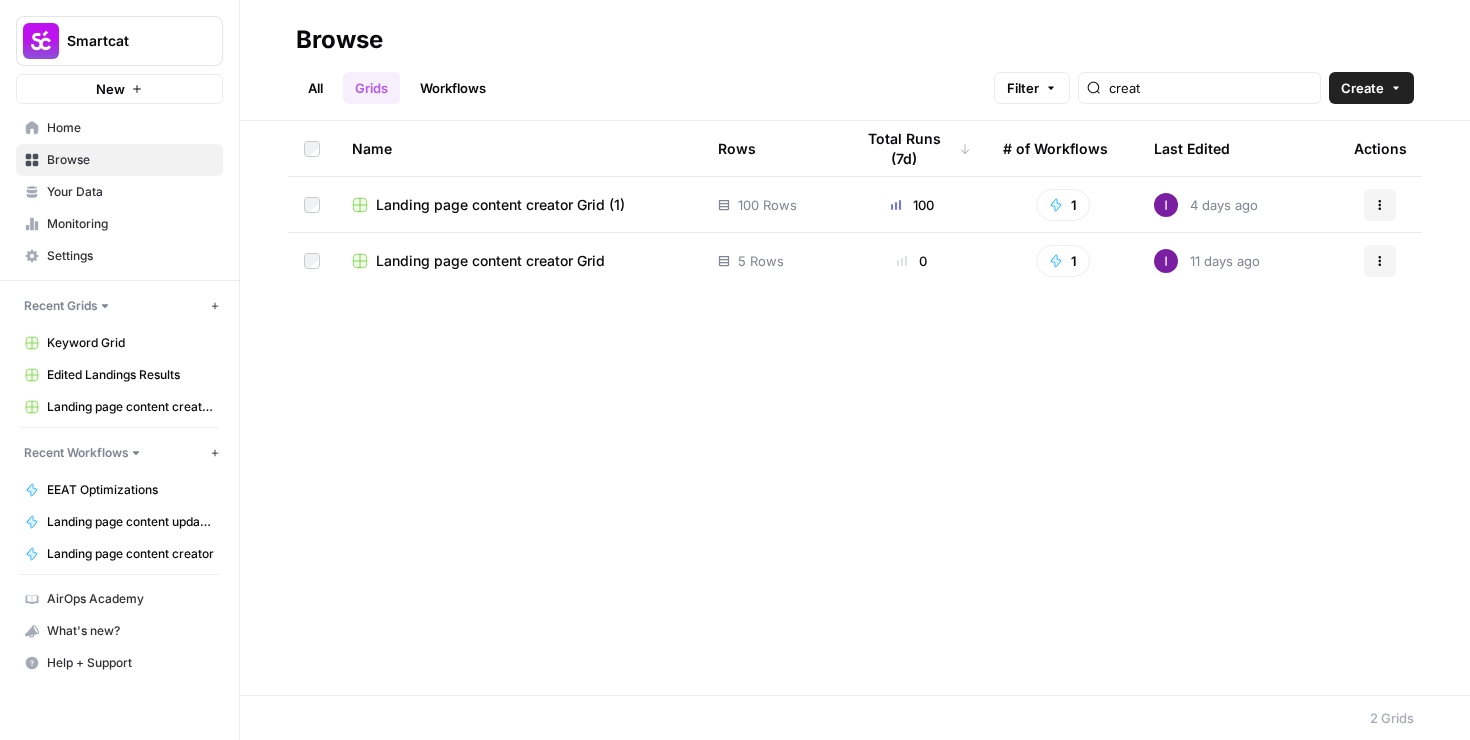 click on "Landing page content creator Grid (1)" at bounding box center [500, 205] 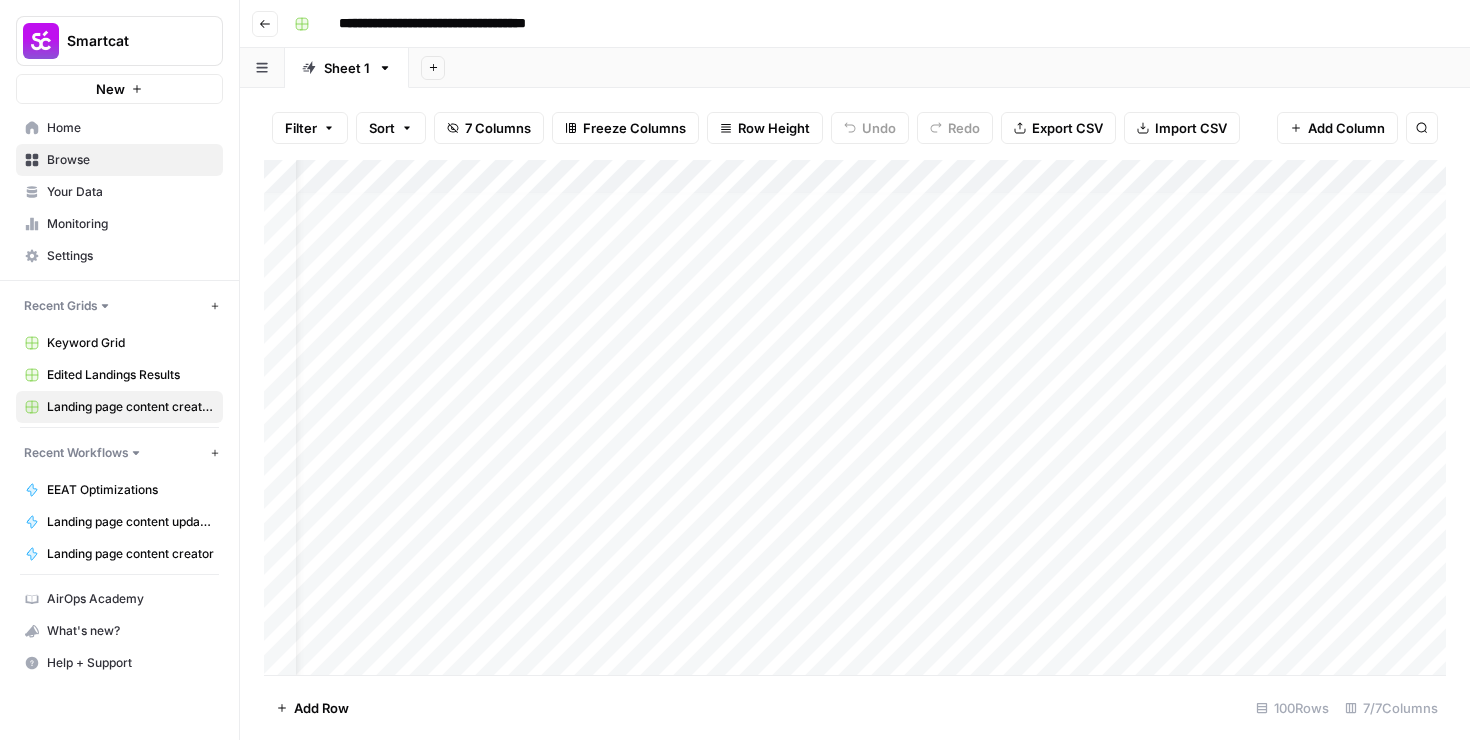 scroll, scrollTop: 7, scrollLeft: 91, axis: both 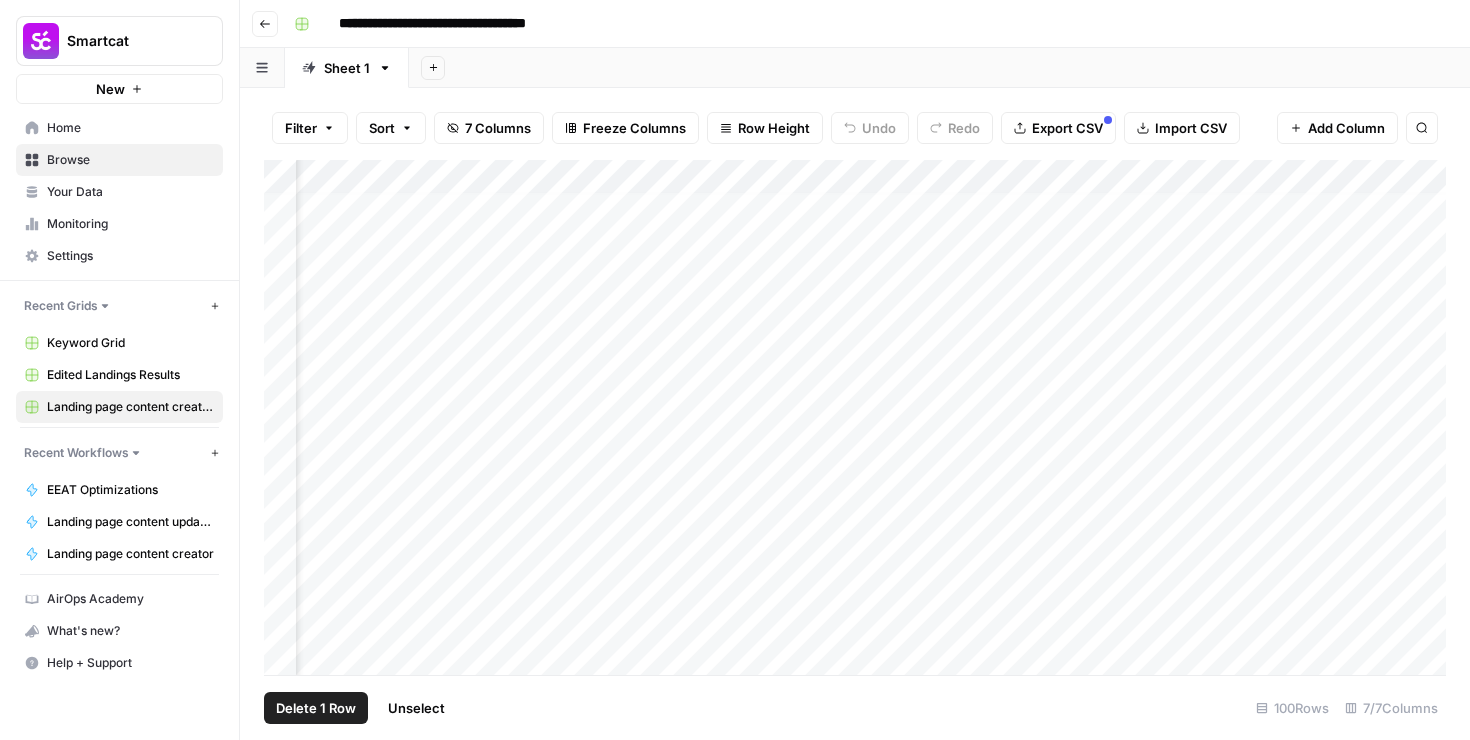 click on "Add Column" at bounding box center (855, 417) 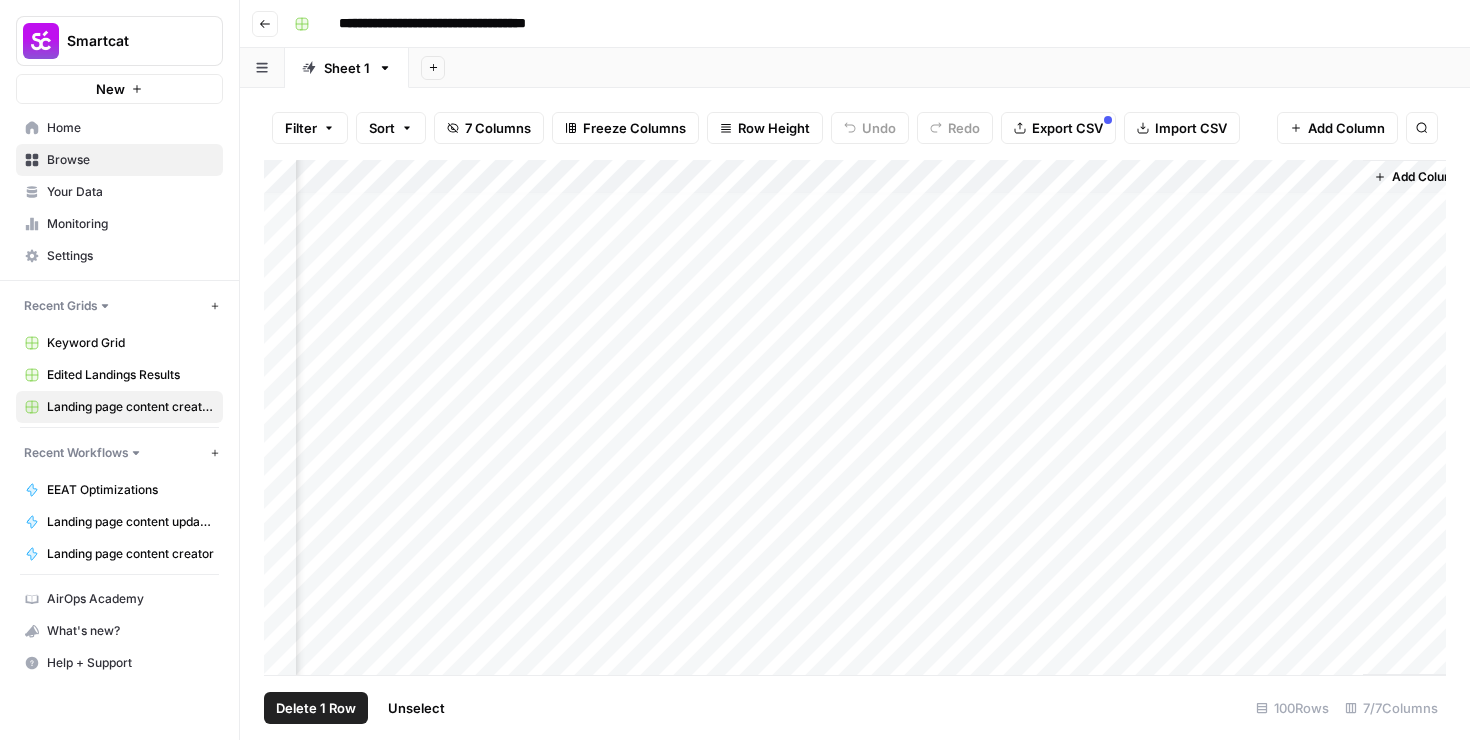 scroll, scrollTop: 7, scrollLeft: 404, axis: both 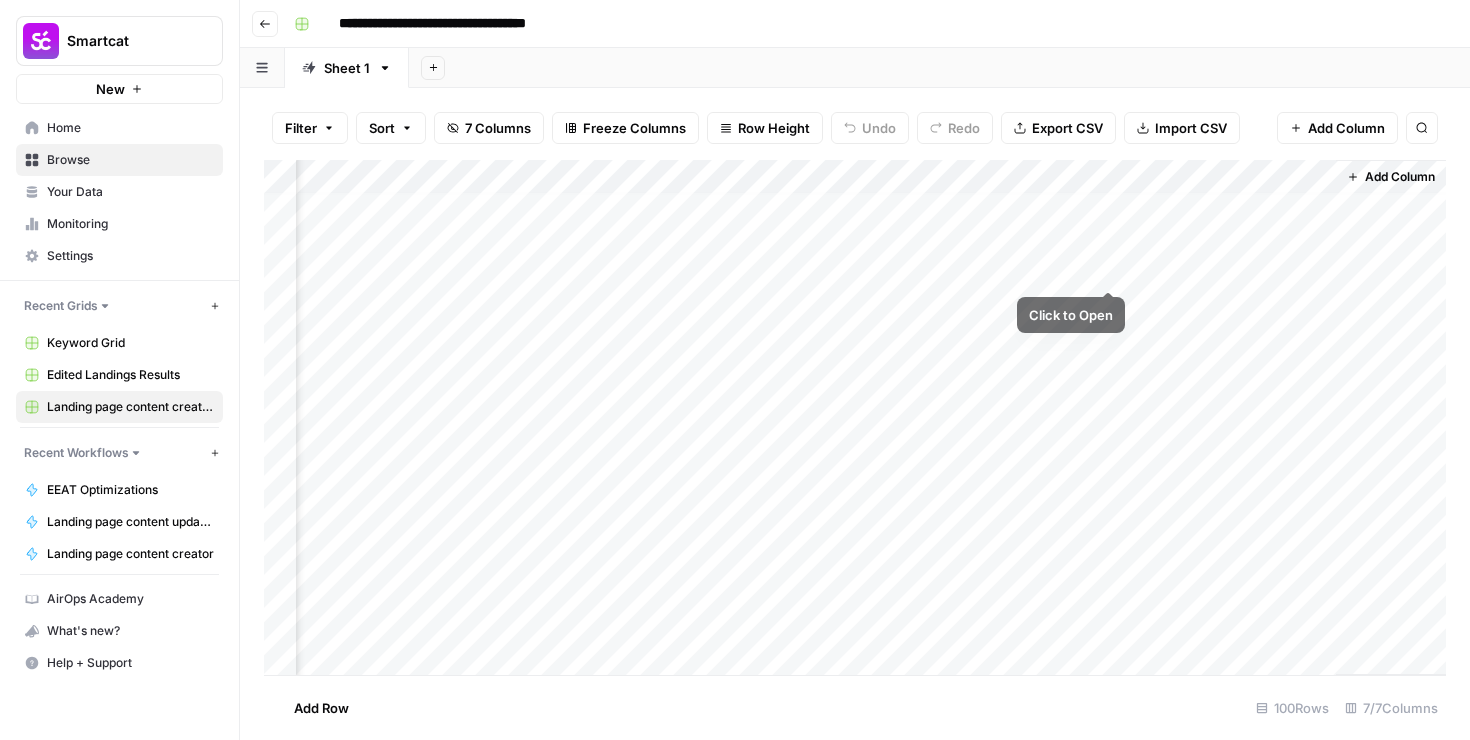 click on "Add Column" at bounding box center (855, 417) 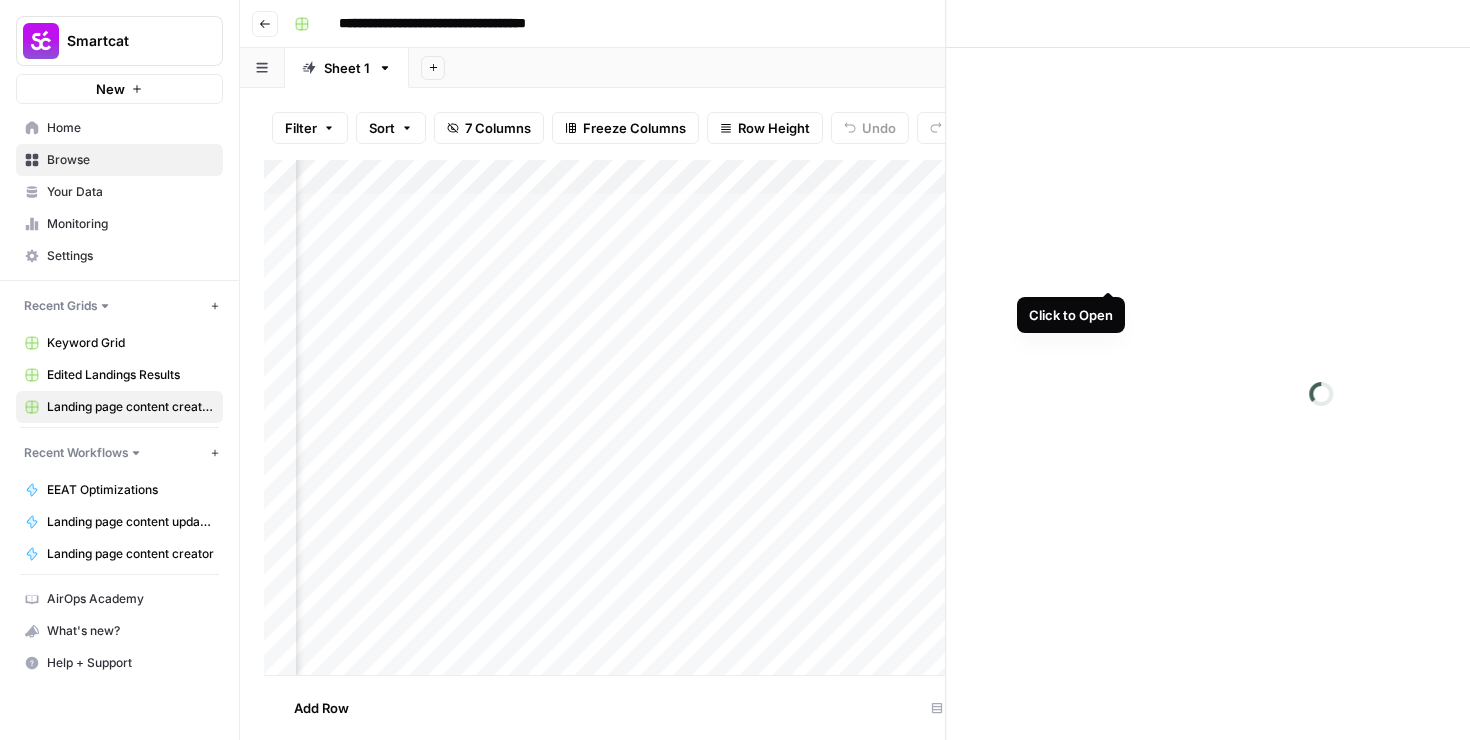 scroll, scrollTop: 7, scrollLeft: 389, axis: both 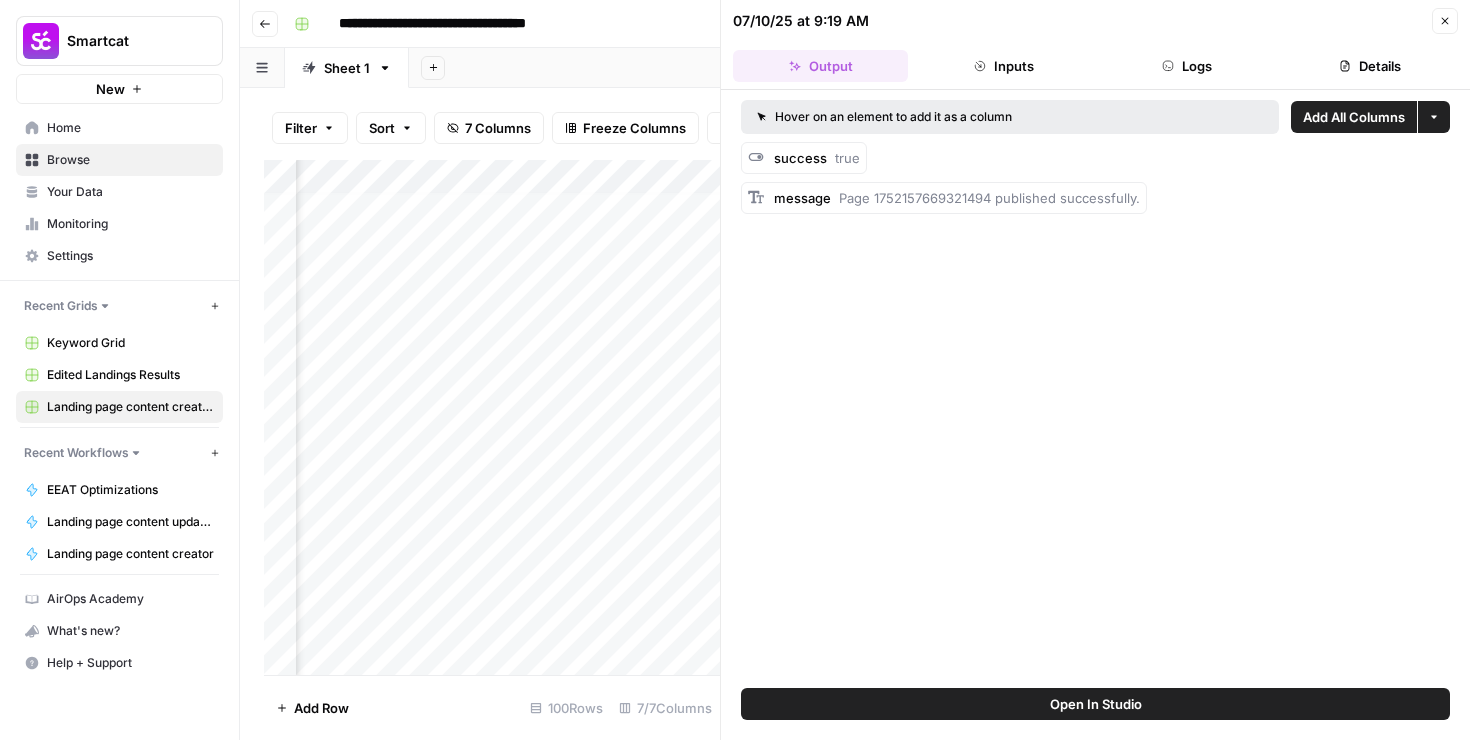 click on "Open In Studio" at bounding box center [1096, 704] 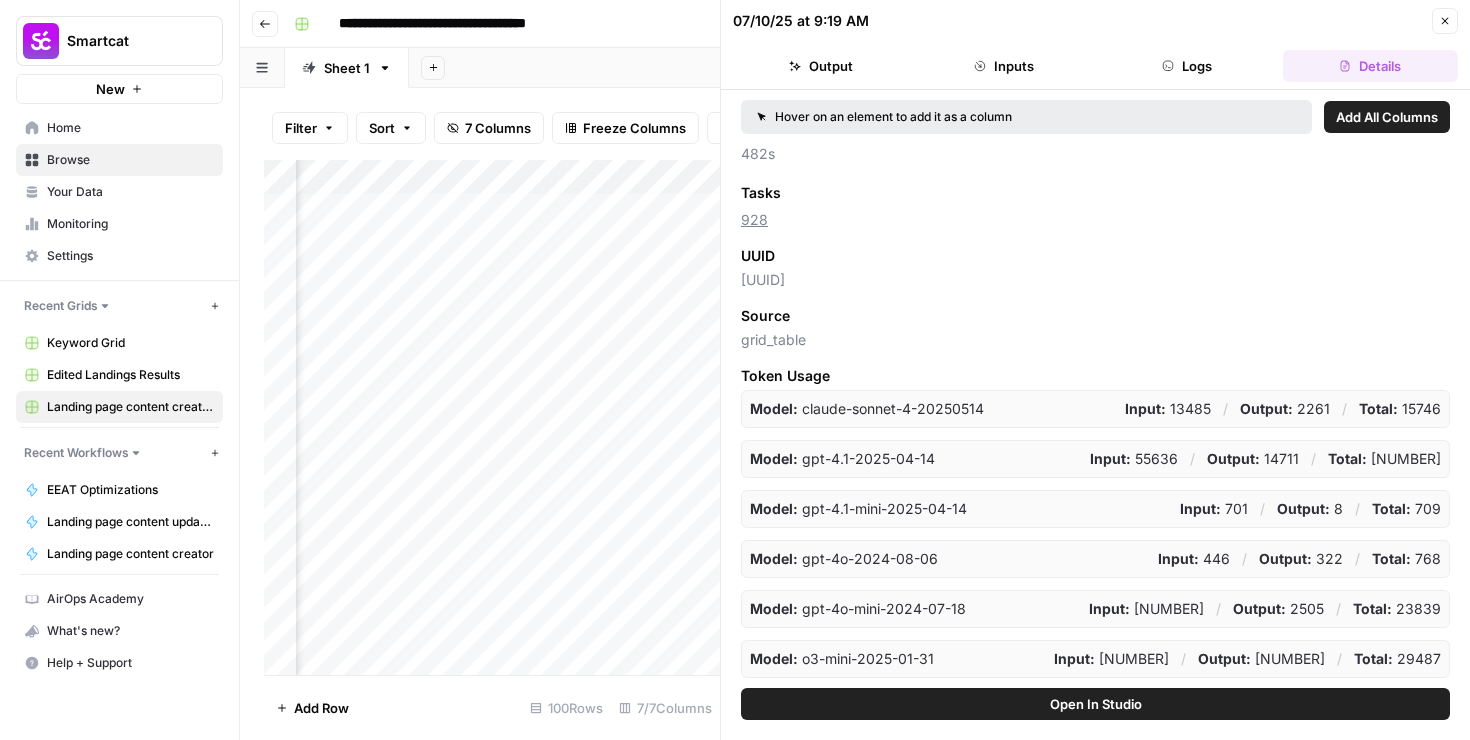 scroll, scrollTop: 0, scrollLeft: 0, axis: both 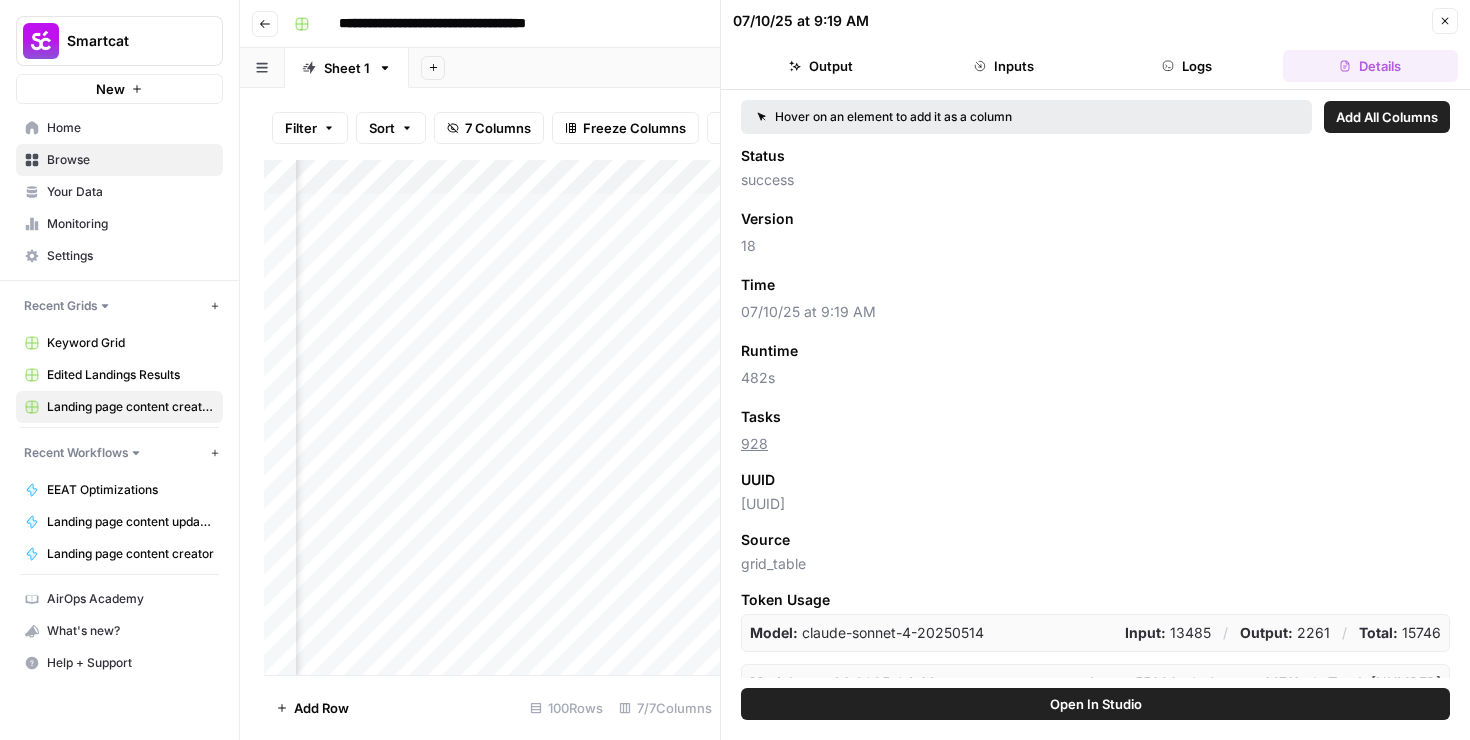 click on "Logs" at bounding box center (1187, 66) 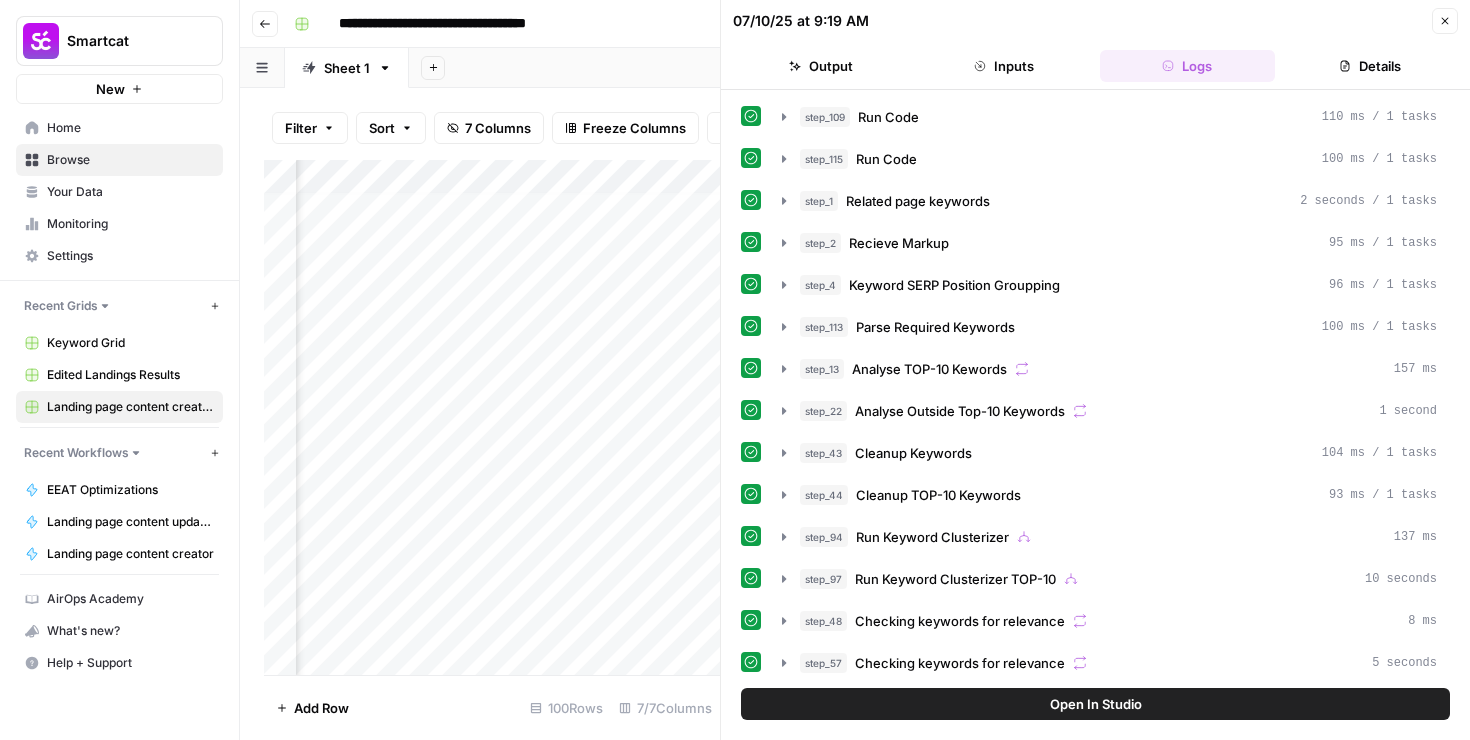 click on "Inputs" at bounding box center [1003, 66] 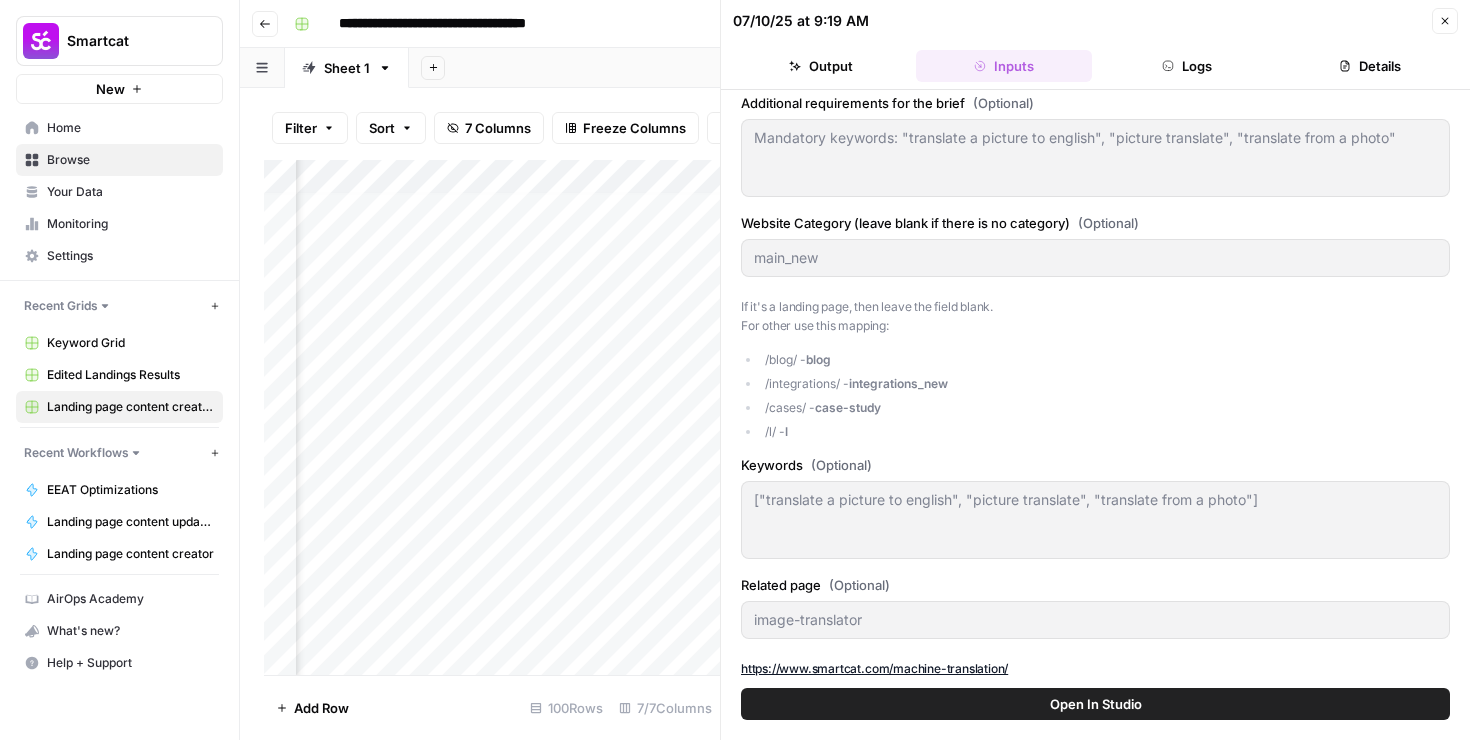 scroll, scrollTop: 0, scrollLeft: 0, axis: both 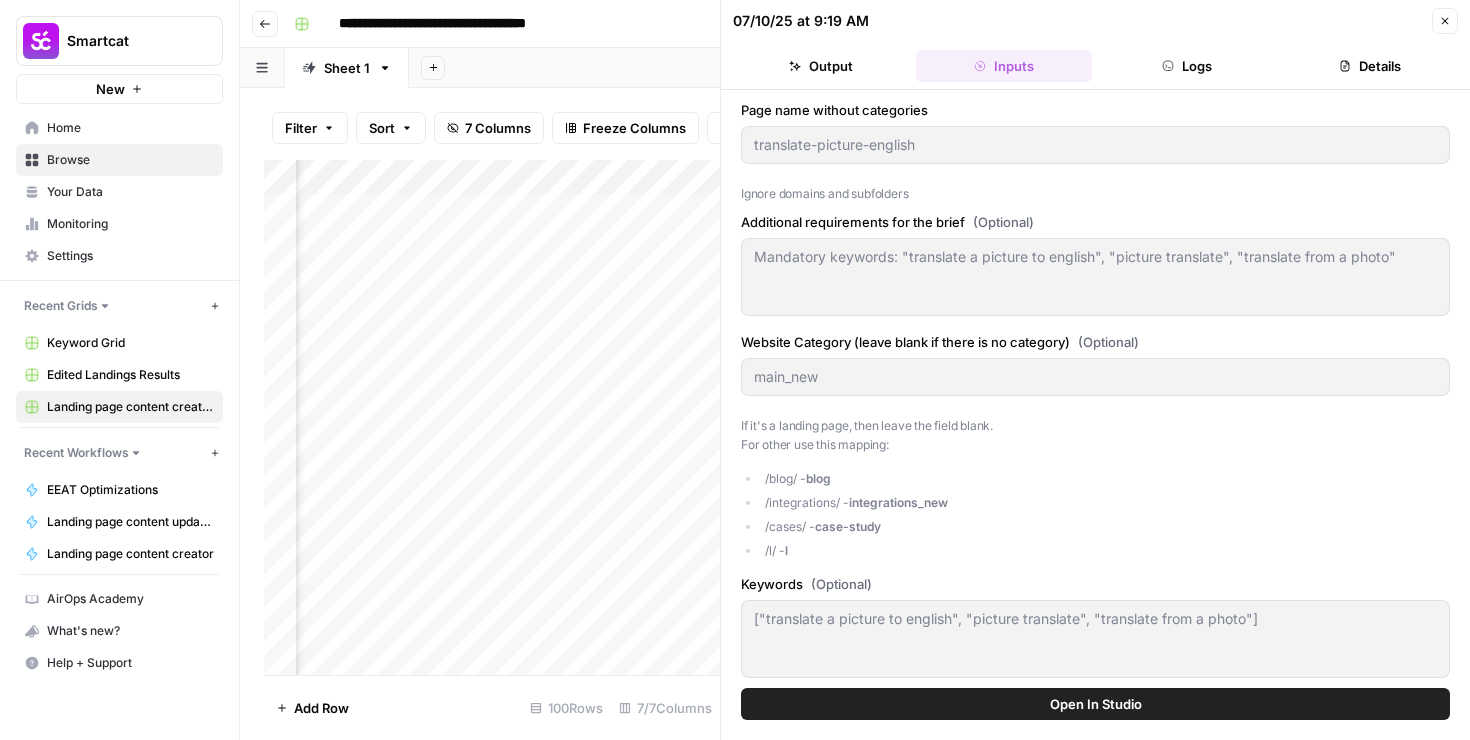 click on "Output" at bounding box center (820, 66) 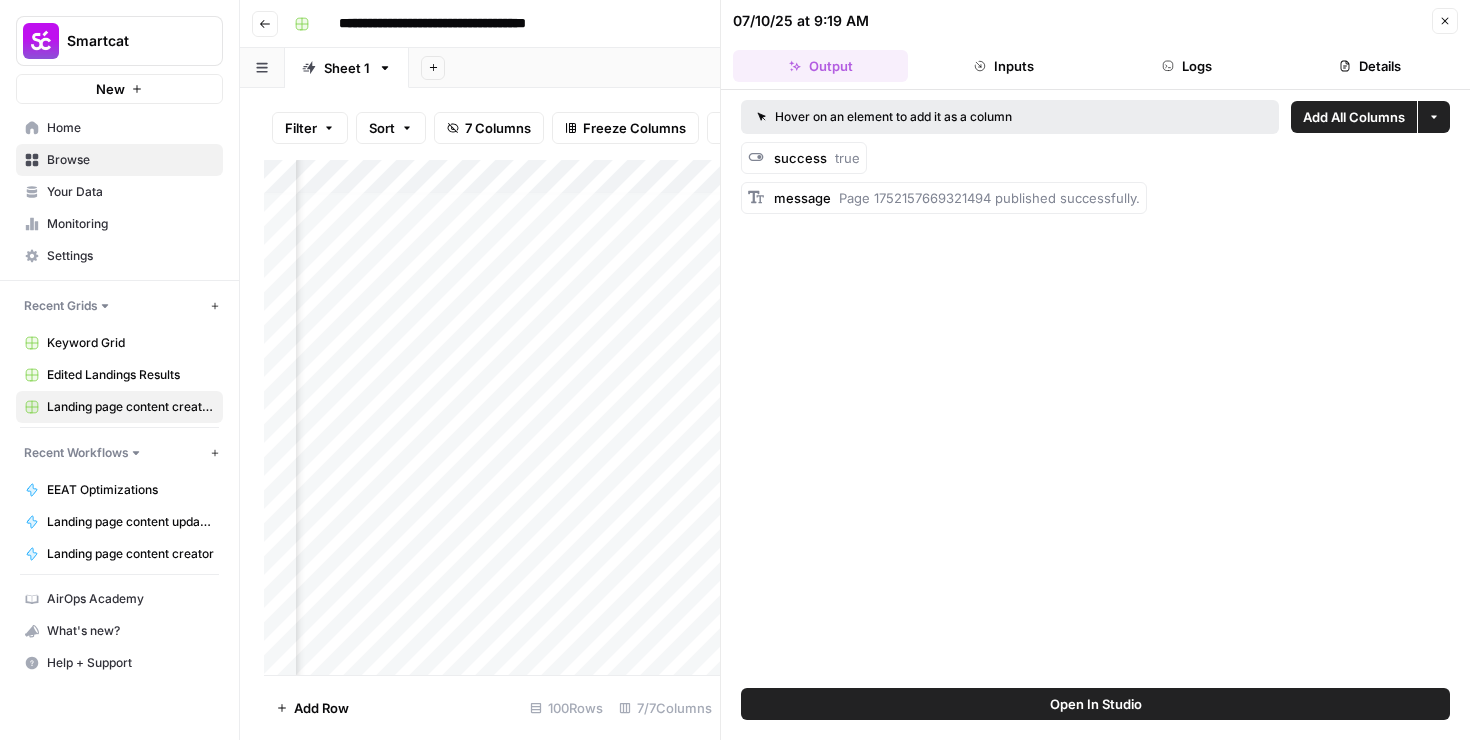 click 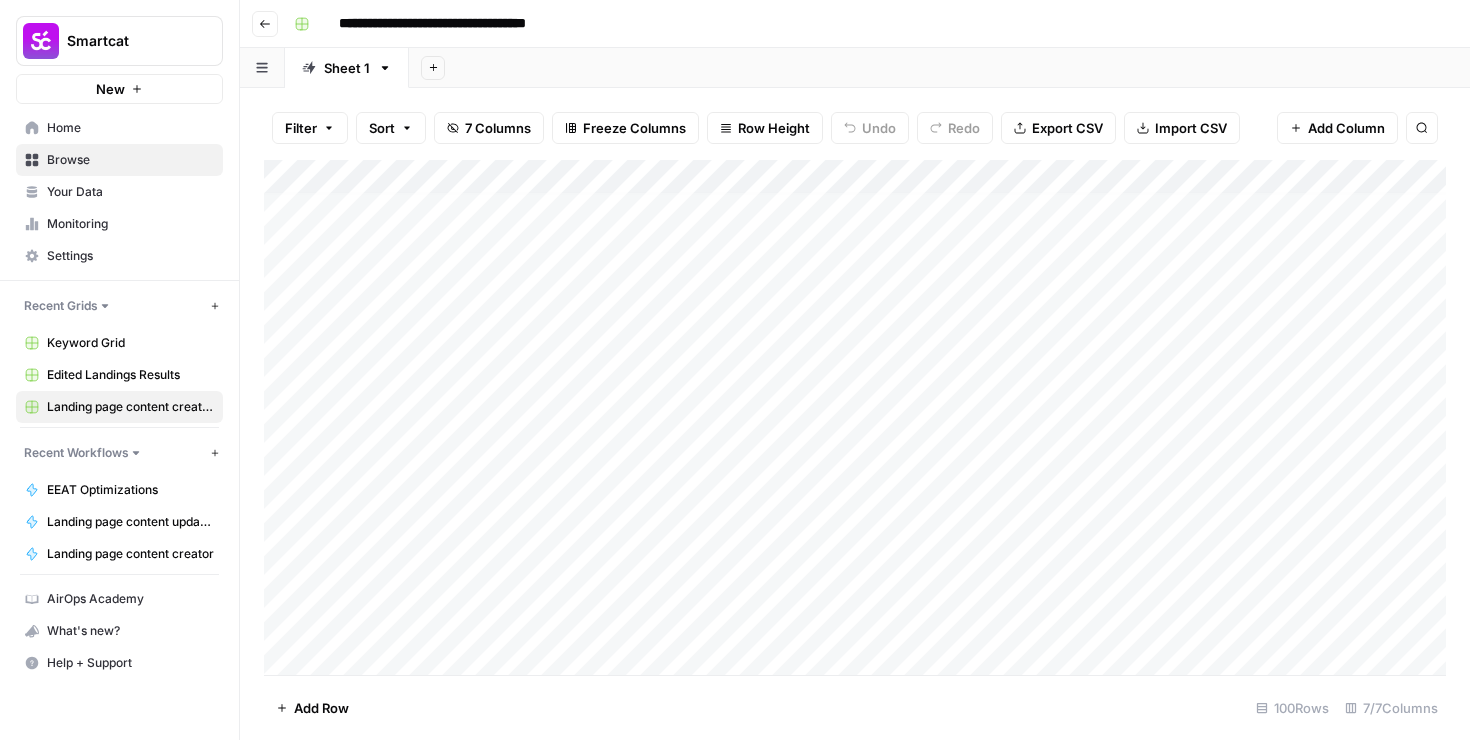 scroll, scrollTop: 7, scrollLeft: 404, axis: both 